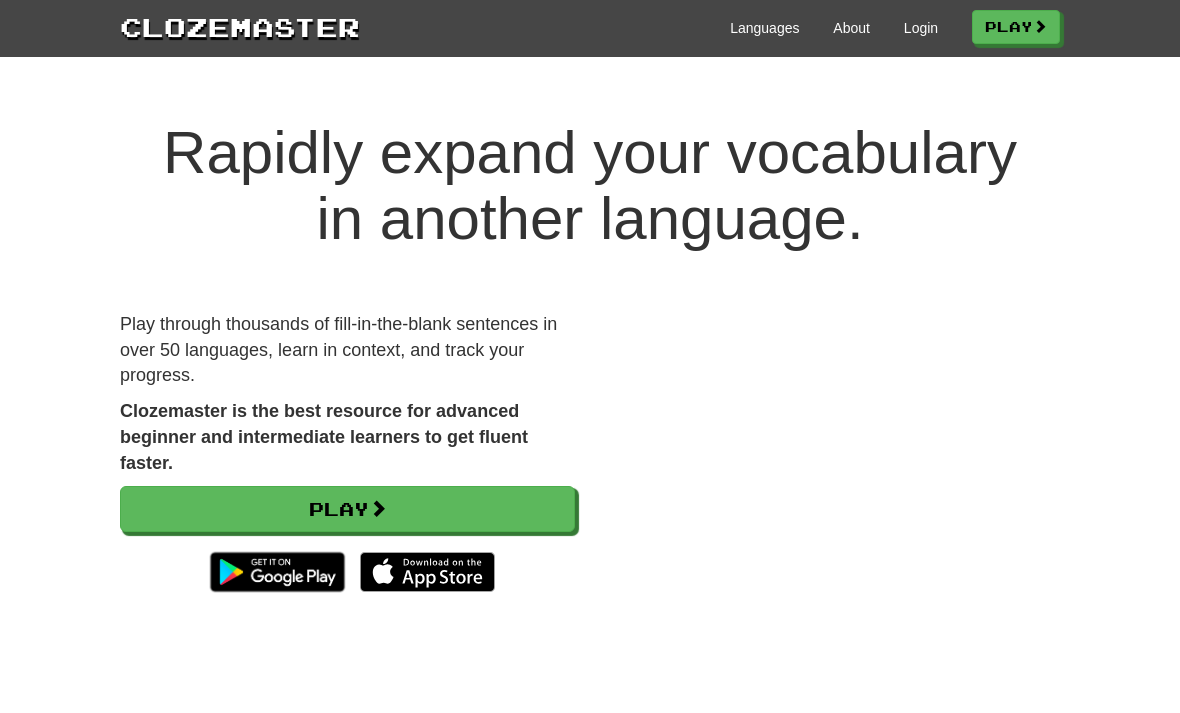 scroll, scrollTop: 0, scrollLeft: 0, axis: both 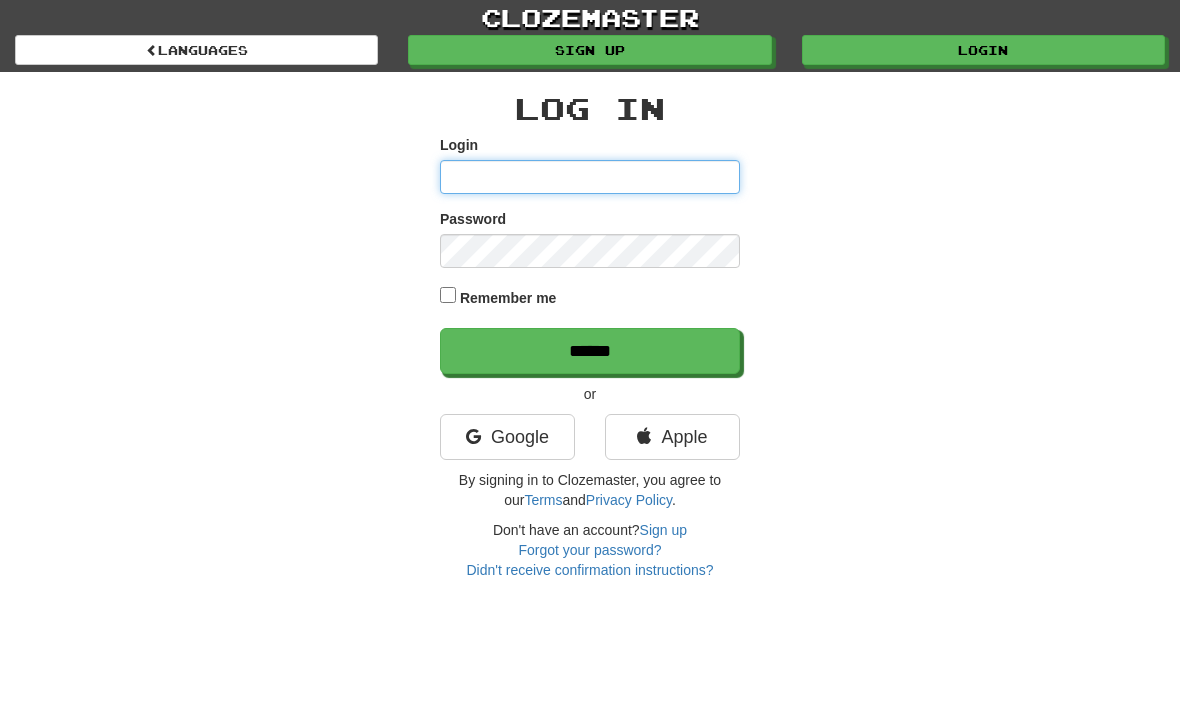 type on "**********" 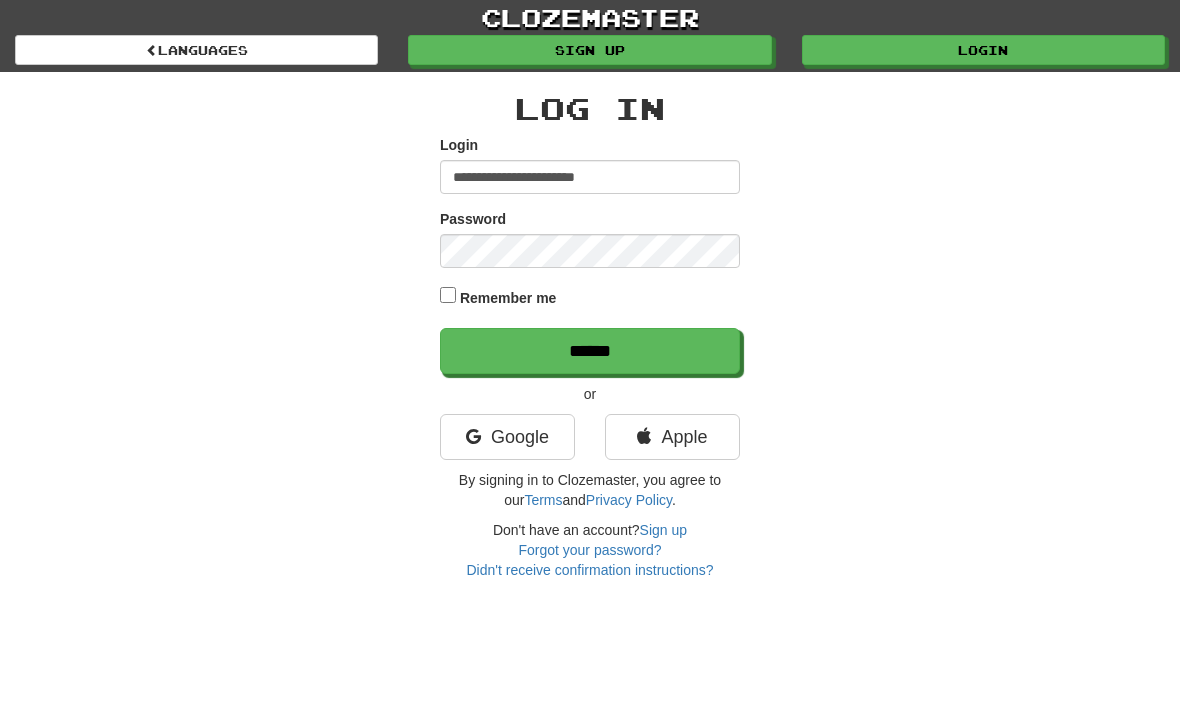 click on "******" at bounding box center (590, 351) 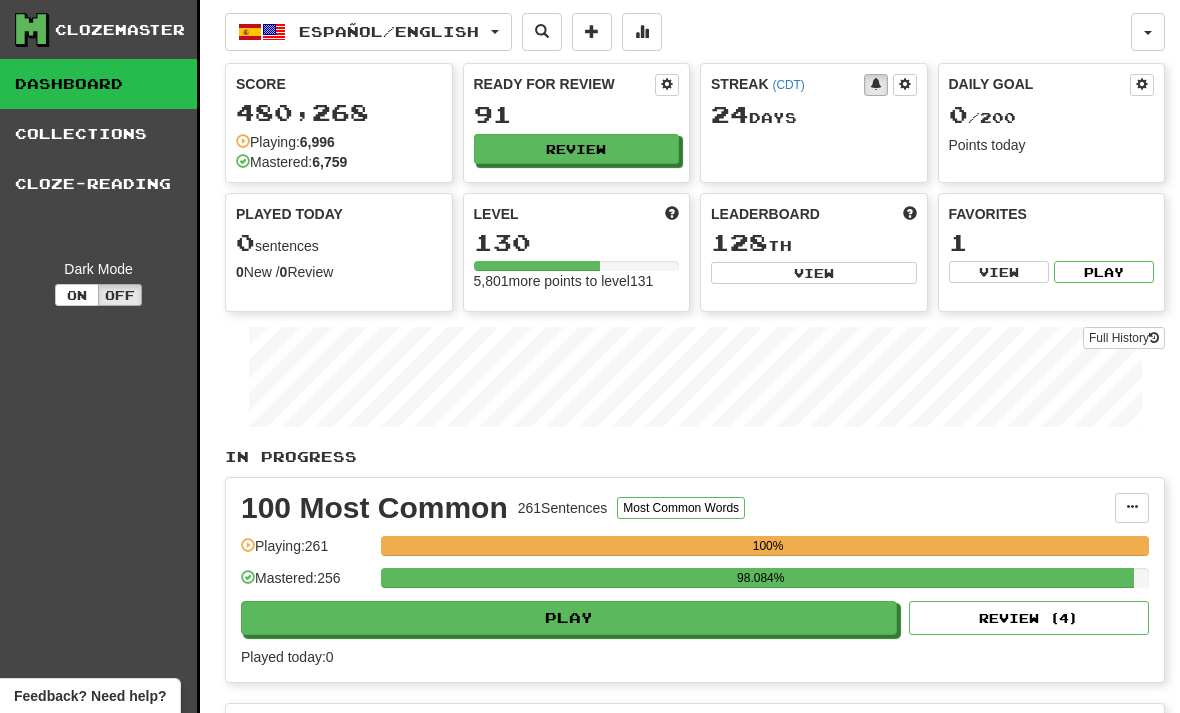 scroll, scrollTop: 0, scrollLeft: 0, axis: both 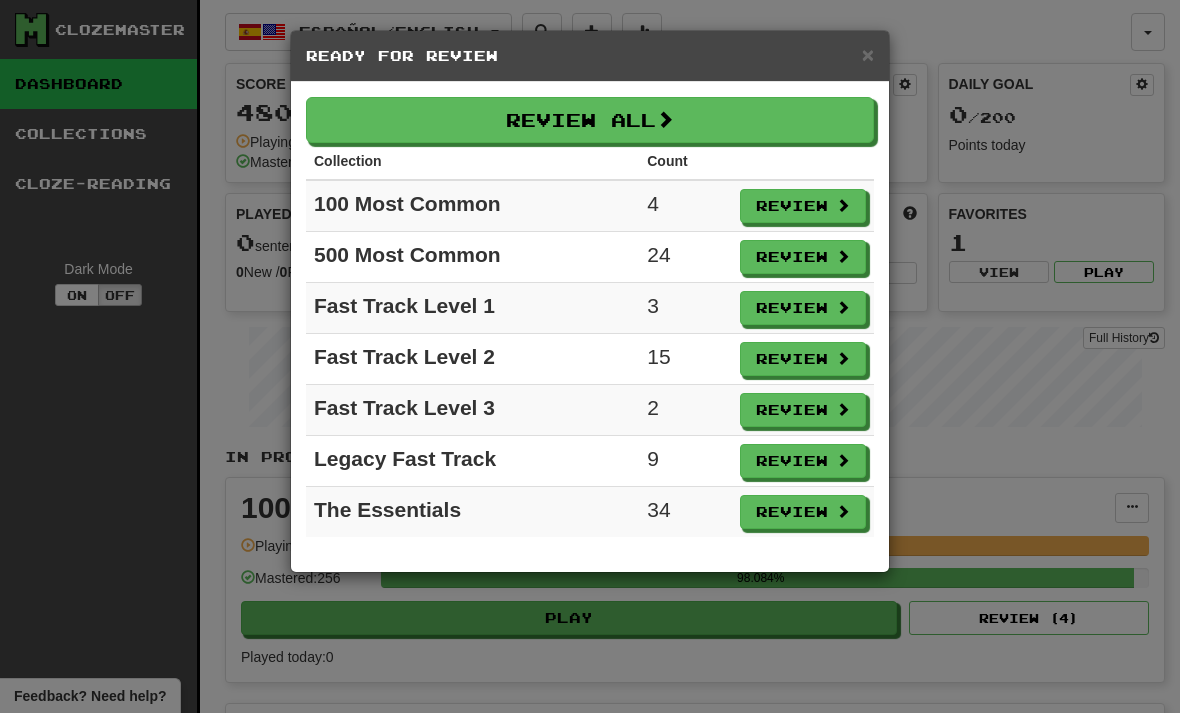 click on "Review All" at bounding box center [590, 120] 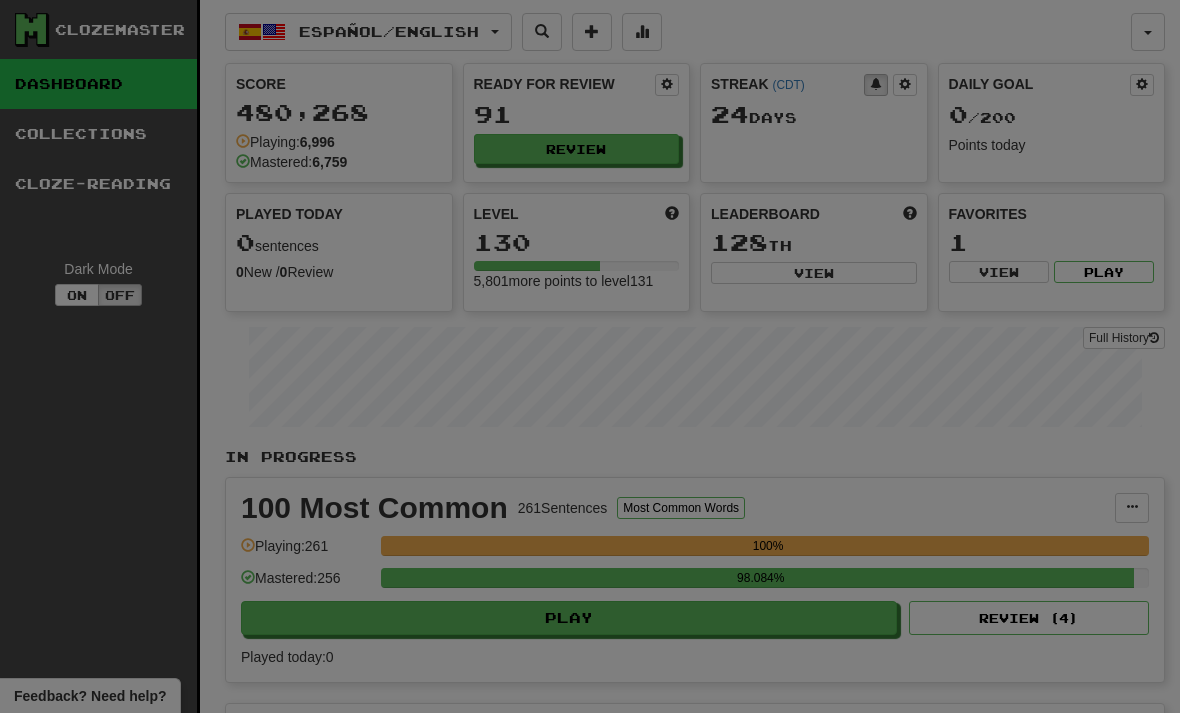 select on "**" 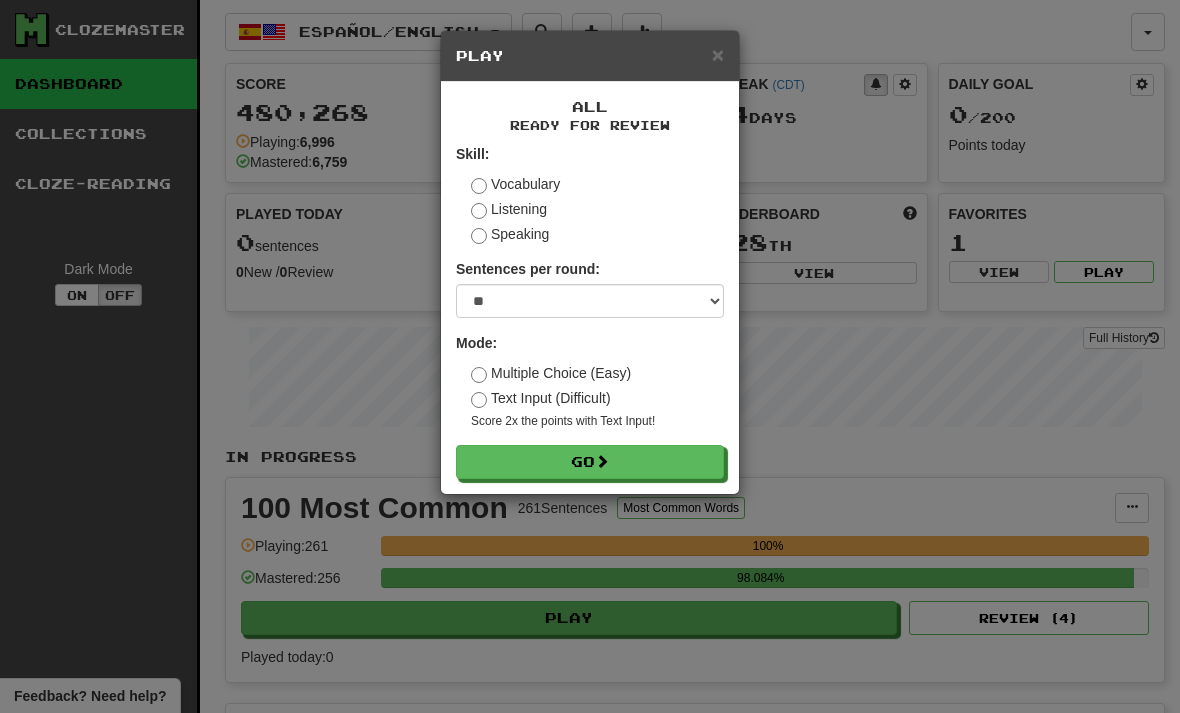 click on "Go" at bounding box center [590, 462] 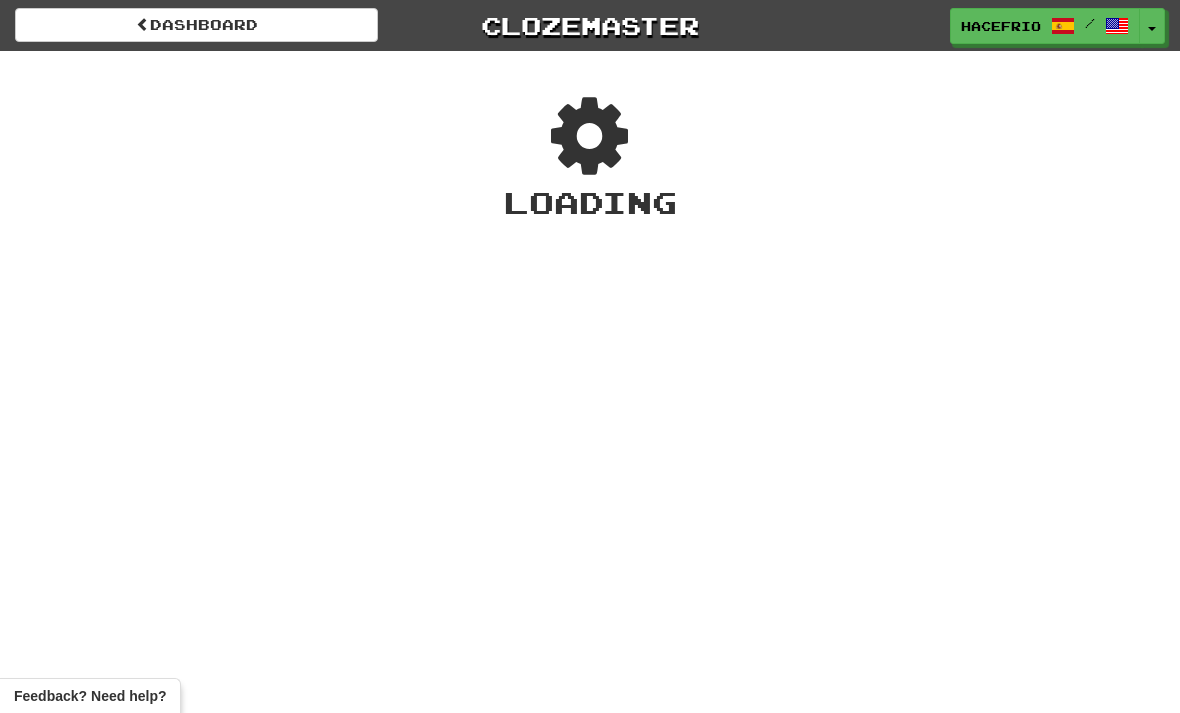 scroll, scrollTop: 0, scrollLeft: 0, axis: both 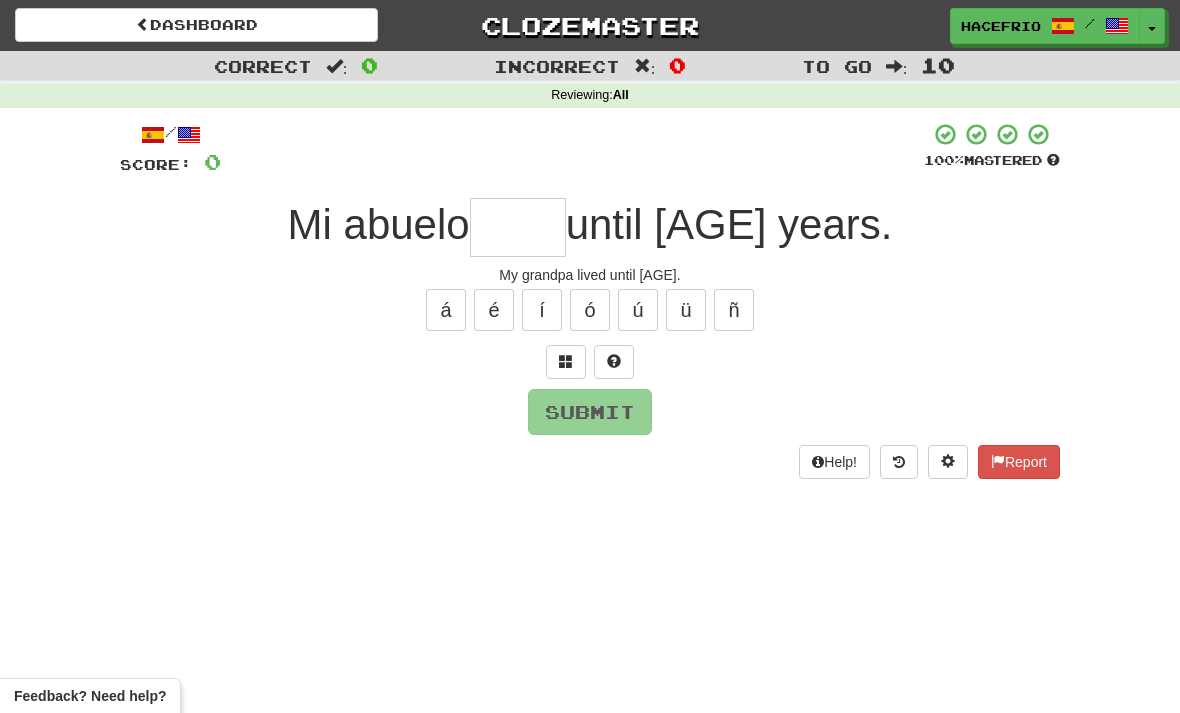 click at bounding box center [518, 227] 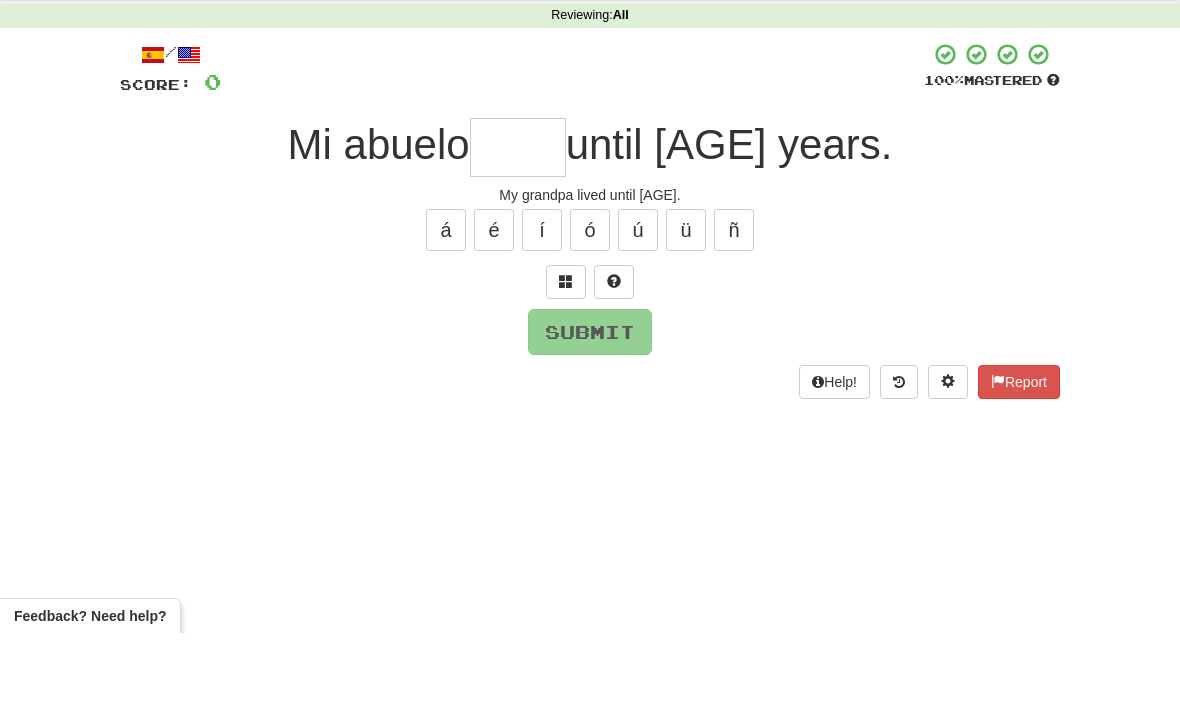 scroll, scrollTop: 80, scrollLeft: 0, axis: vertical 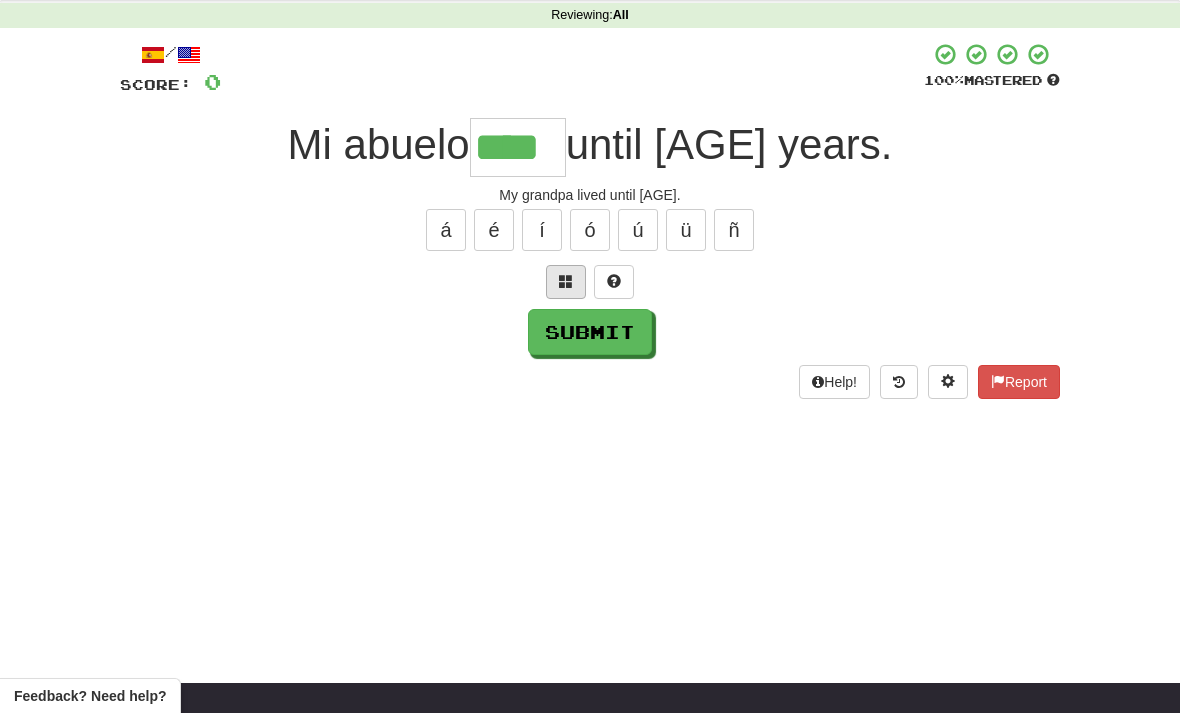 click at bounding box center (566, 282) 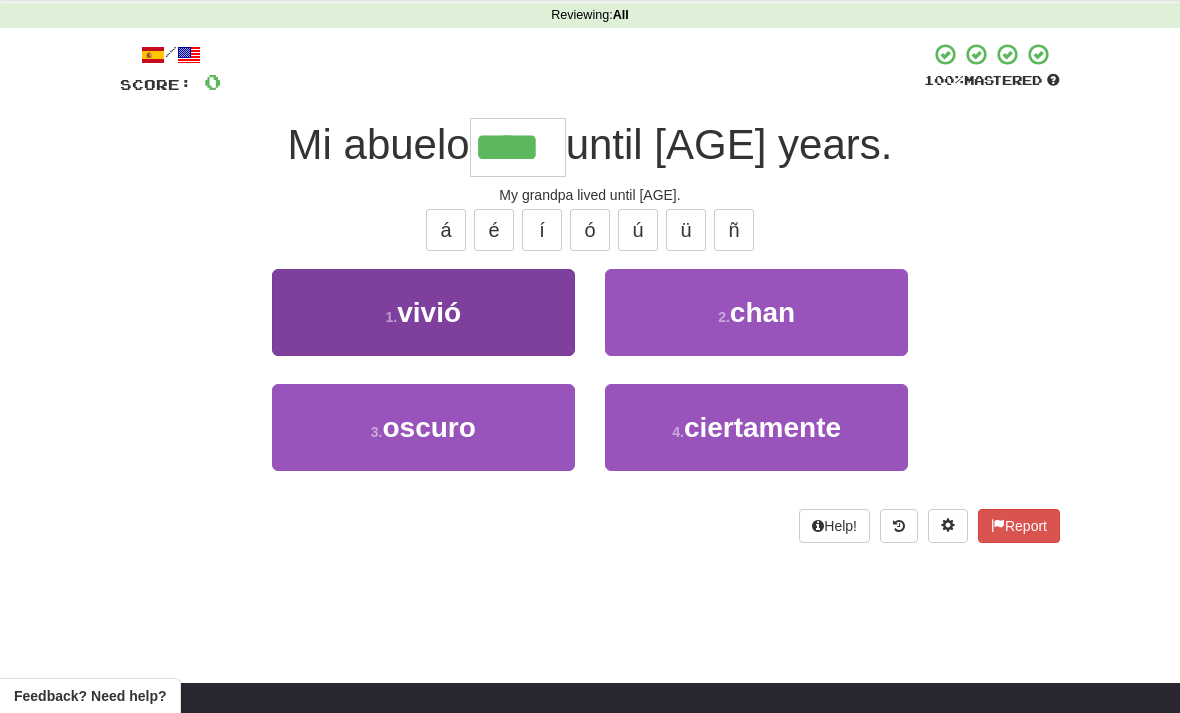 click on "1 .  vivió" at bounding box center [423, 312] 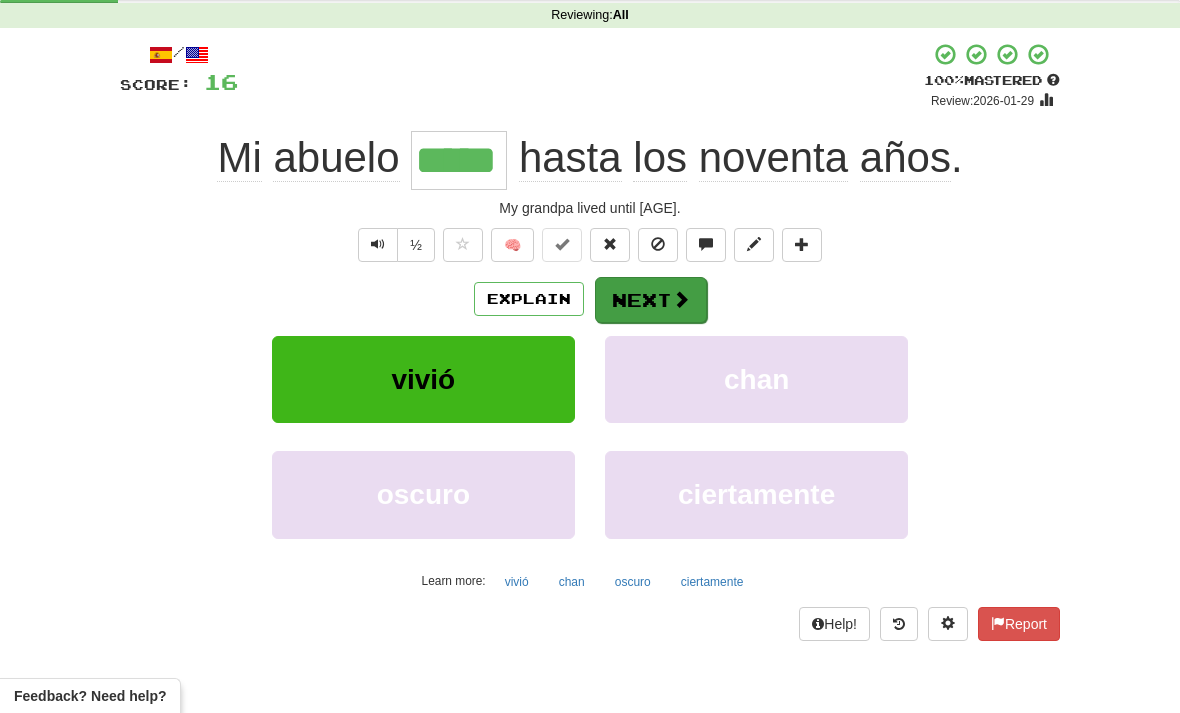 click at bounding box center [681, 299] 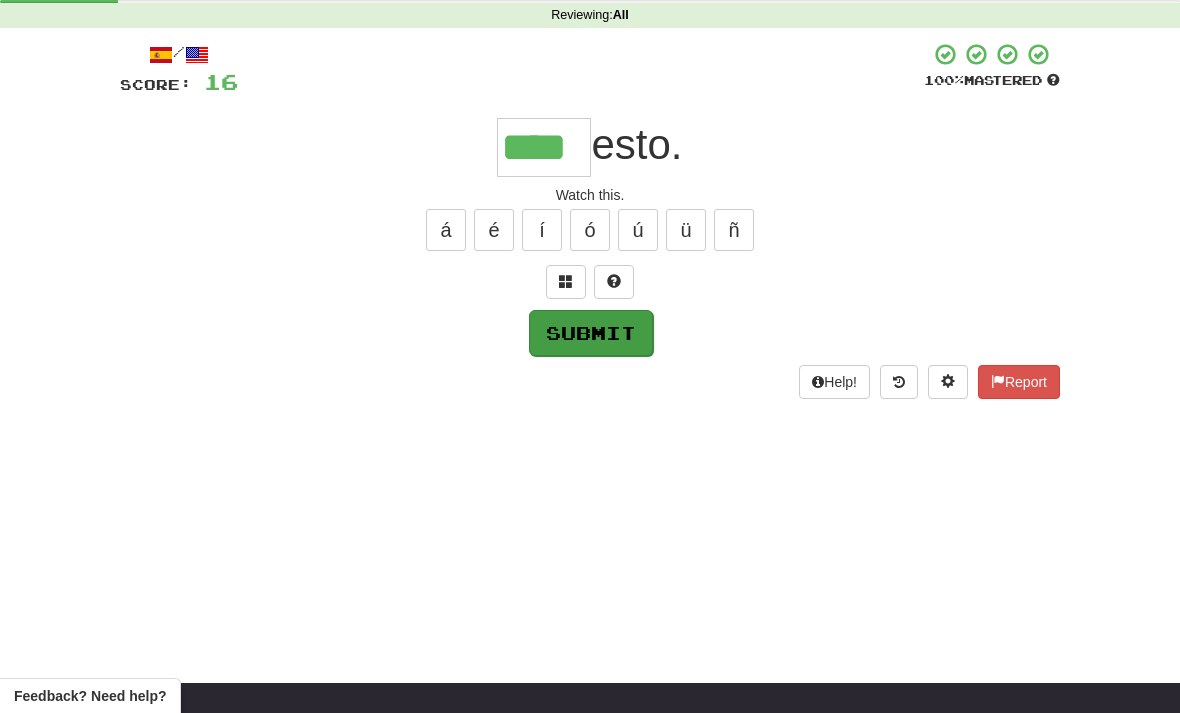 click on "Submit" at bounding box center (591, 333) 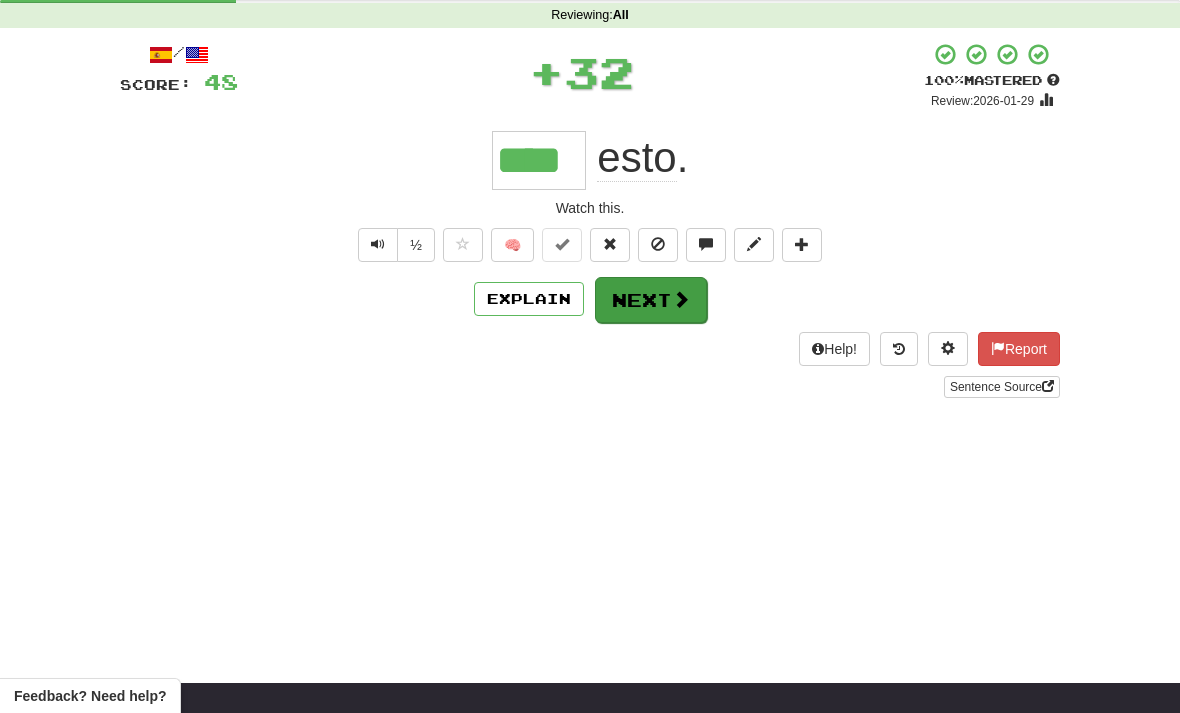 click at bounding box center (681, 299) 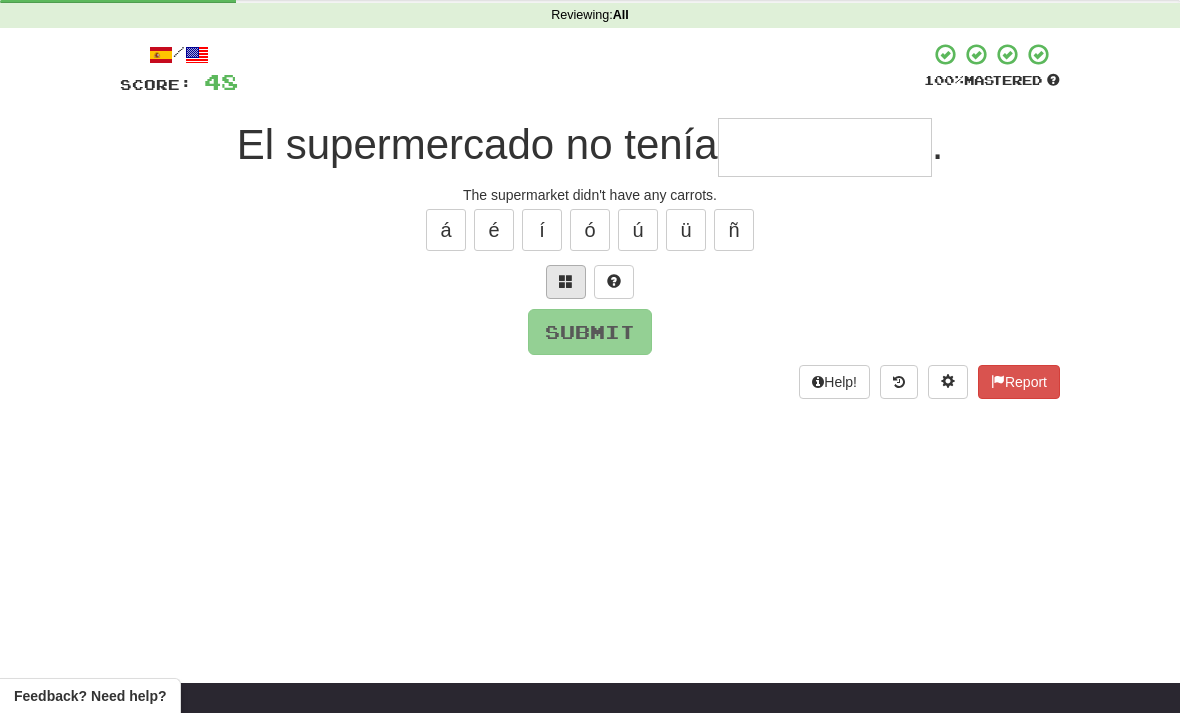 click at bounding box center (566, 281) 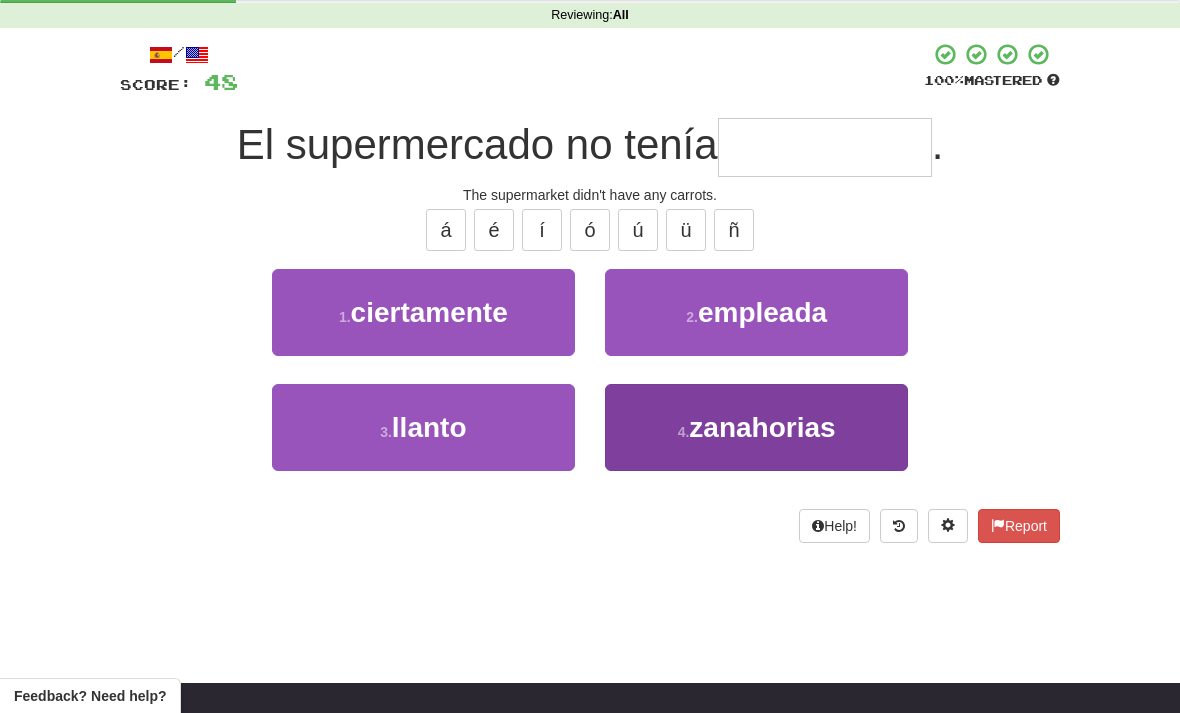 click on "zanahorias" at bounding box center (762, 427) 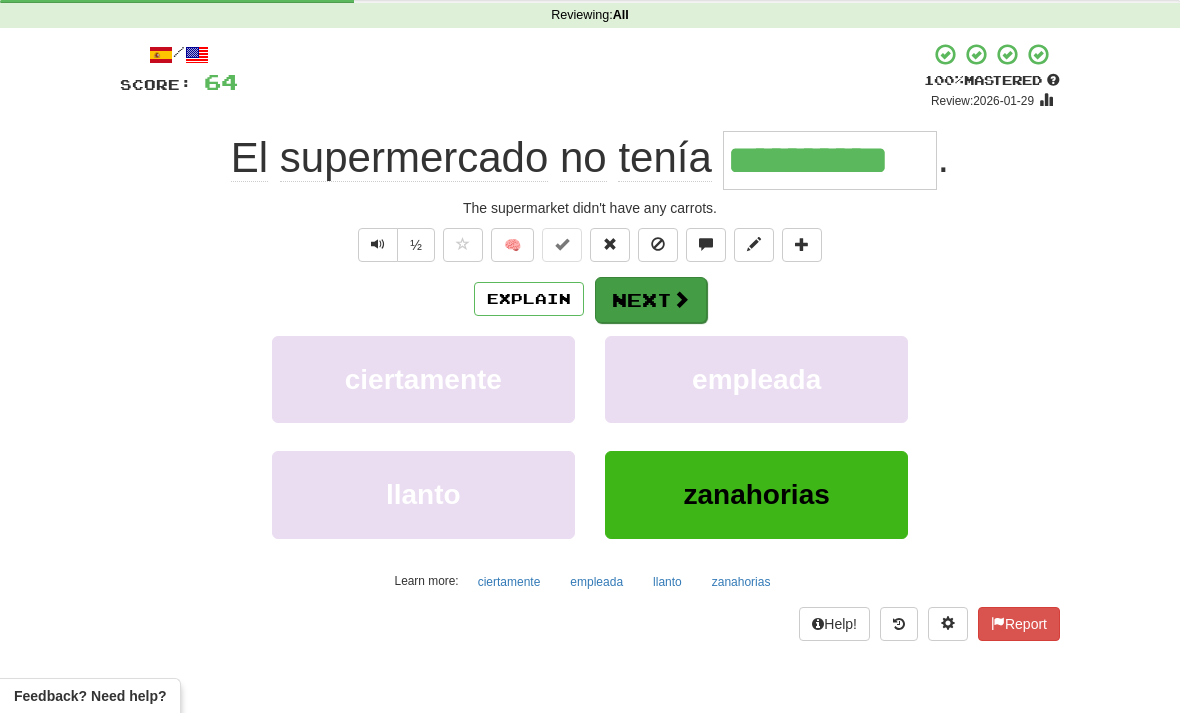 click at bounding box center (681, 299) 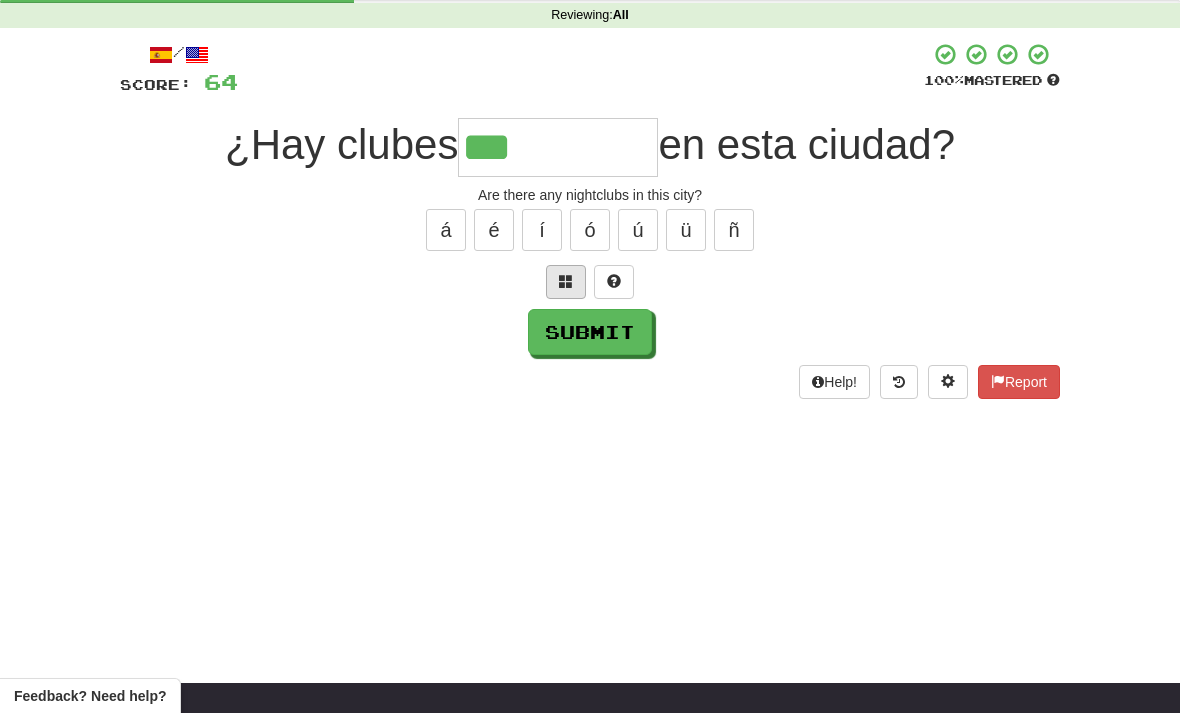 click at bounding box center [566, 281] 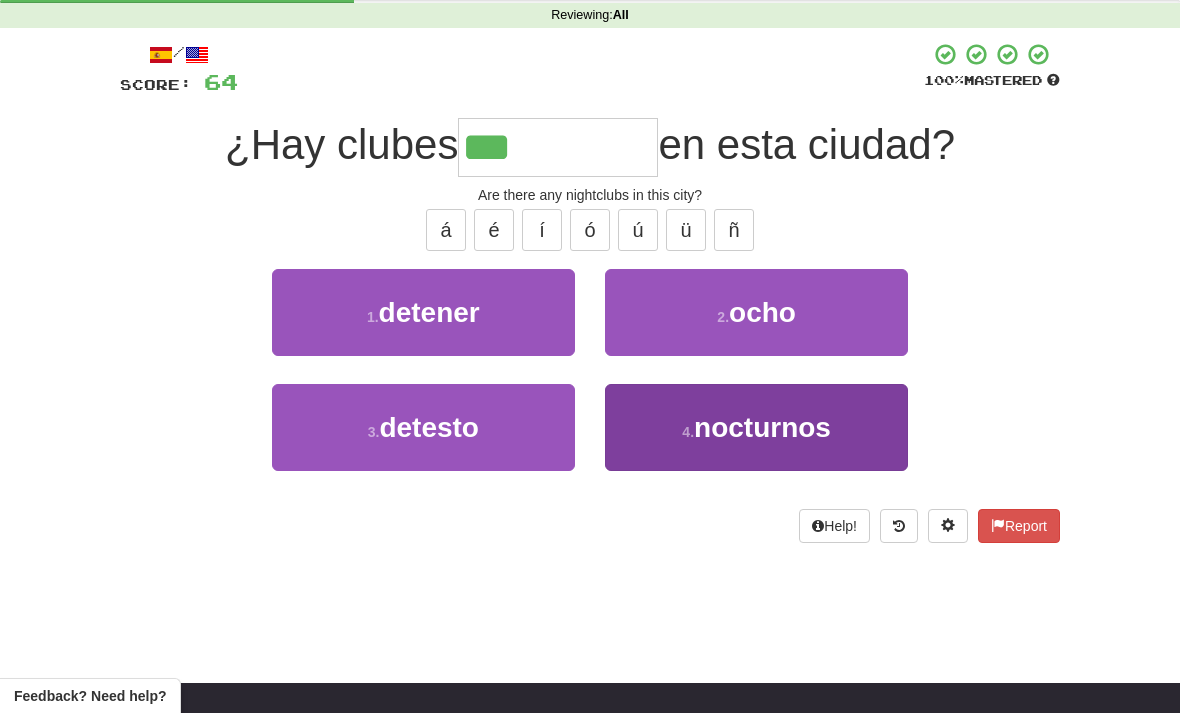 click on "4 .  nocturnos" at bounding box center [756, 427] 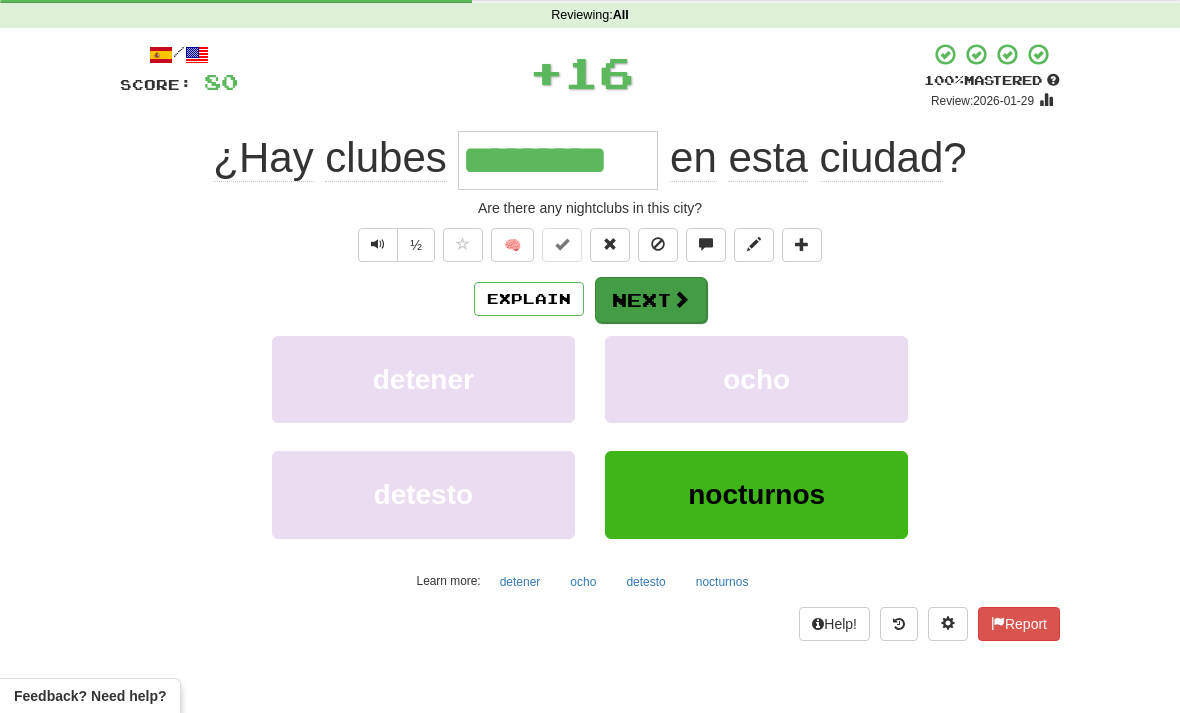 click on "Next" at bounding box center [651, 300] 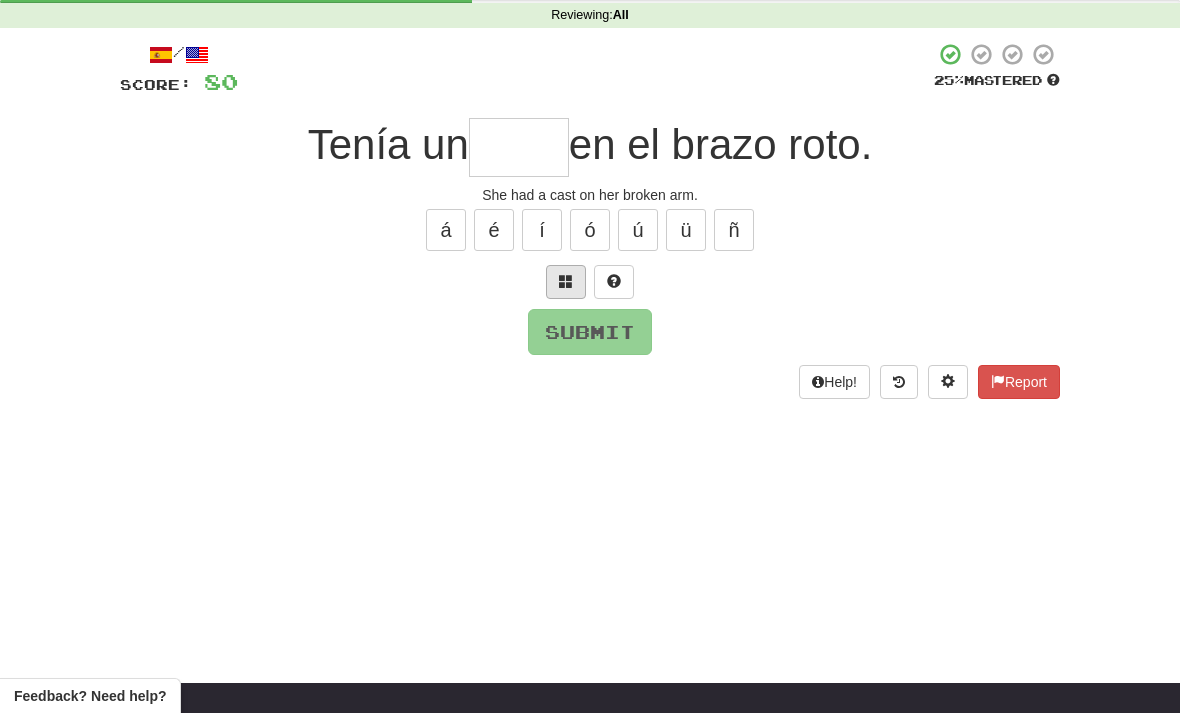 click at bounding box center (566, 281) 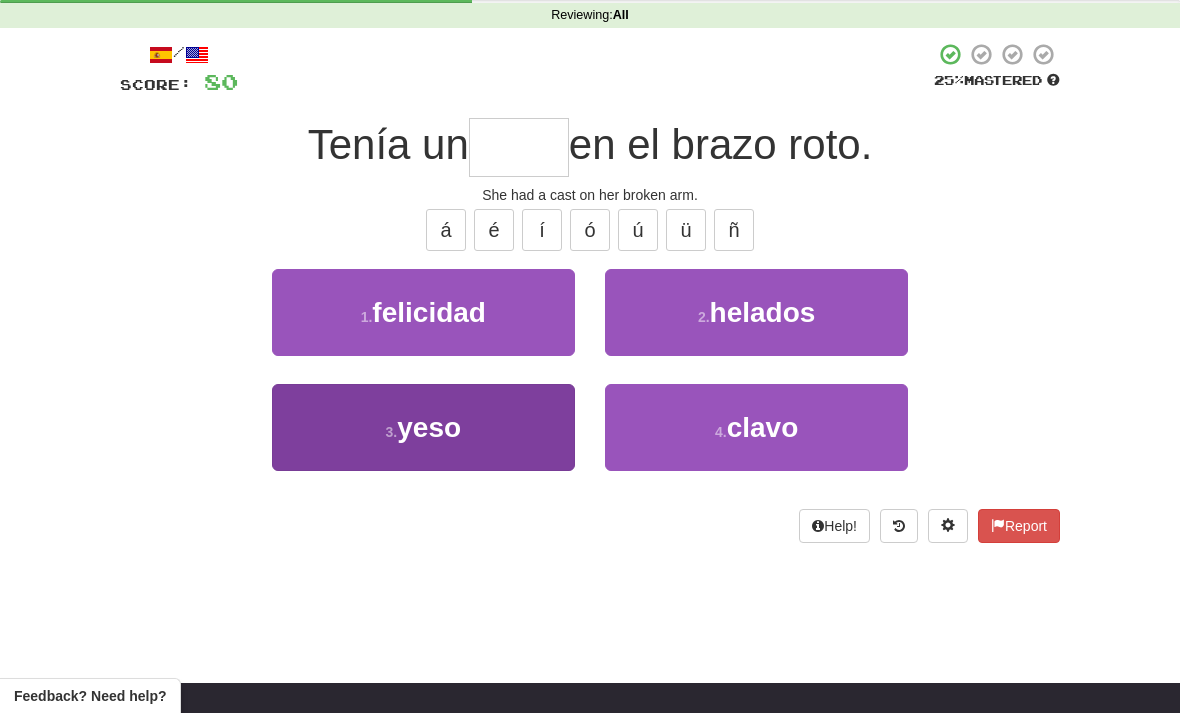 click on "3 .  yeso" at bounding box center [423, 427] 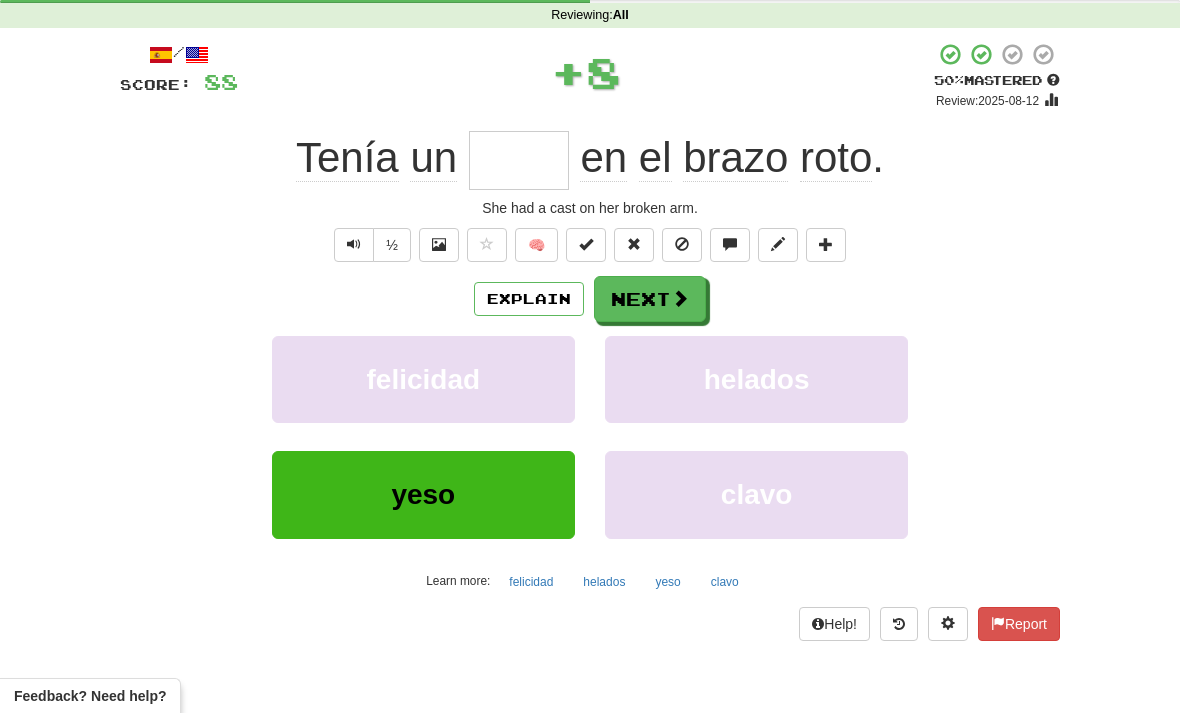 type on "****" 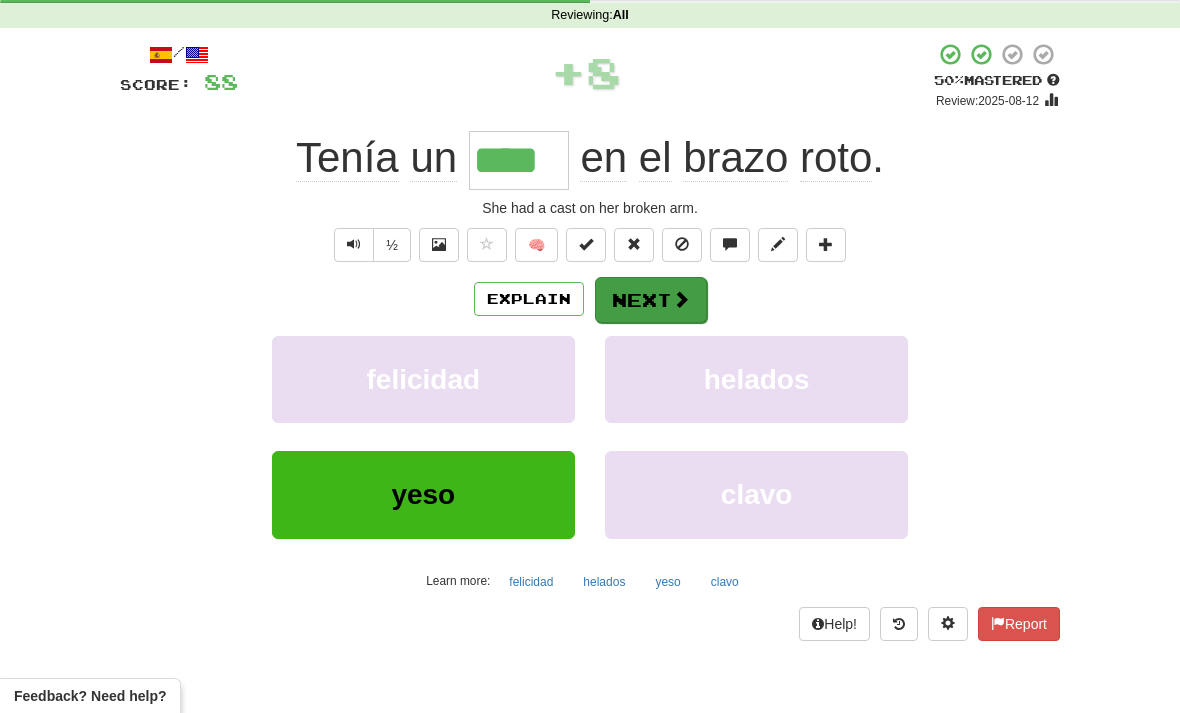 click on "Next" at bounding box center (651, 300) 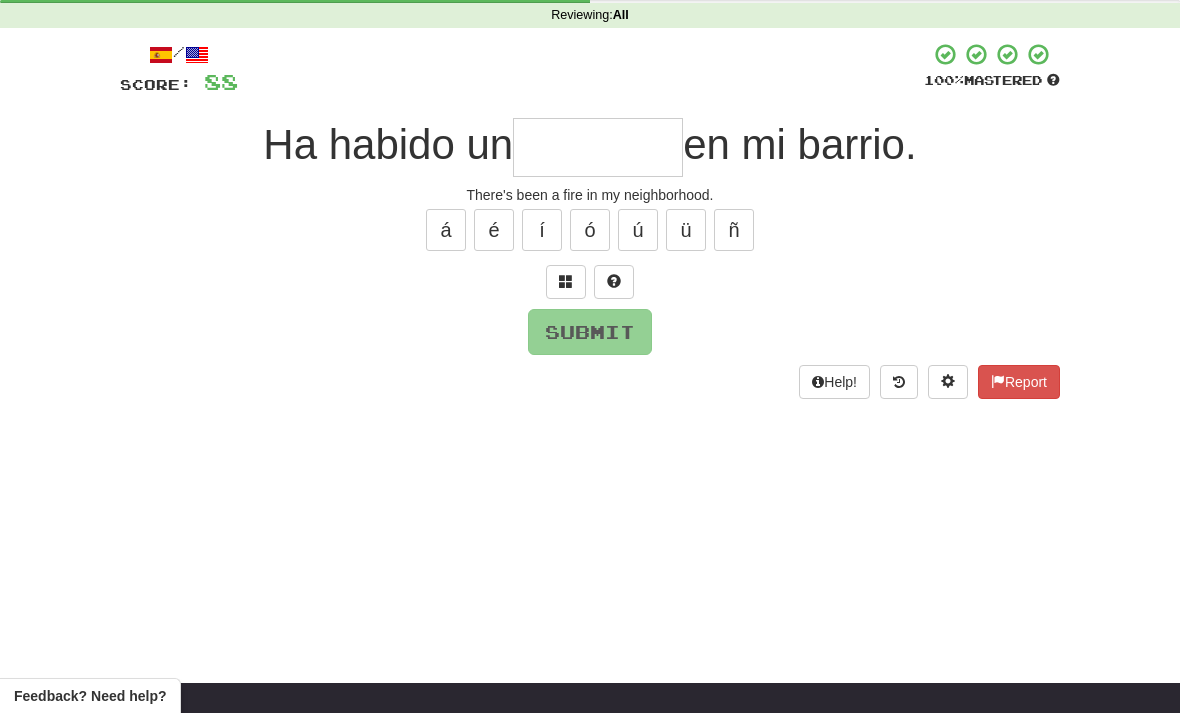 type on "*" 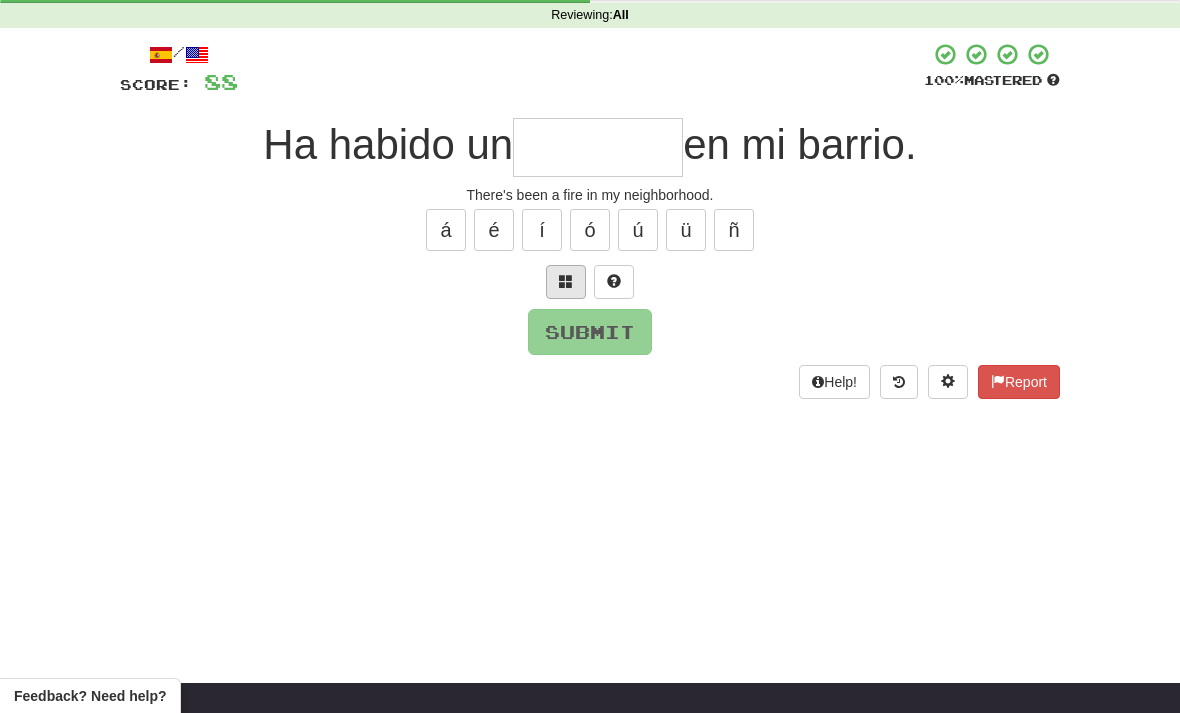 click at bounding box center (566, 282) 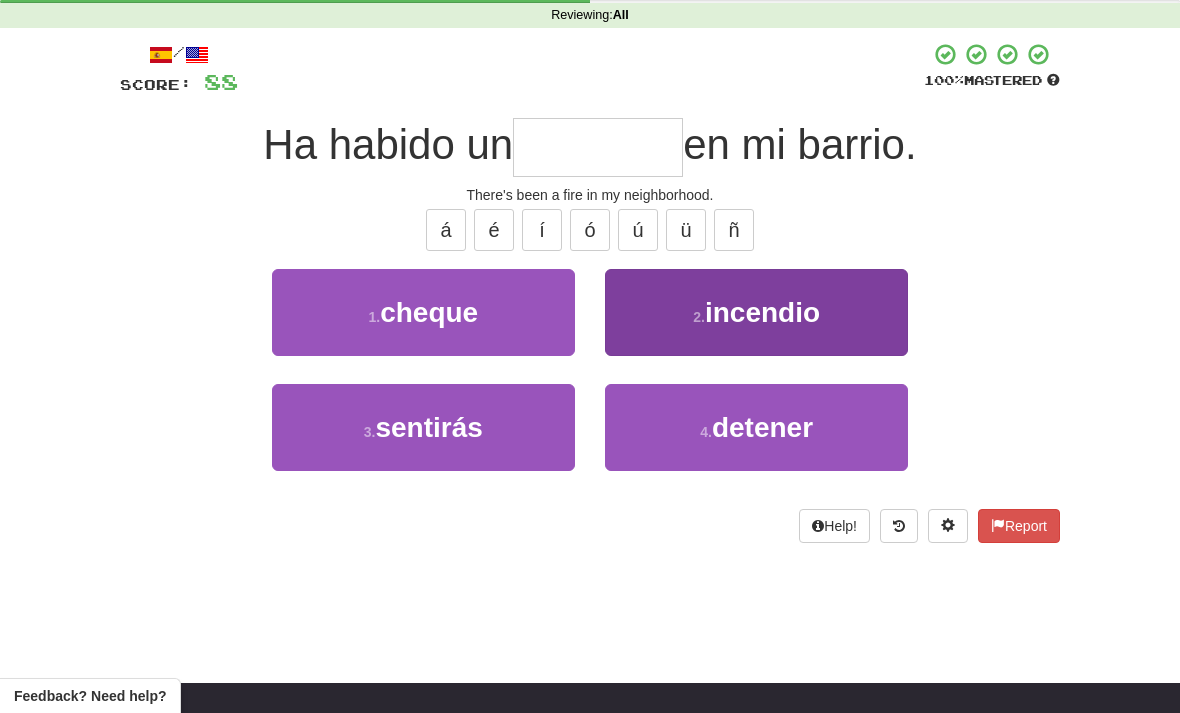 click on "incendio" at bounding box center (762, 312) 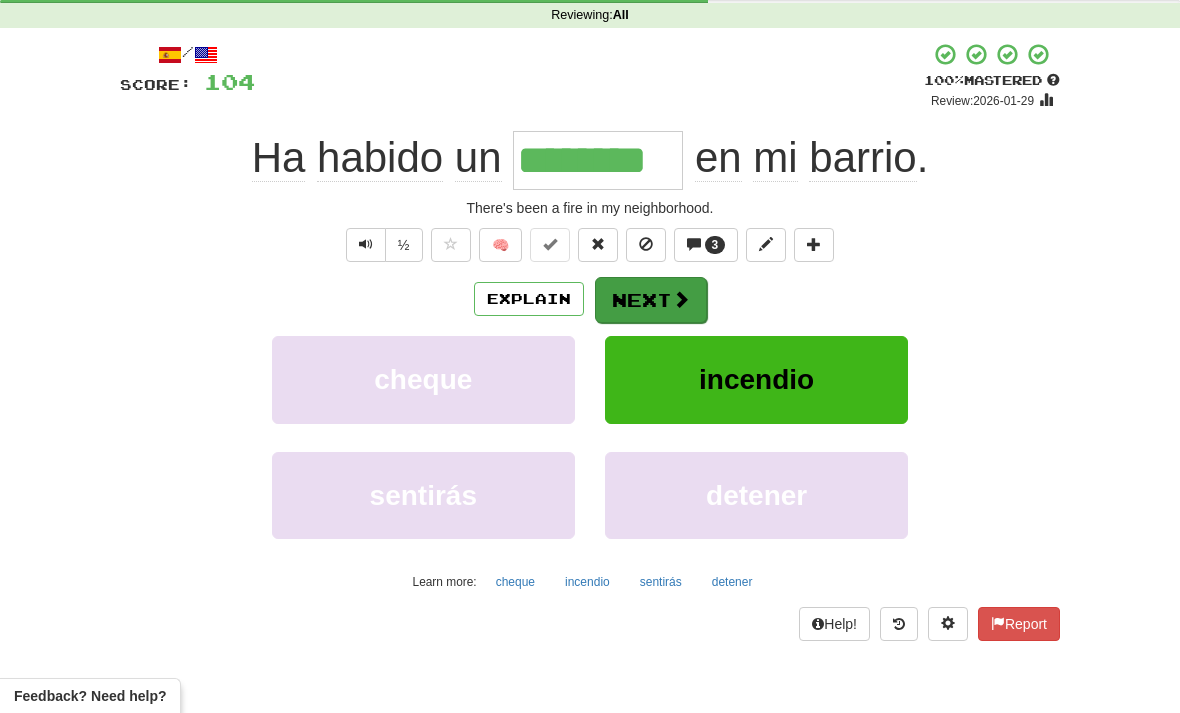 click on "Next" at bounding box center (651, 300) 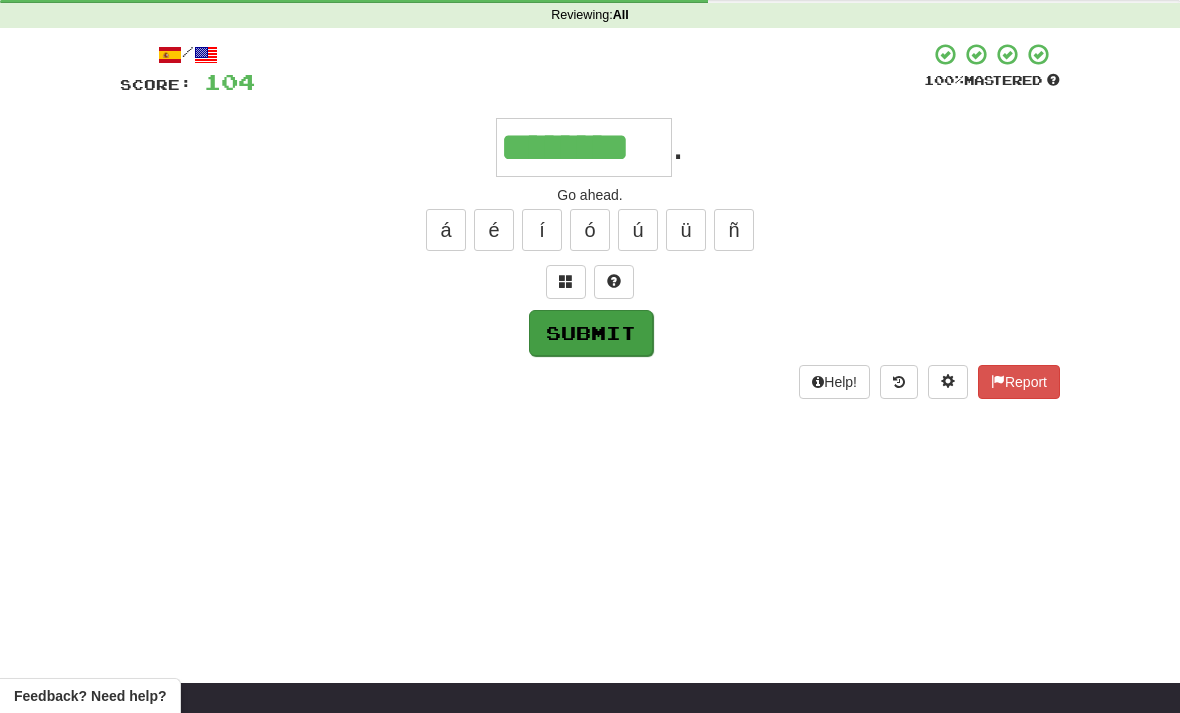 click on "Submit" at bounding box center (591, 333) 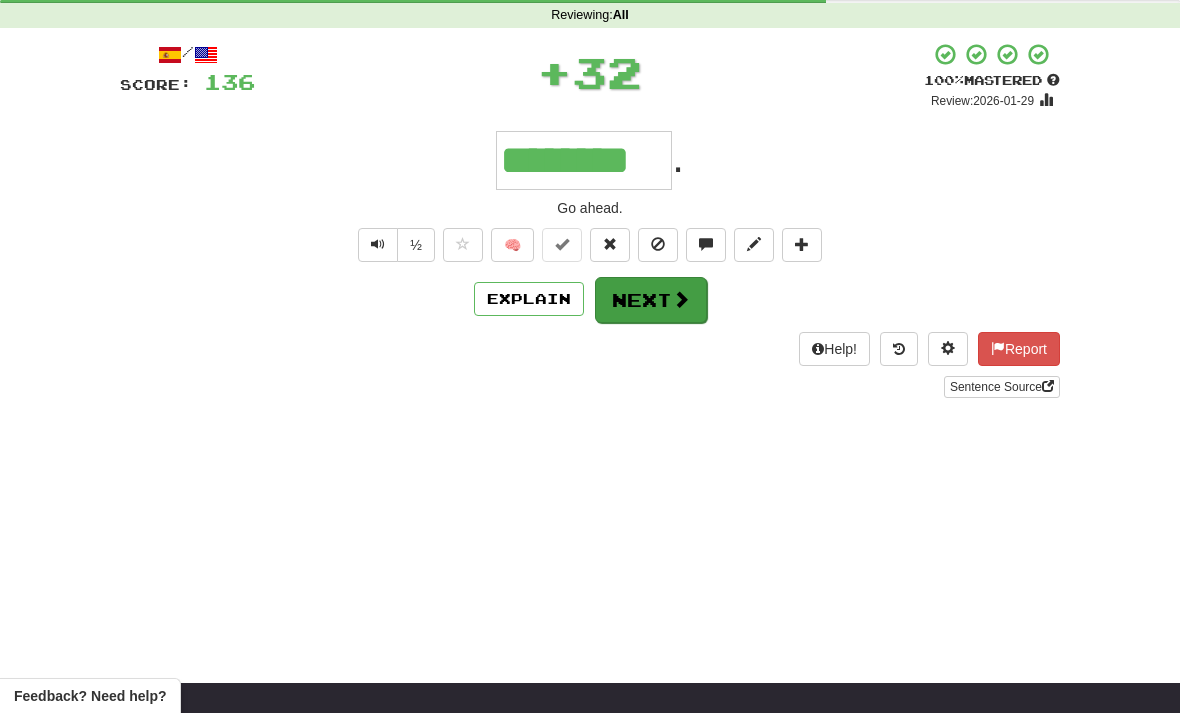 click at bounding box center [681, 299] 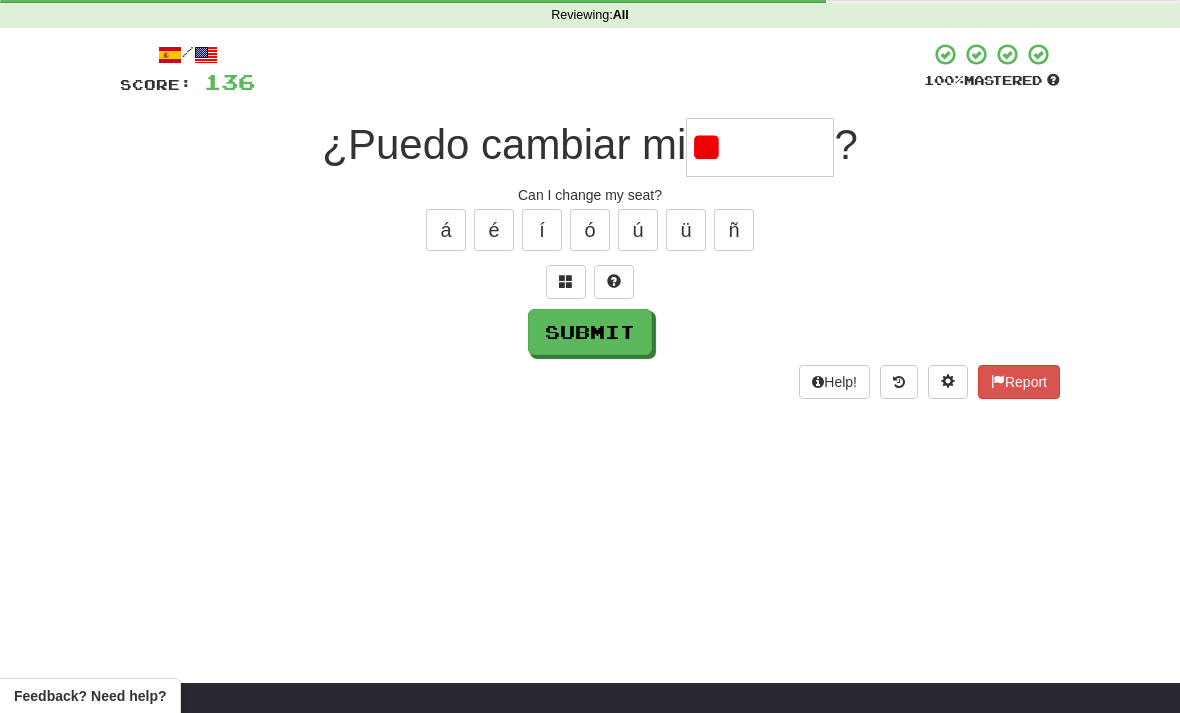 type on "*" 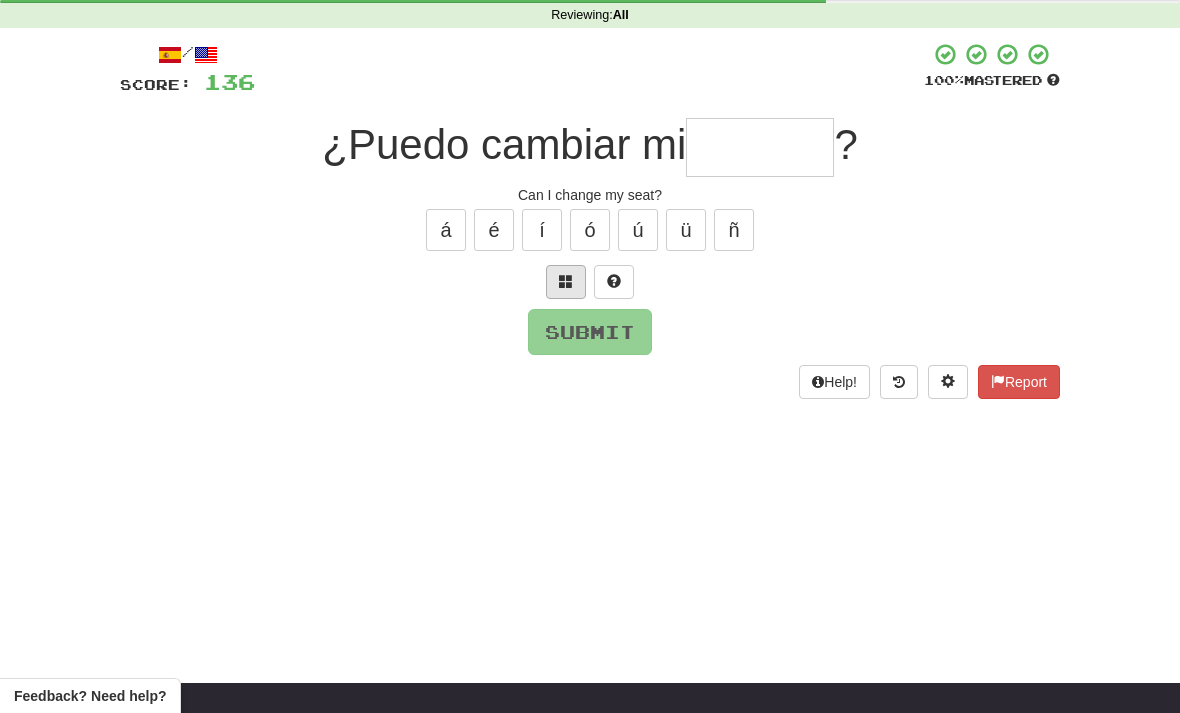 click at bounding box center (566, 282) 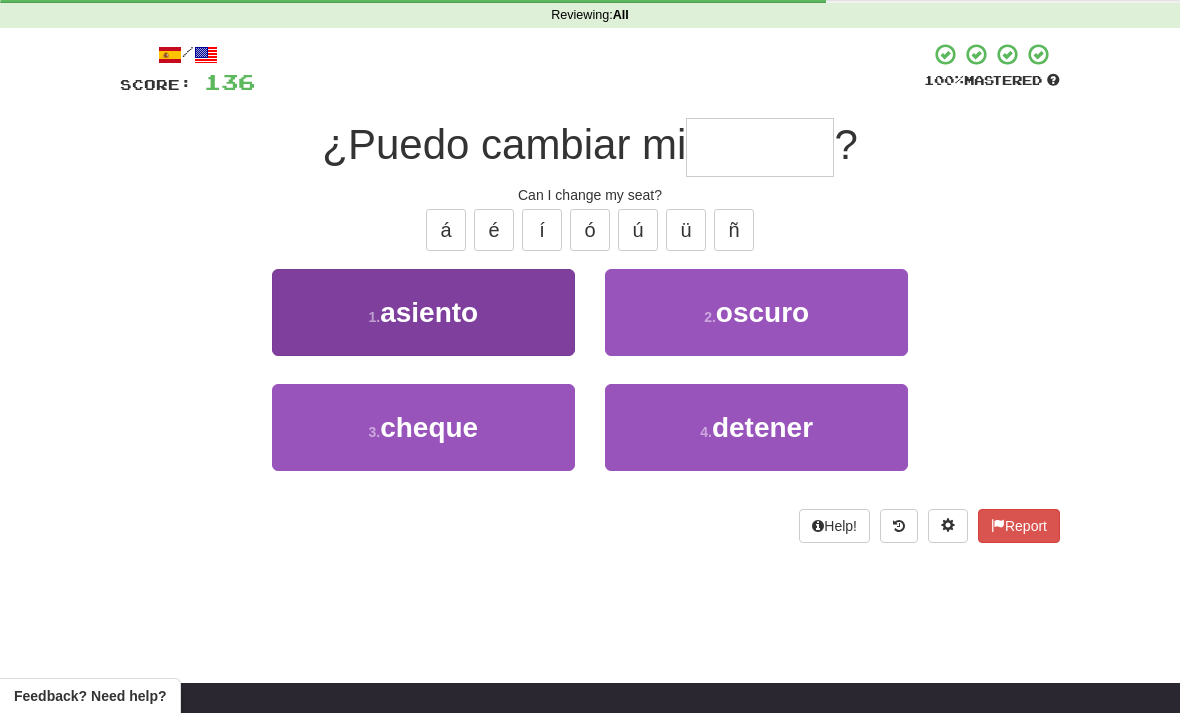 click on "1 .  asiento" at bounding box center (423, 312) 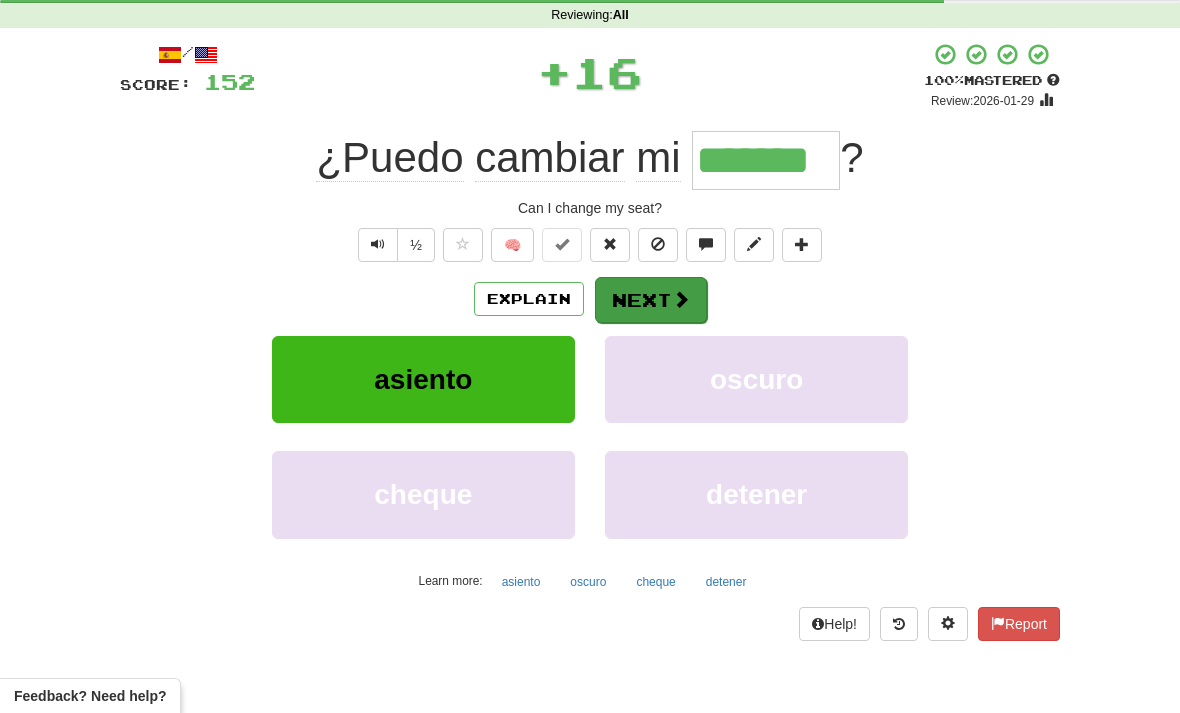 click on "Next" at bounding box center (651, 300) 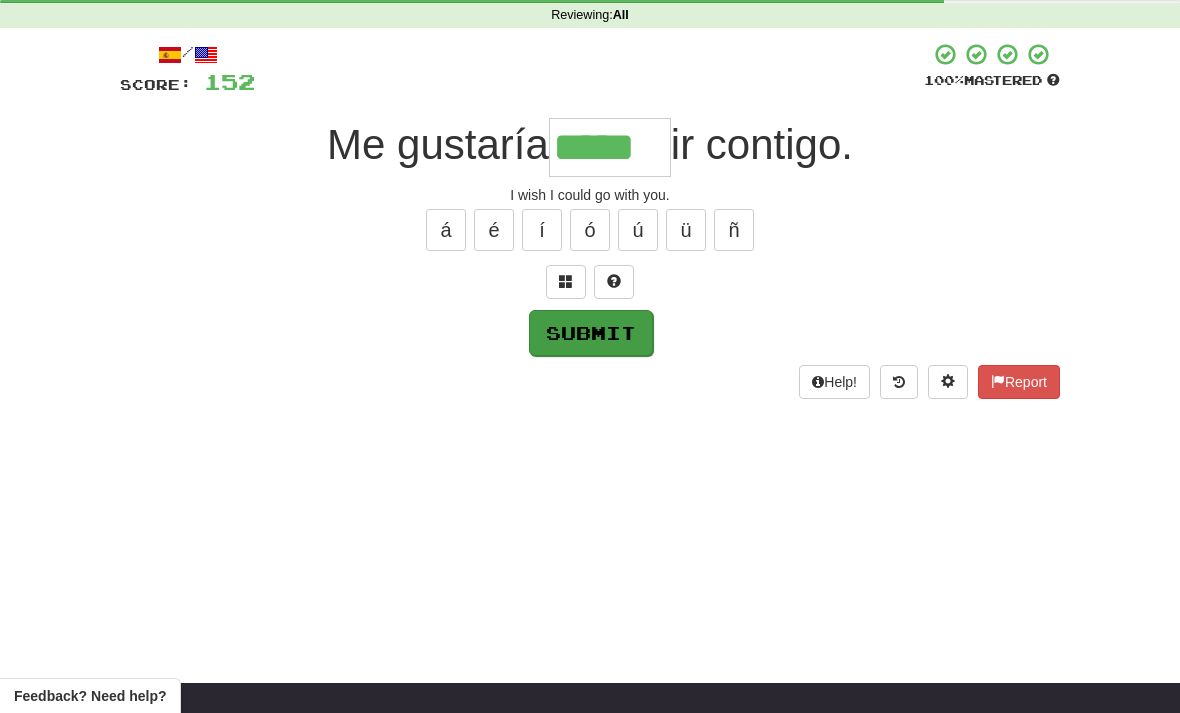 type on "*****" 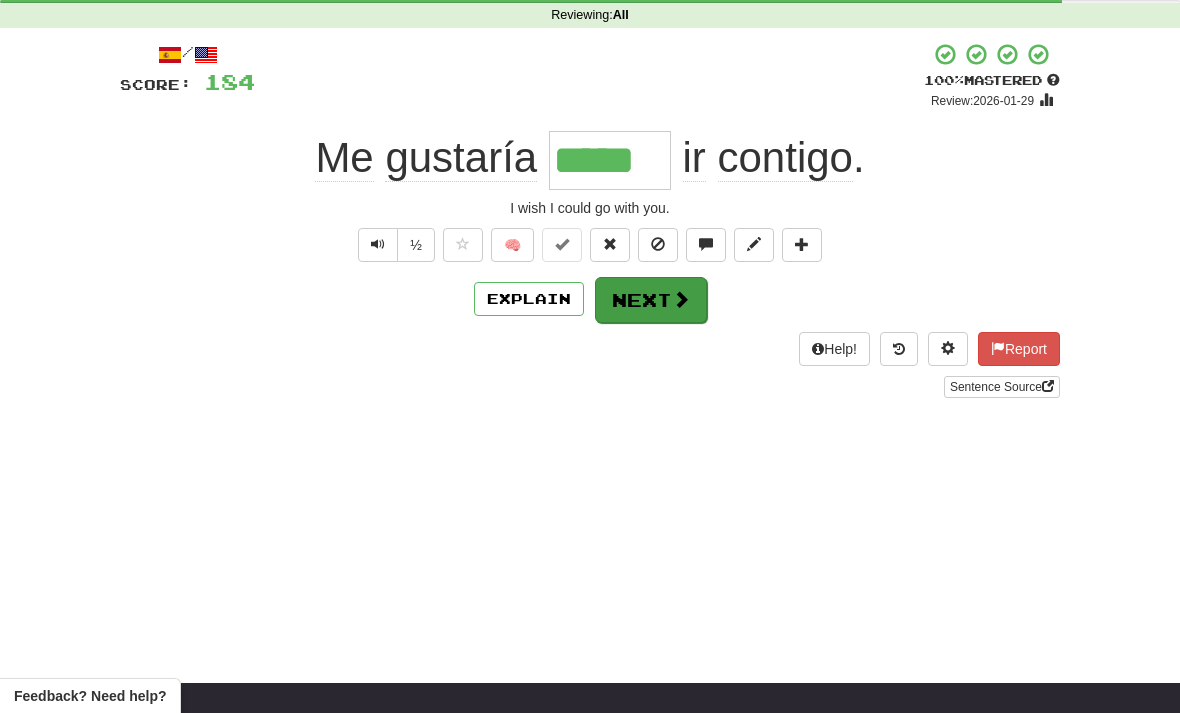 click at bounding box center [681, 299] 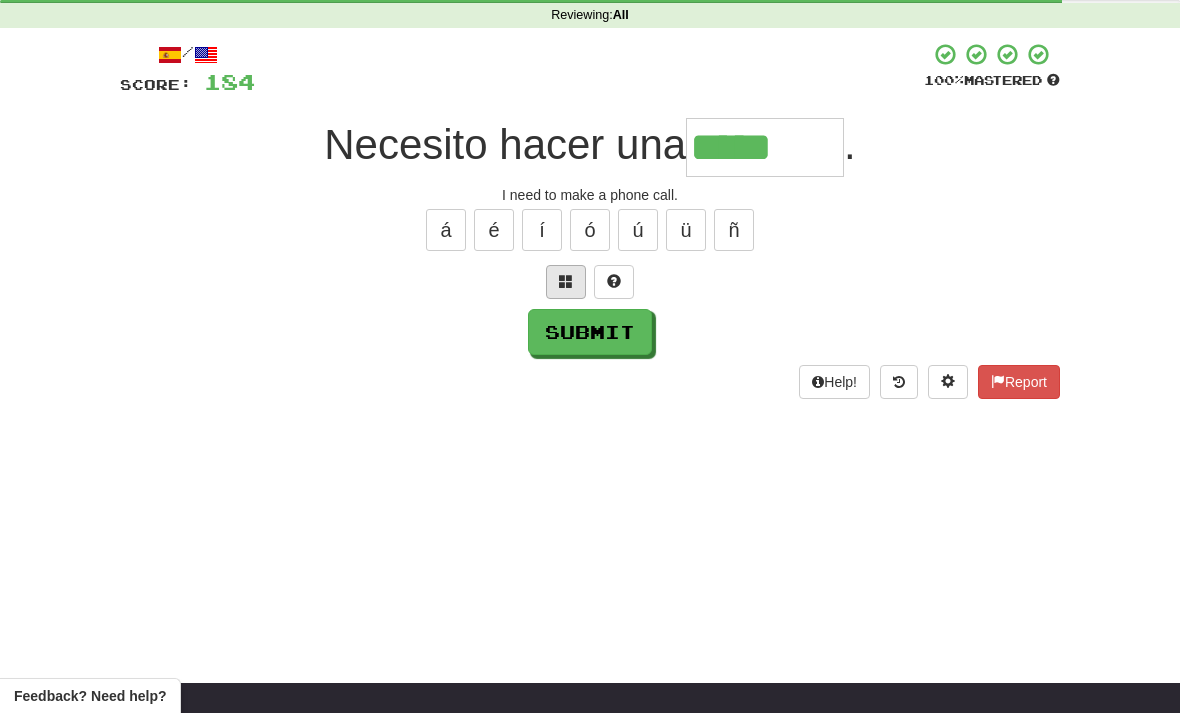 click at bounding box center (566, 282) 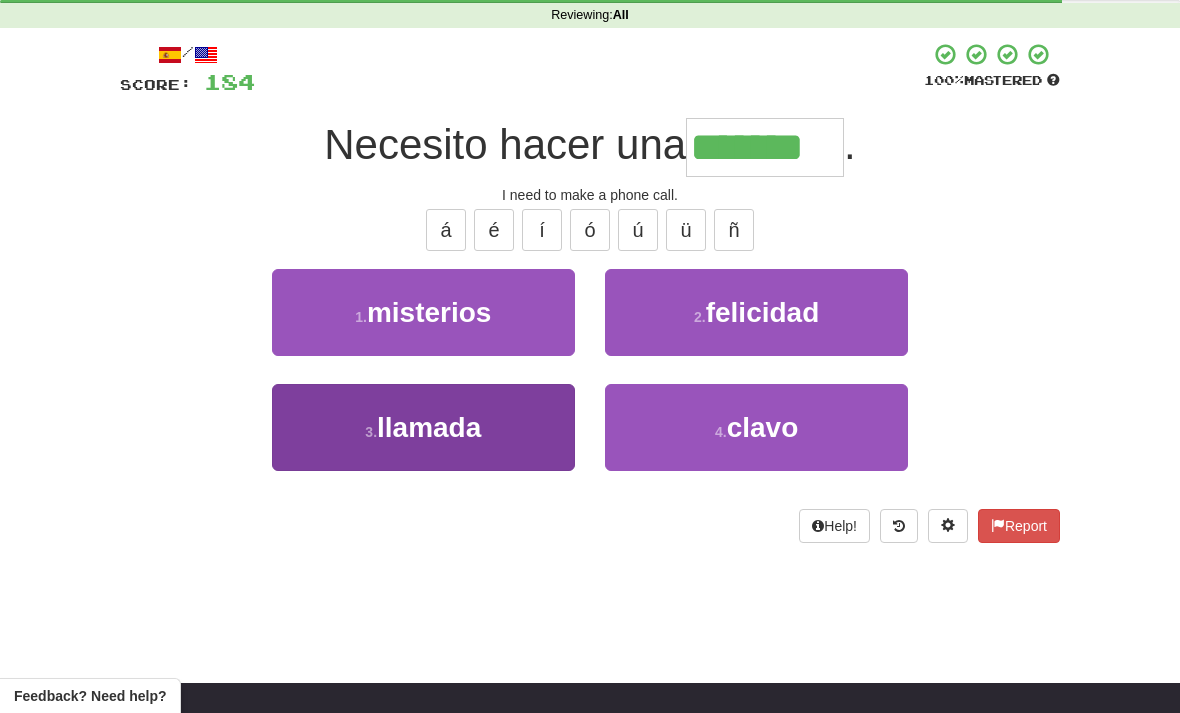 type on "*******" 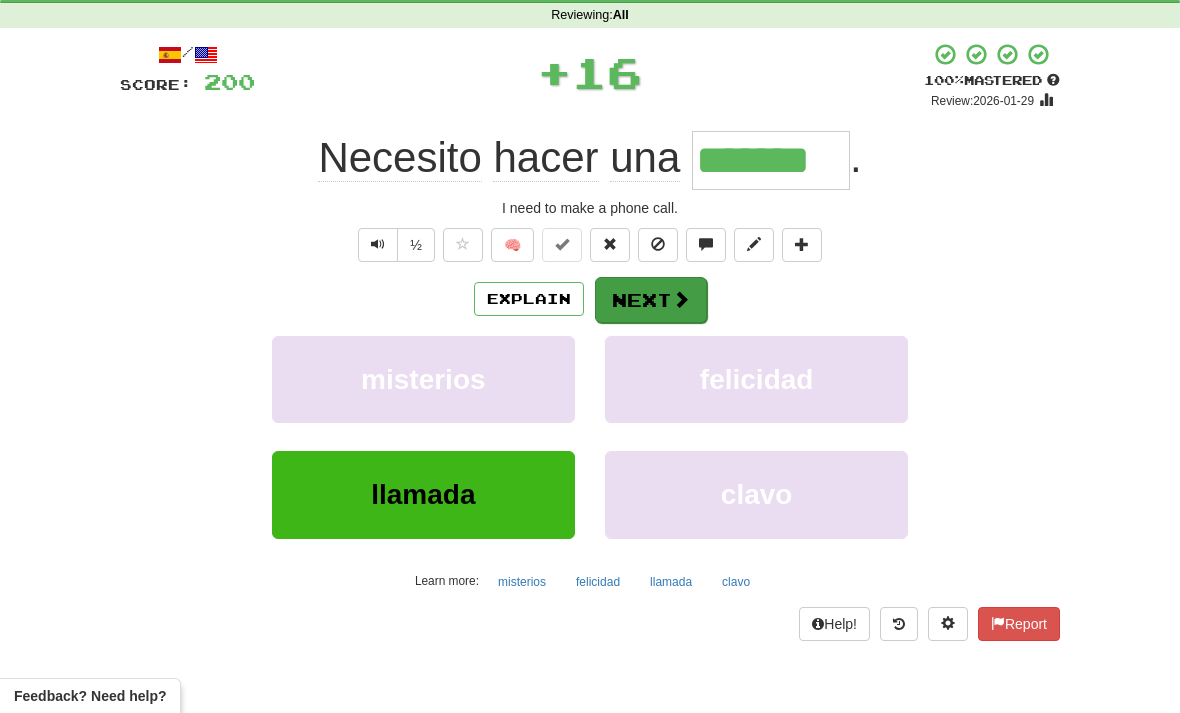click on "Next" at bounding box center (651, 300) 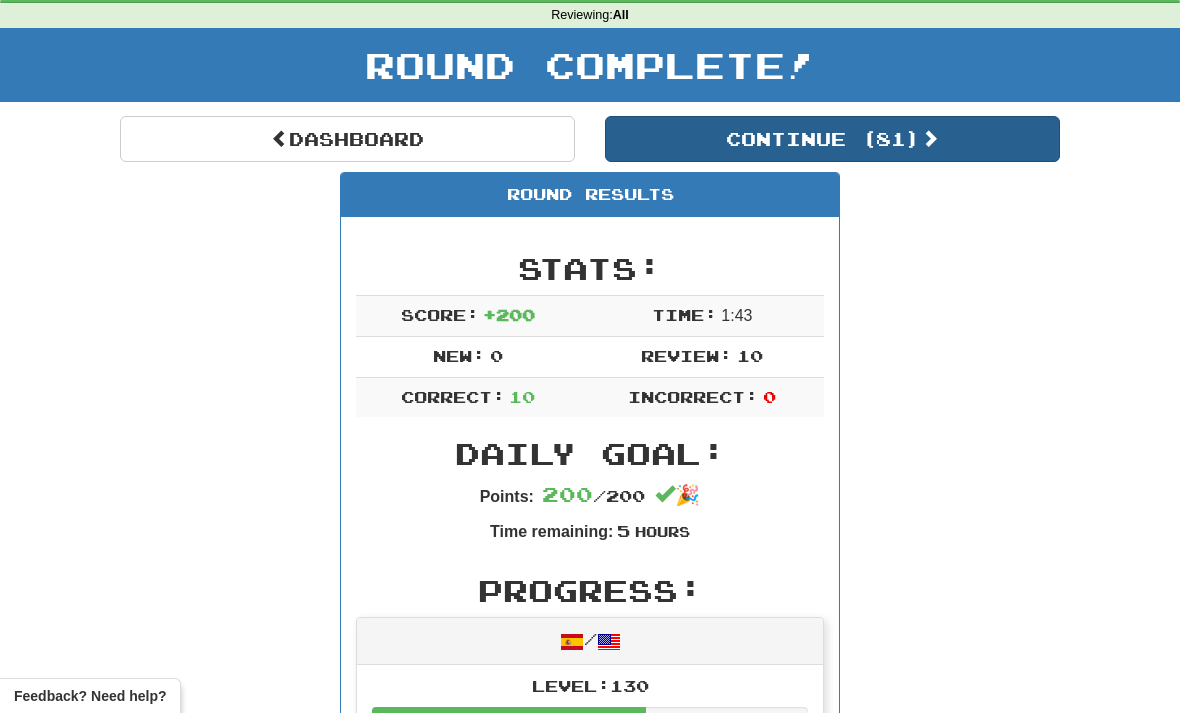 click on "Continue ( 81 )" at bounding box center (832, 139) 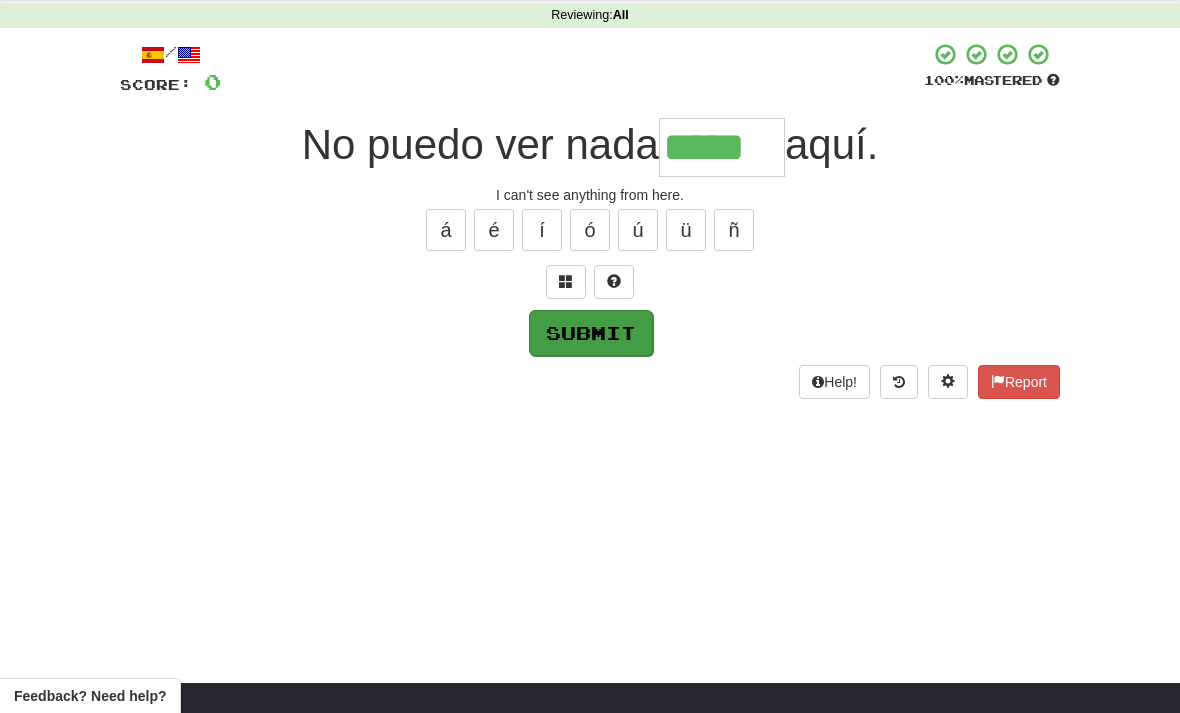 type on "*****" 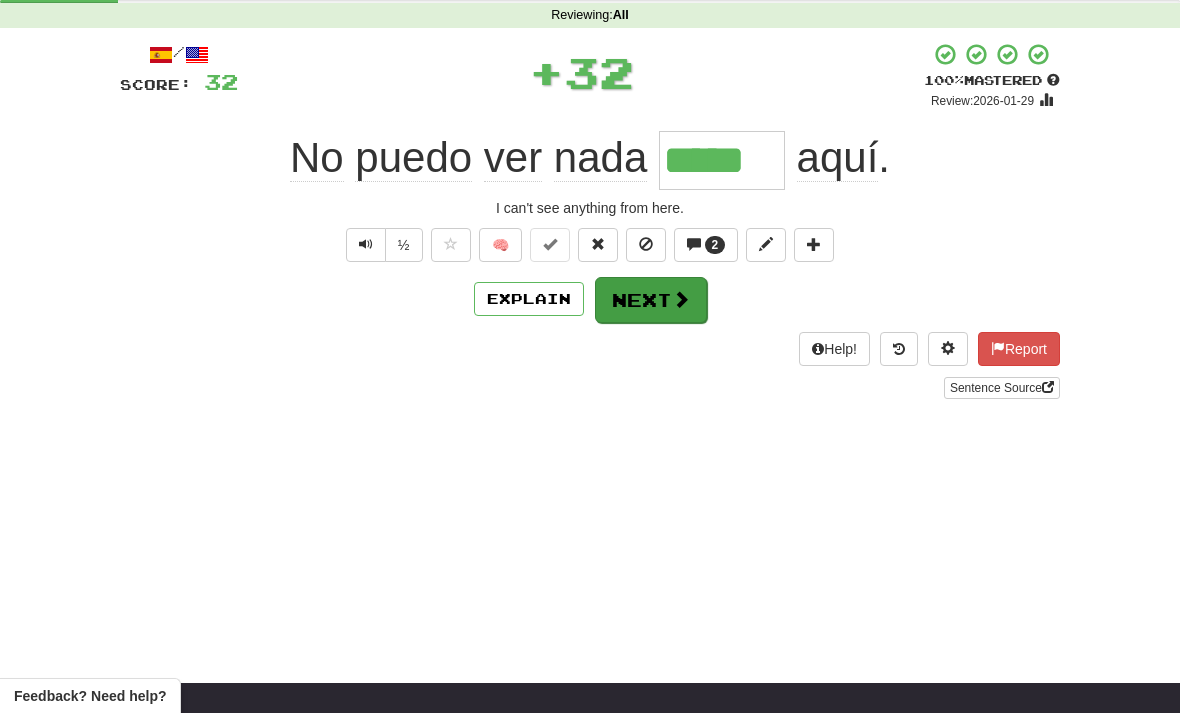 click at bounding box center [681, 299] 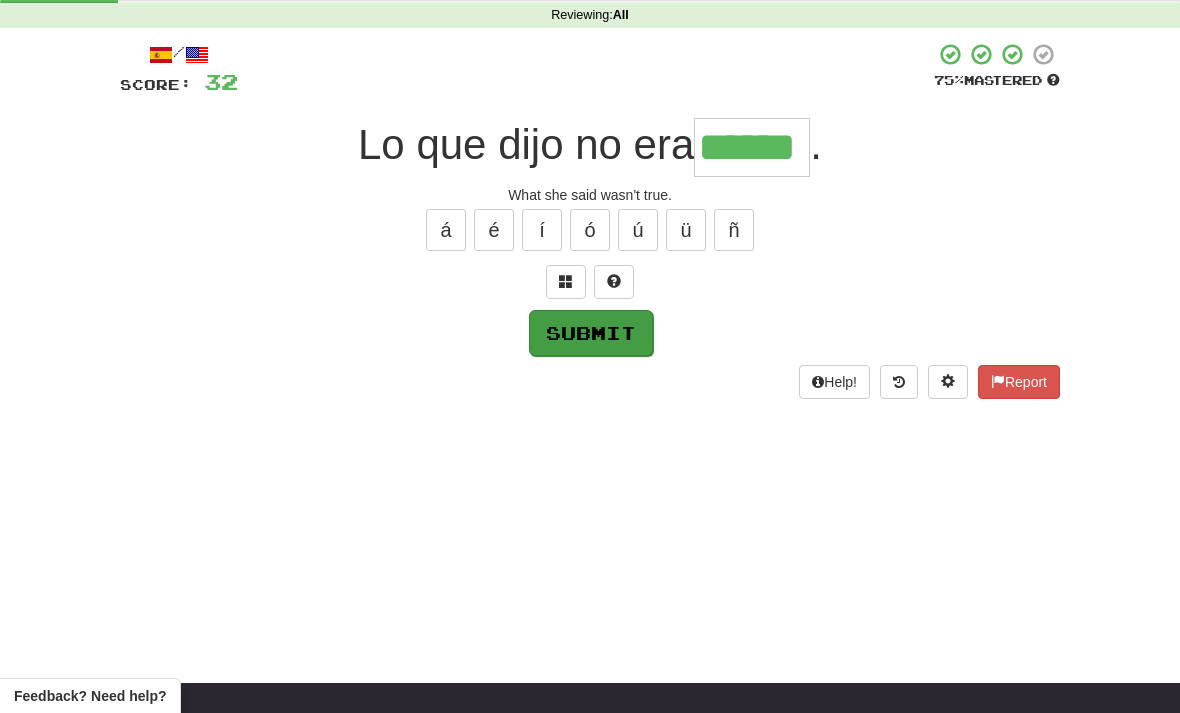 type on "******" 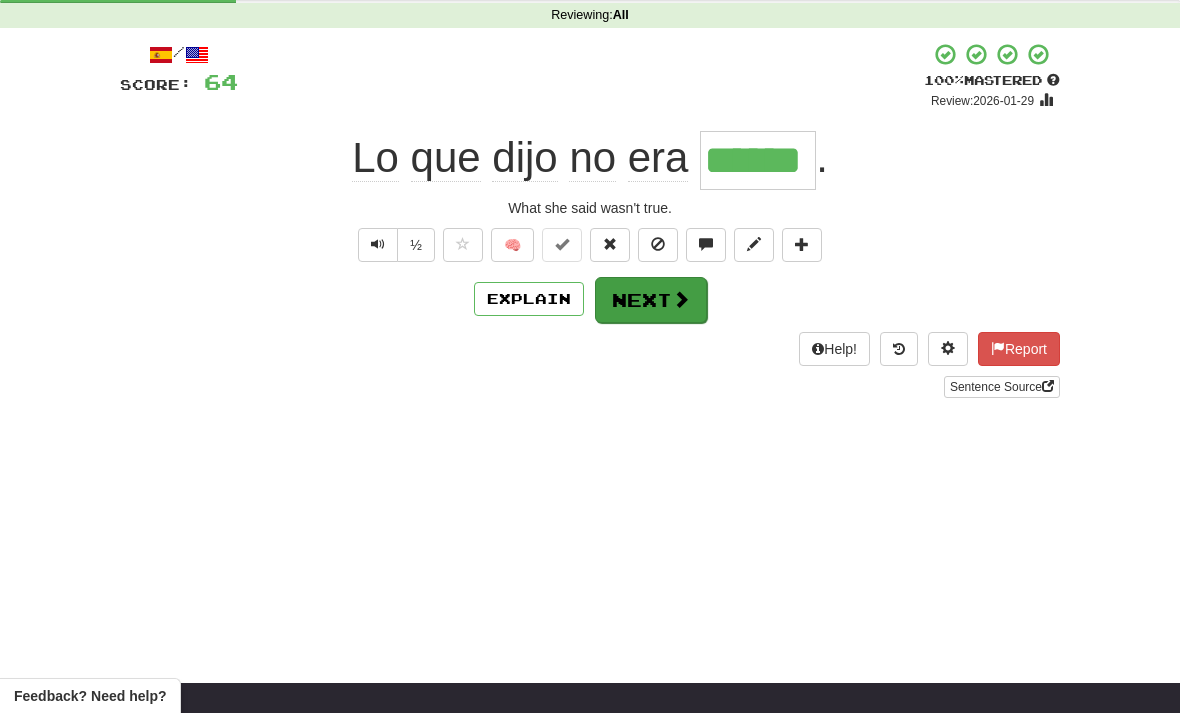 click at bounding box center [681, 299] 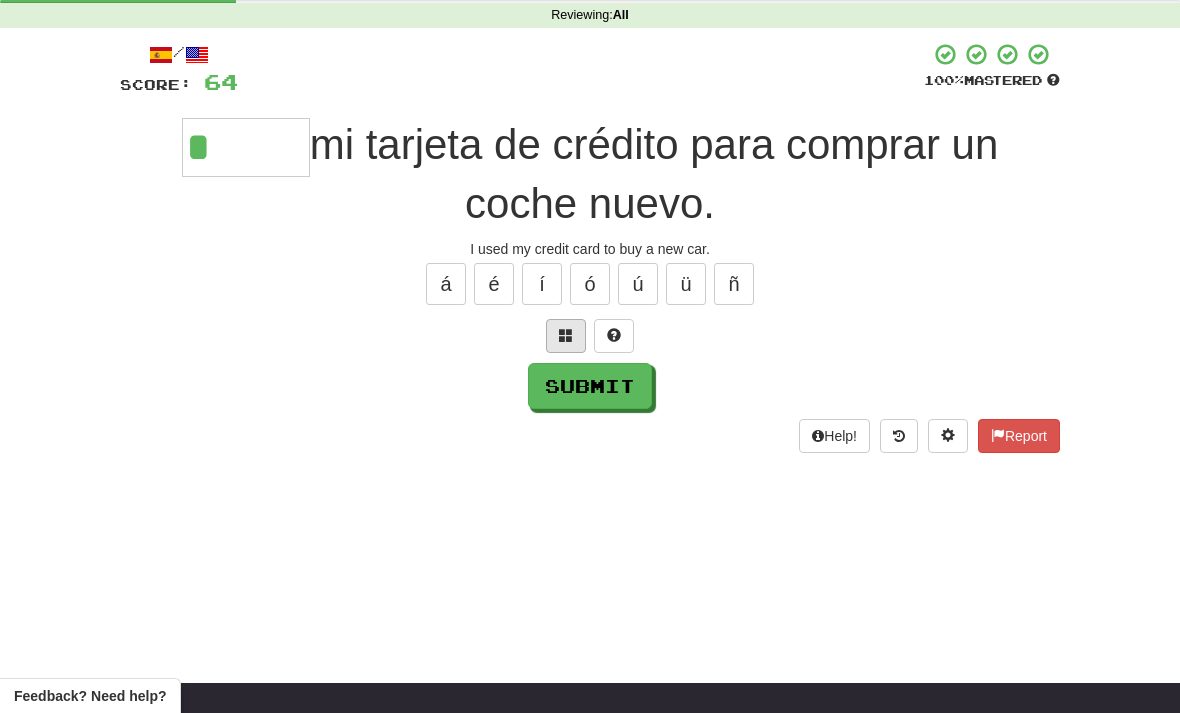 click at bounding box center (566, 336) 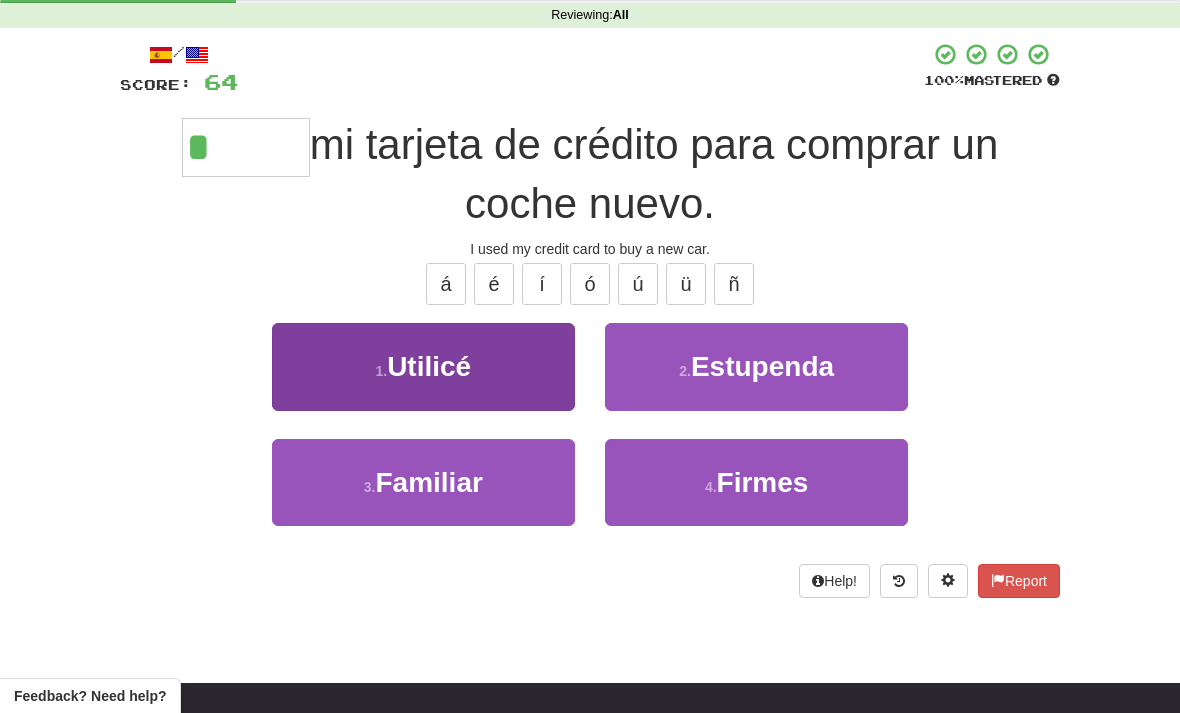 click on "1 .  Utilicé" at bounding box center (423, 366) 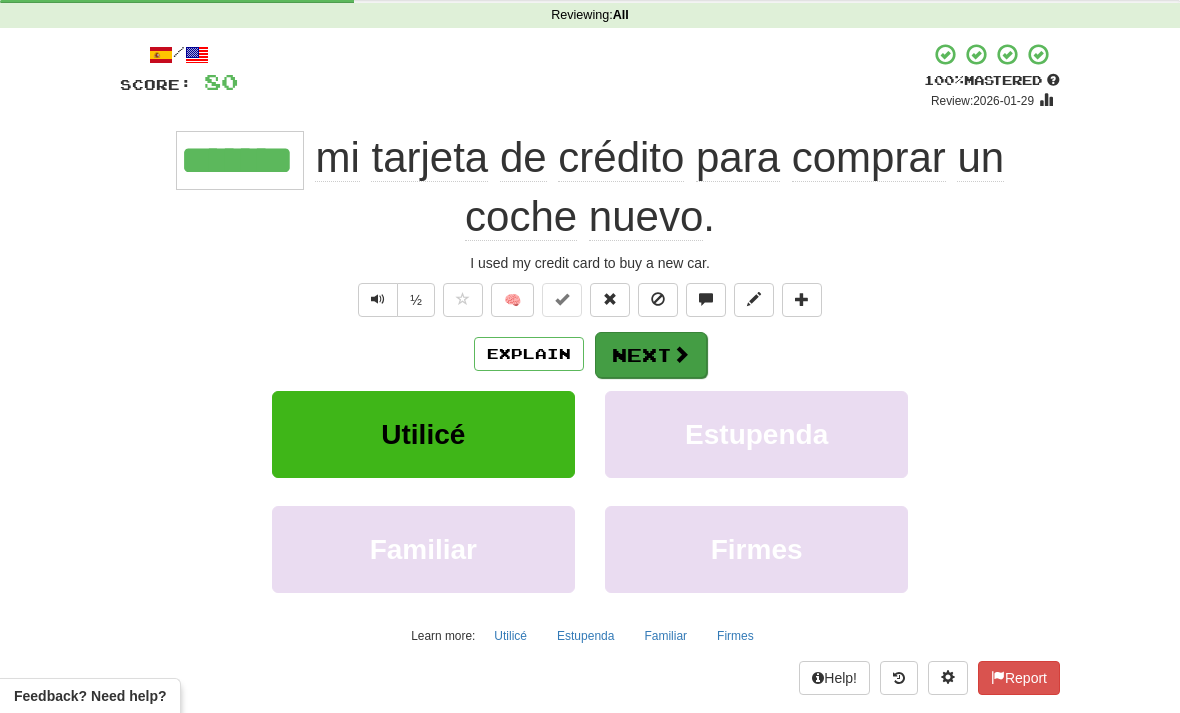 click at bounding box center (681, 354) 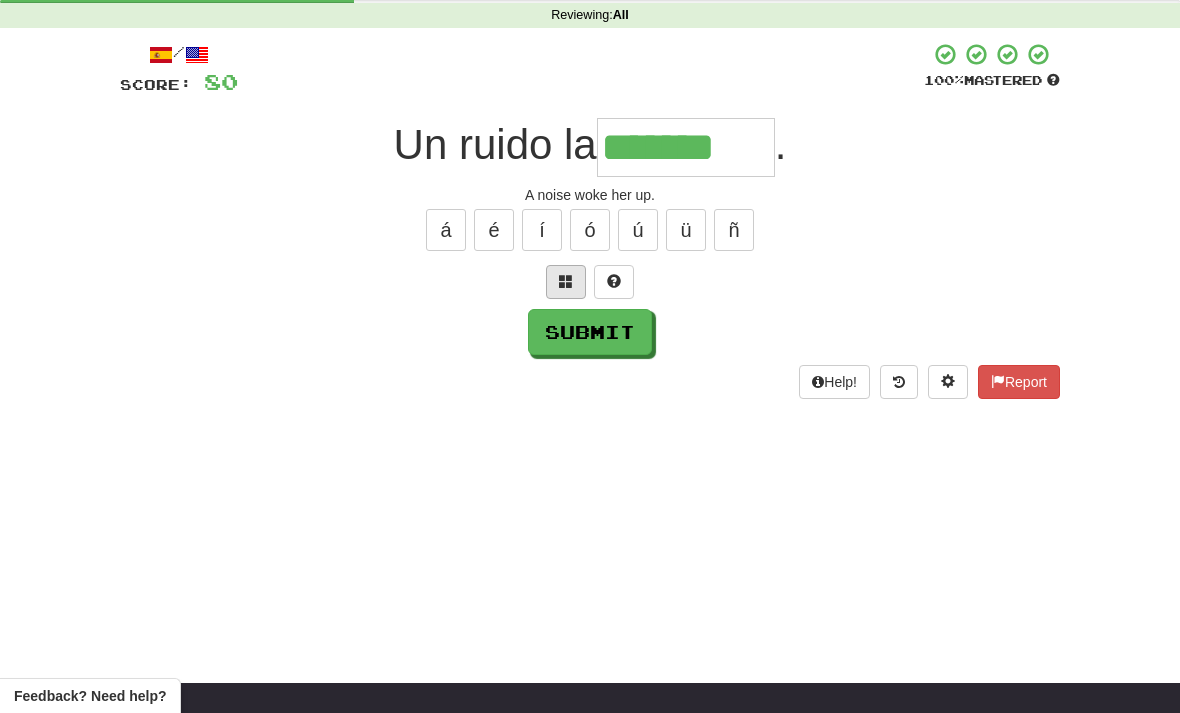 click at bounding box center (566, 282) 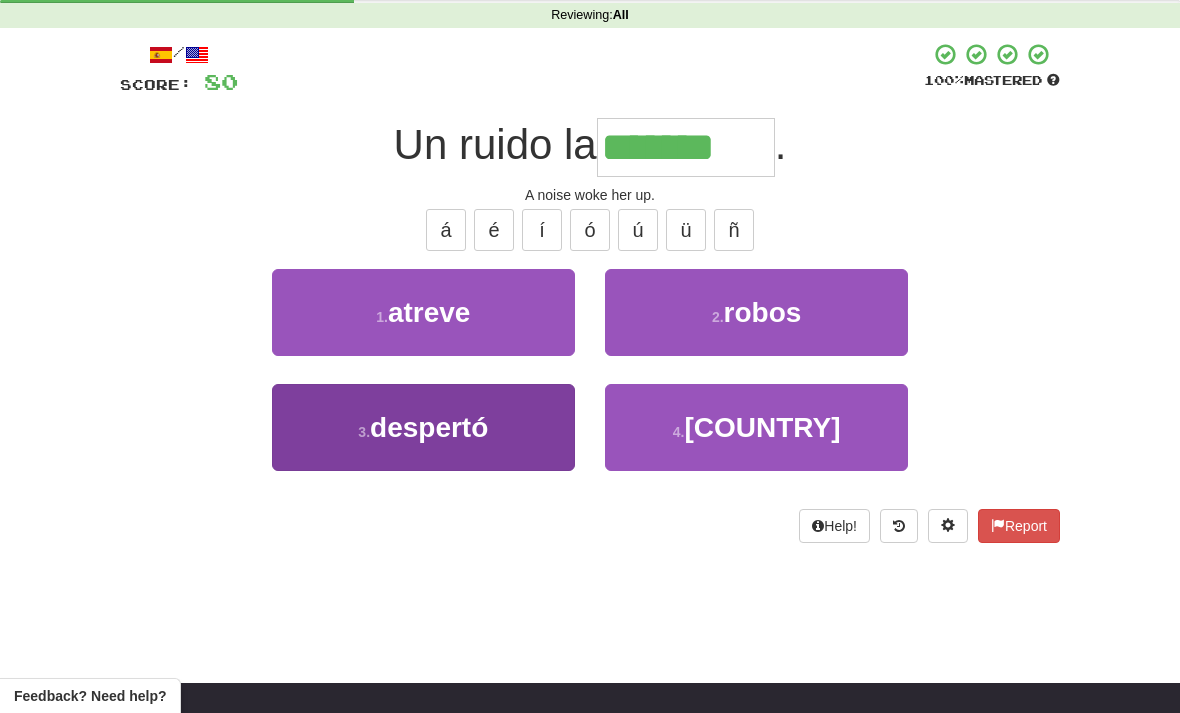 click on "3 .  despertó" at bounding box center [423, 427] 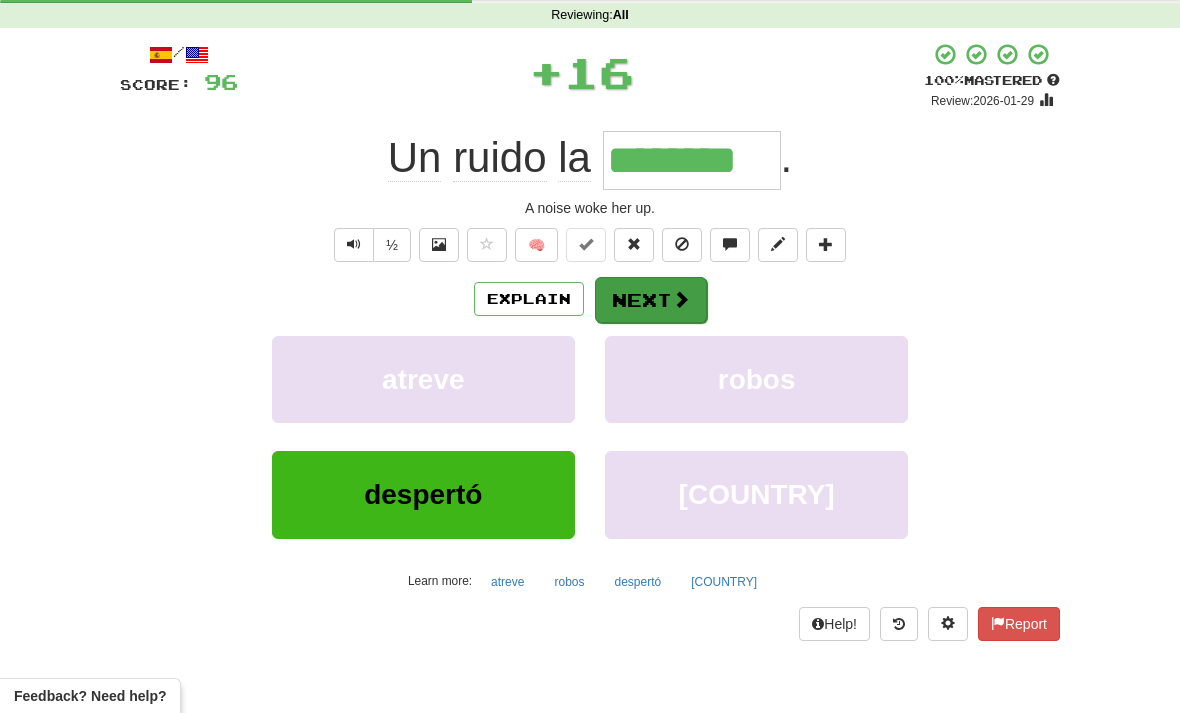 click at bounding box center (681, 299) 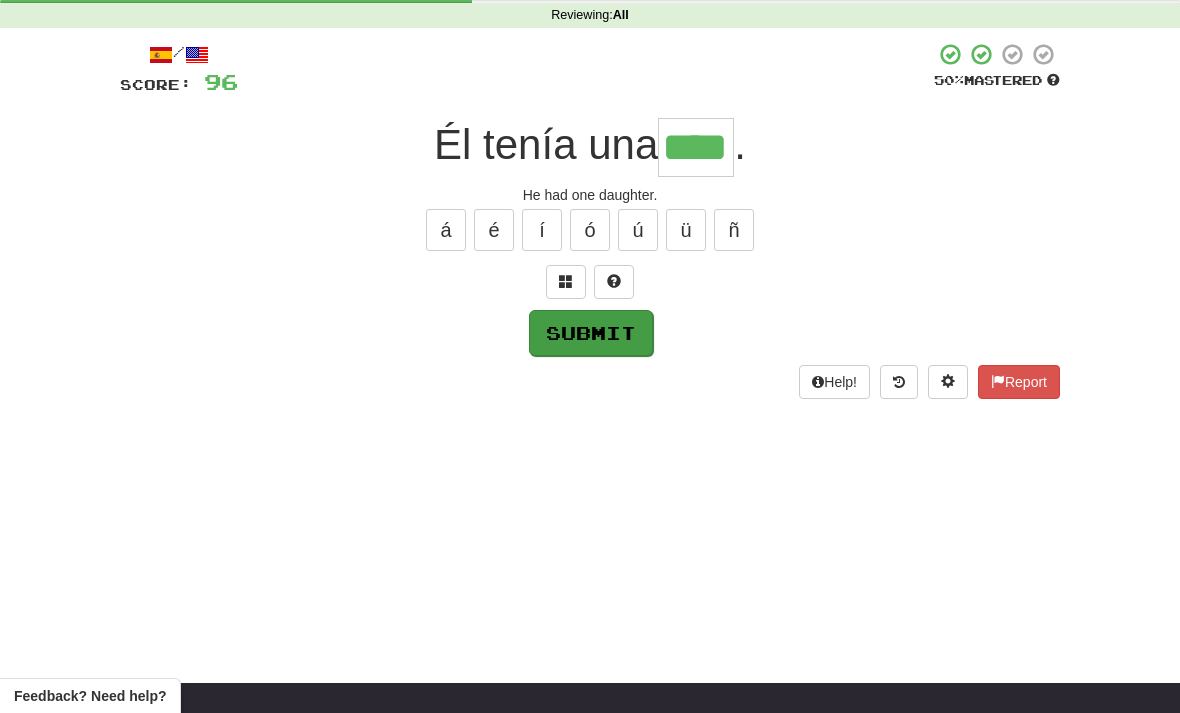 type on "****" 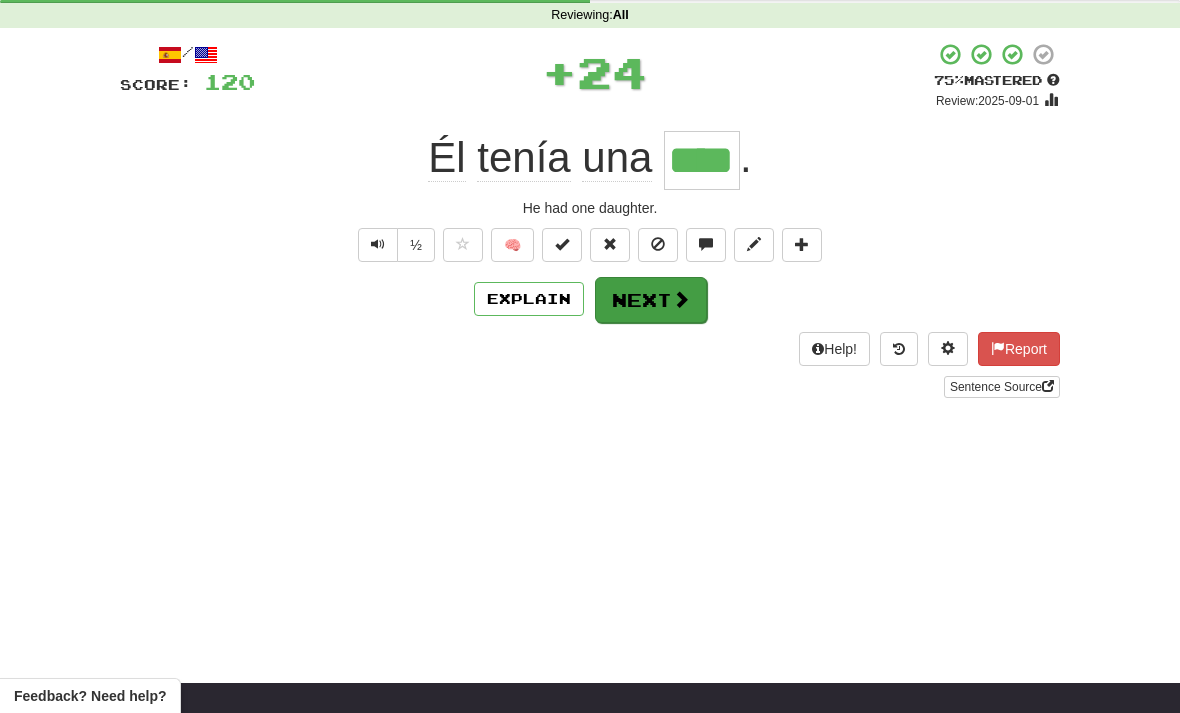 click on "Next" at bounding box center [651, 300] 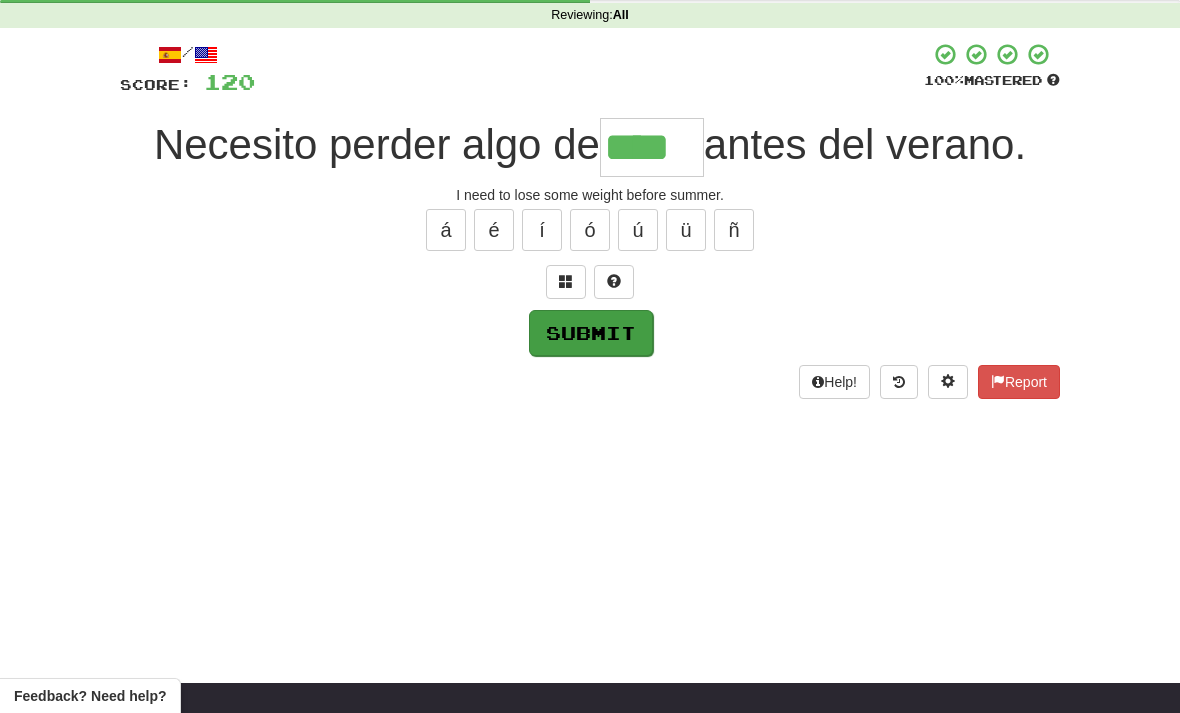 type on "****" 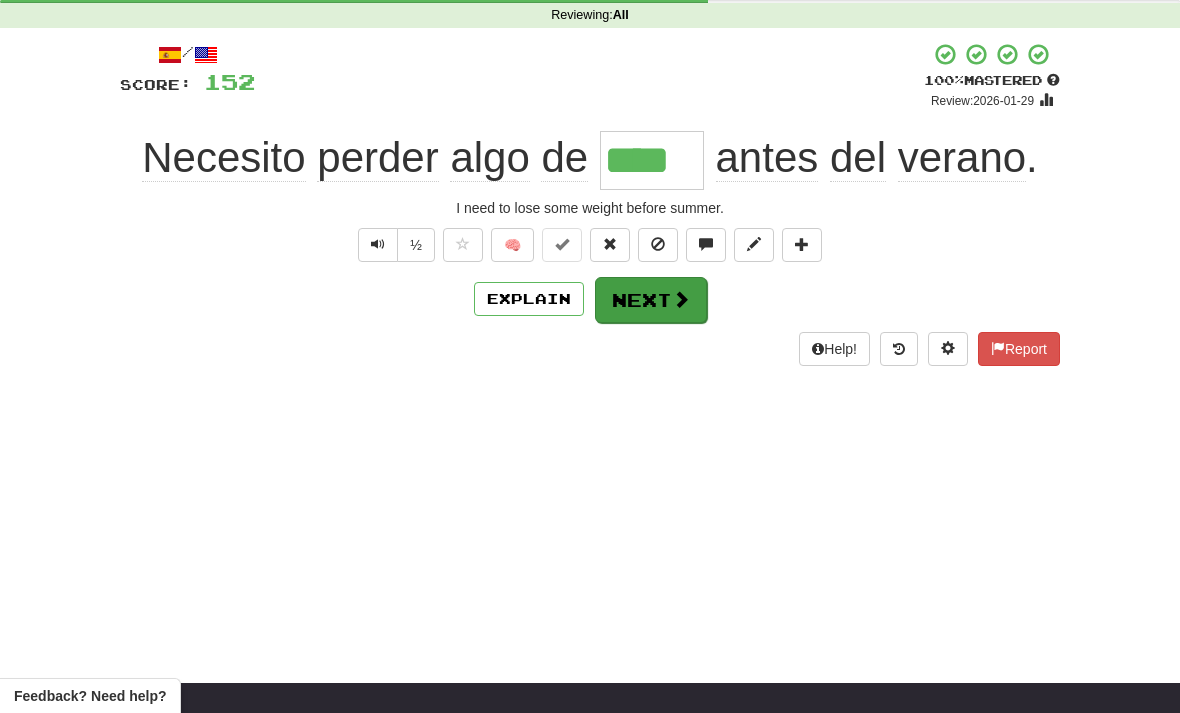 click on "Next" at bounding box center [651, 300] 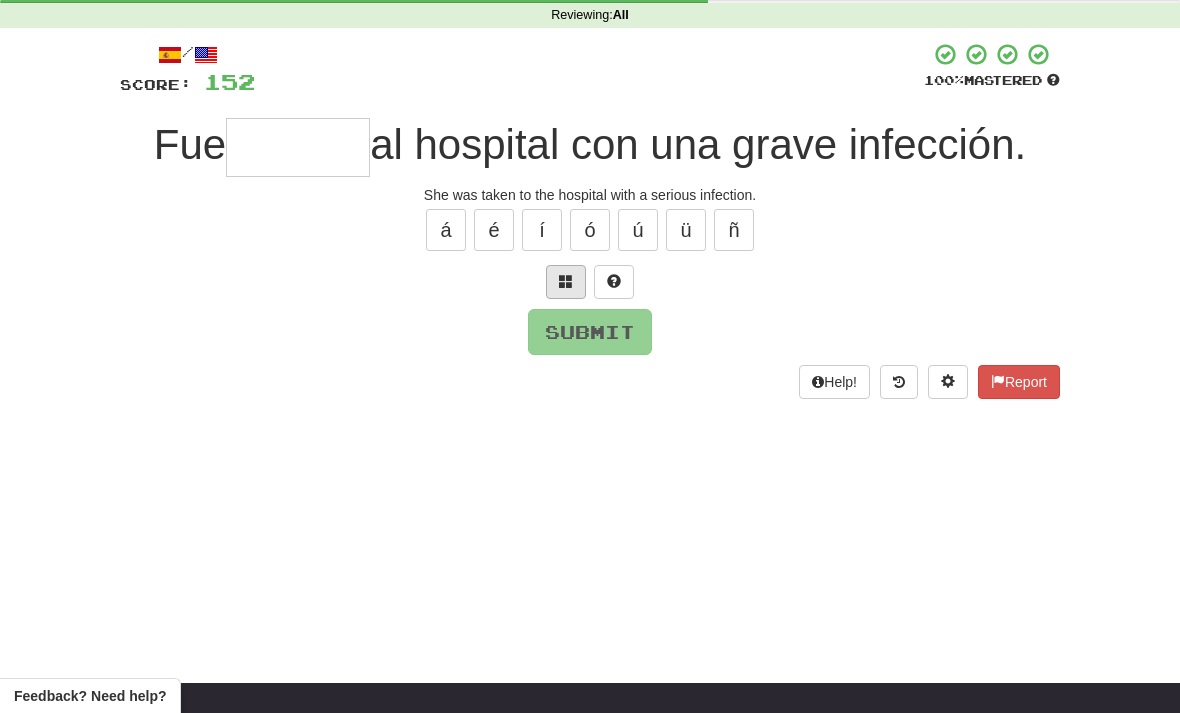 click at bounding box center [566, 281] 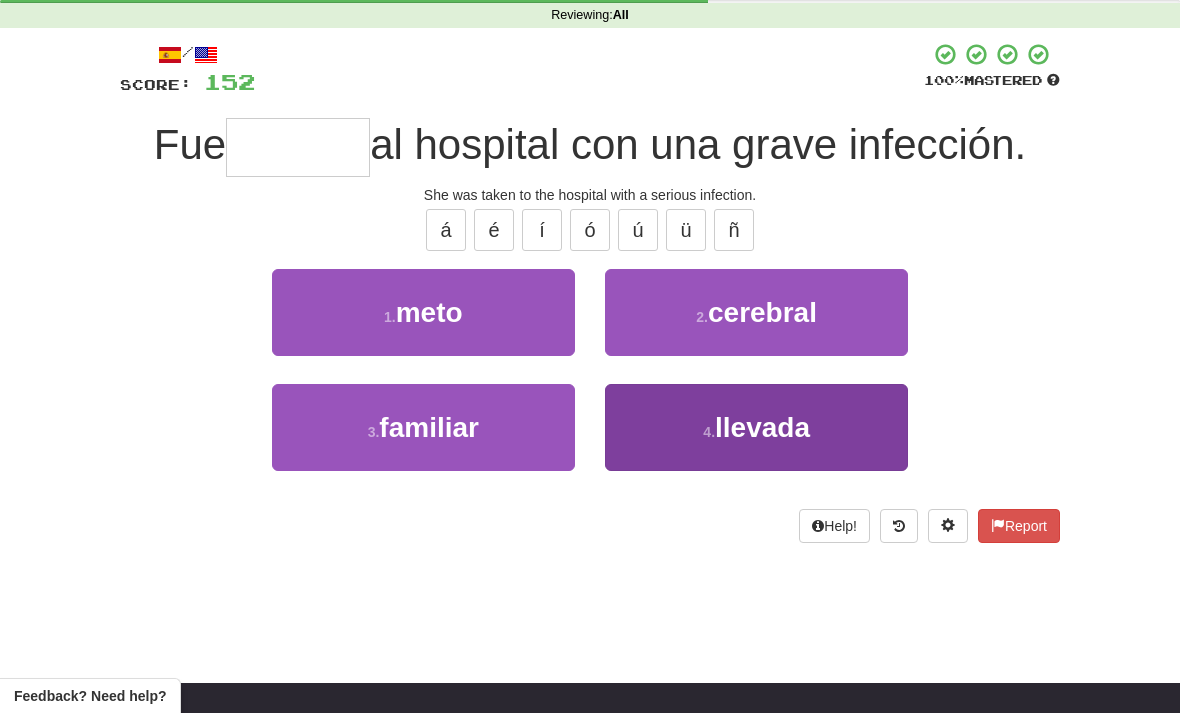 click on "llevada" at bounding box center [762, 427] 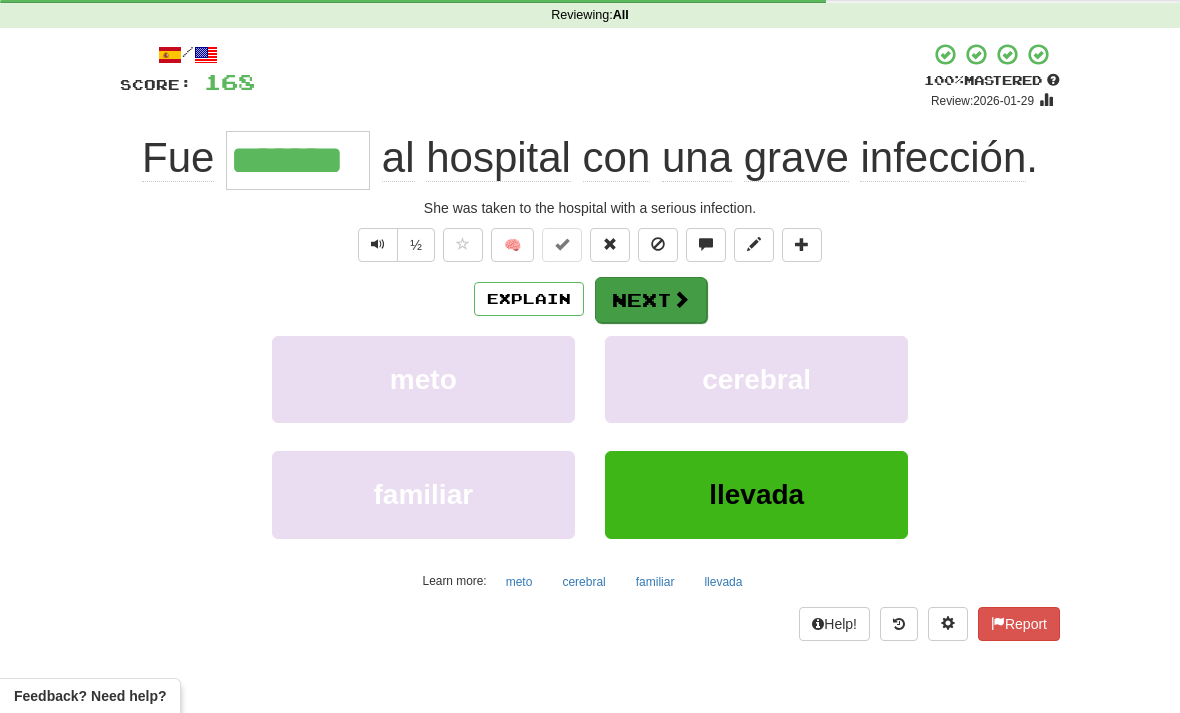 click at bounding box center (681, 299) 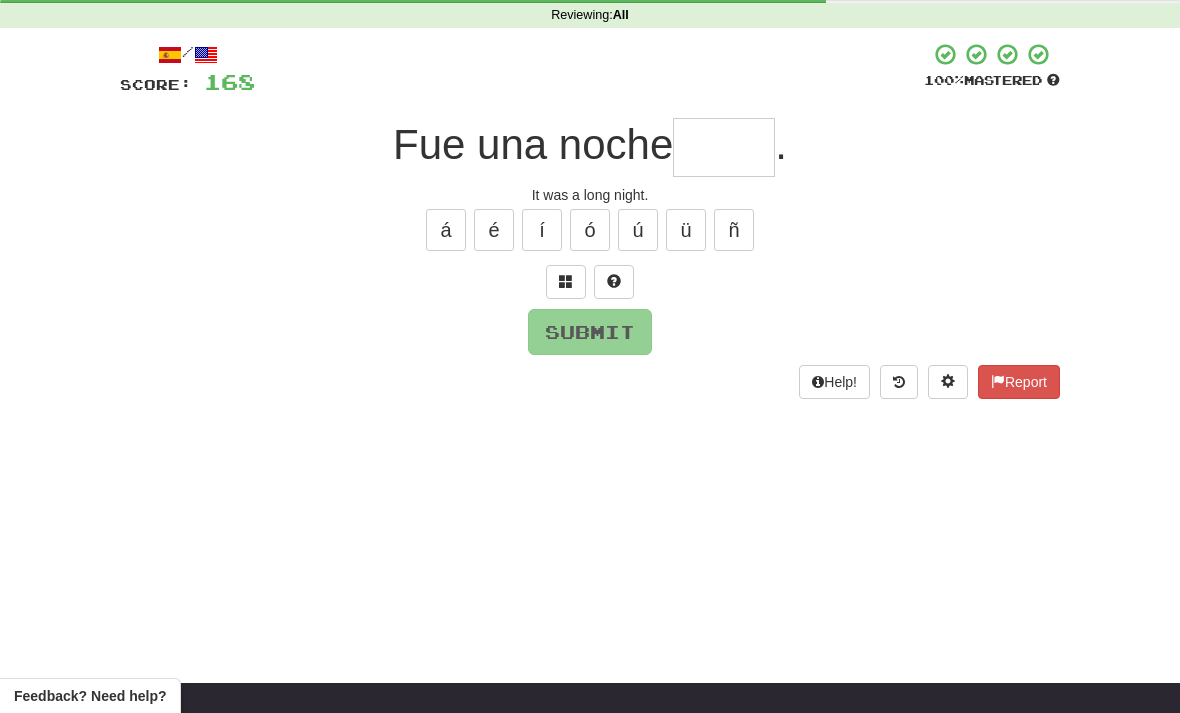 type on "*" 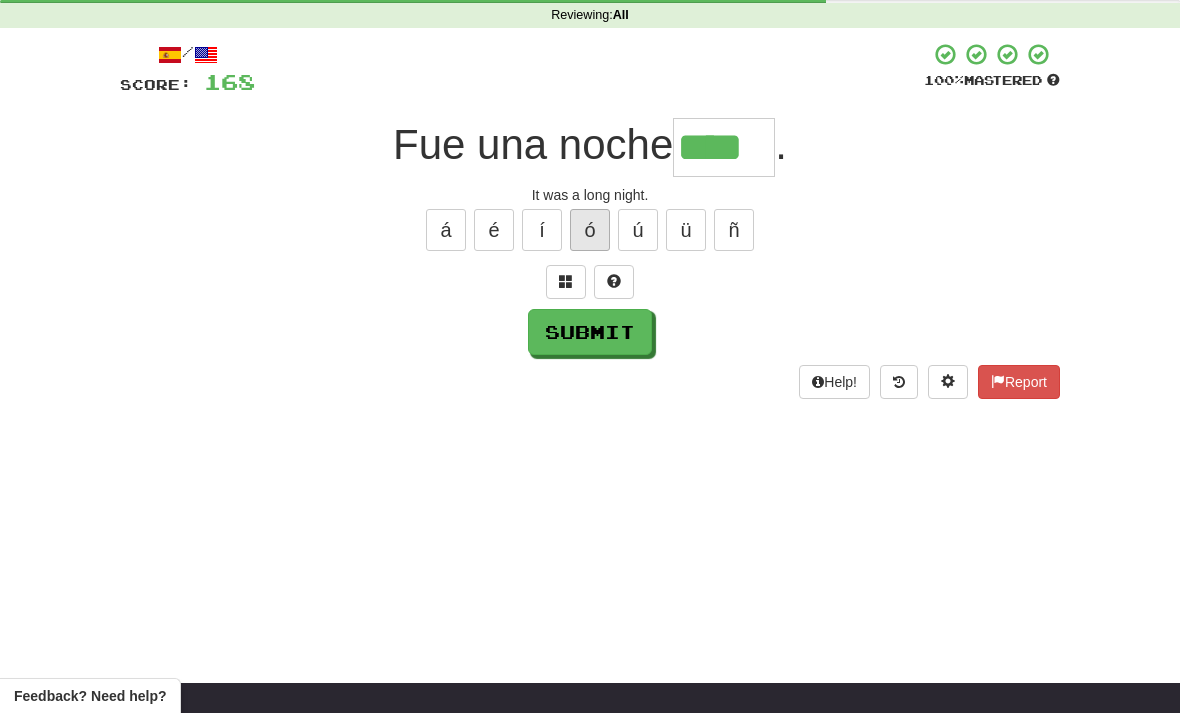 click on "ó" at bounding box center [590, 230] 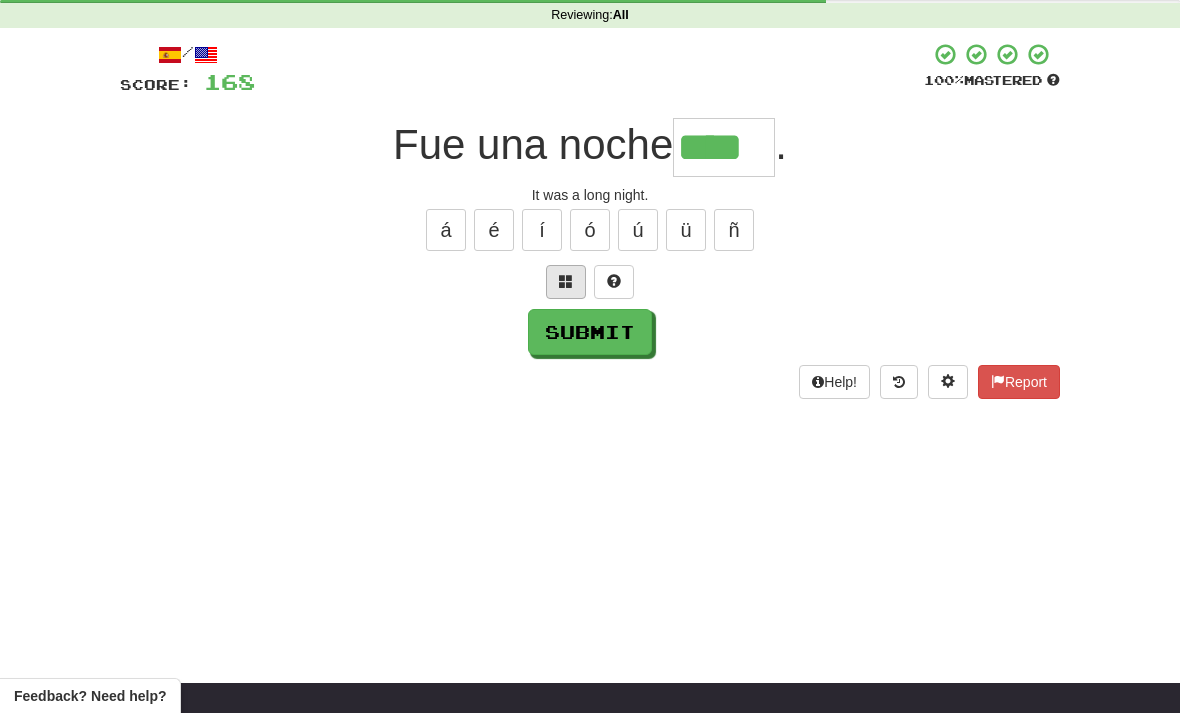 click at bounding box center (566, 281) 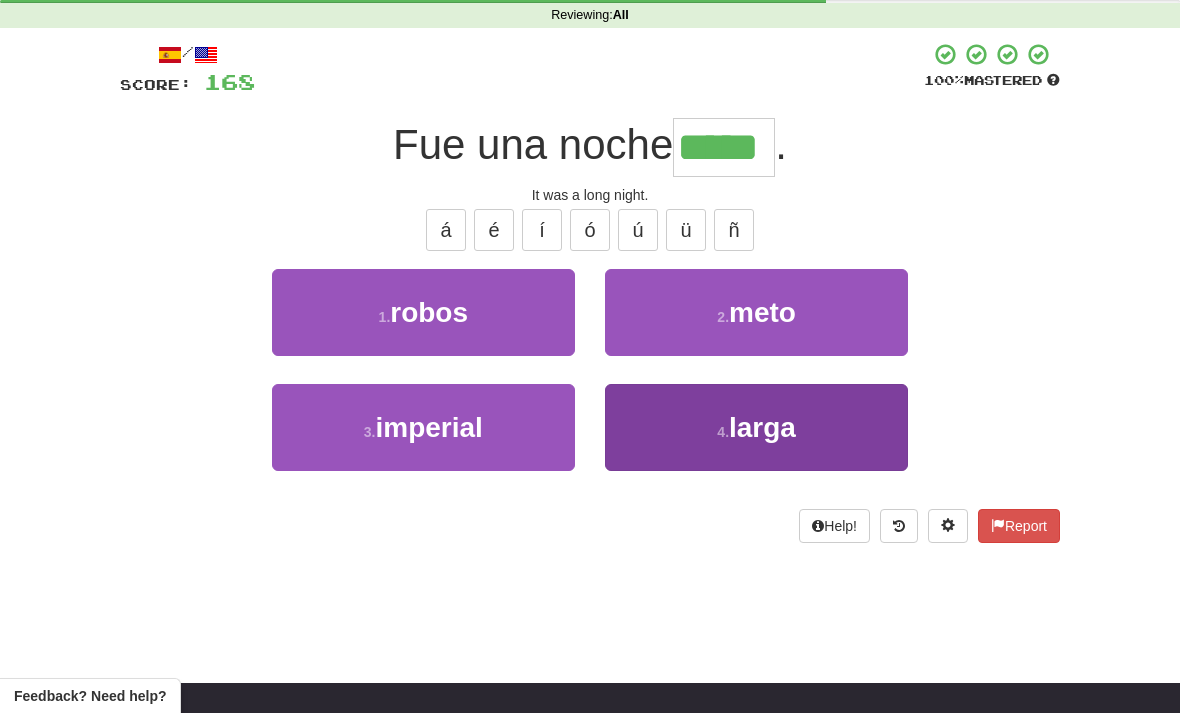 type on "*****" 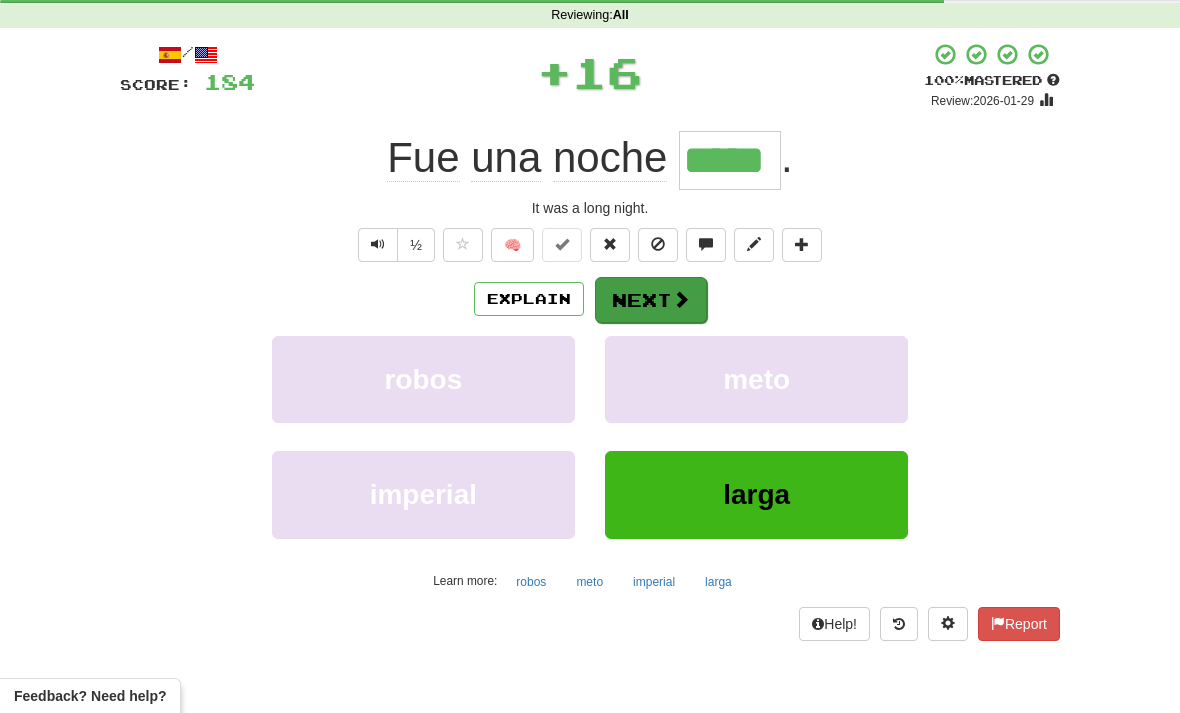 click on "Next" at bounding box center (651, 300) 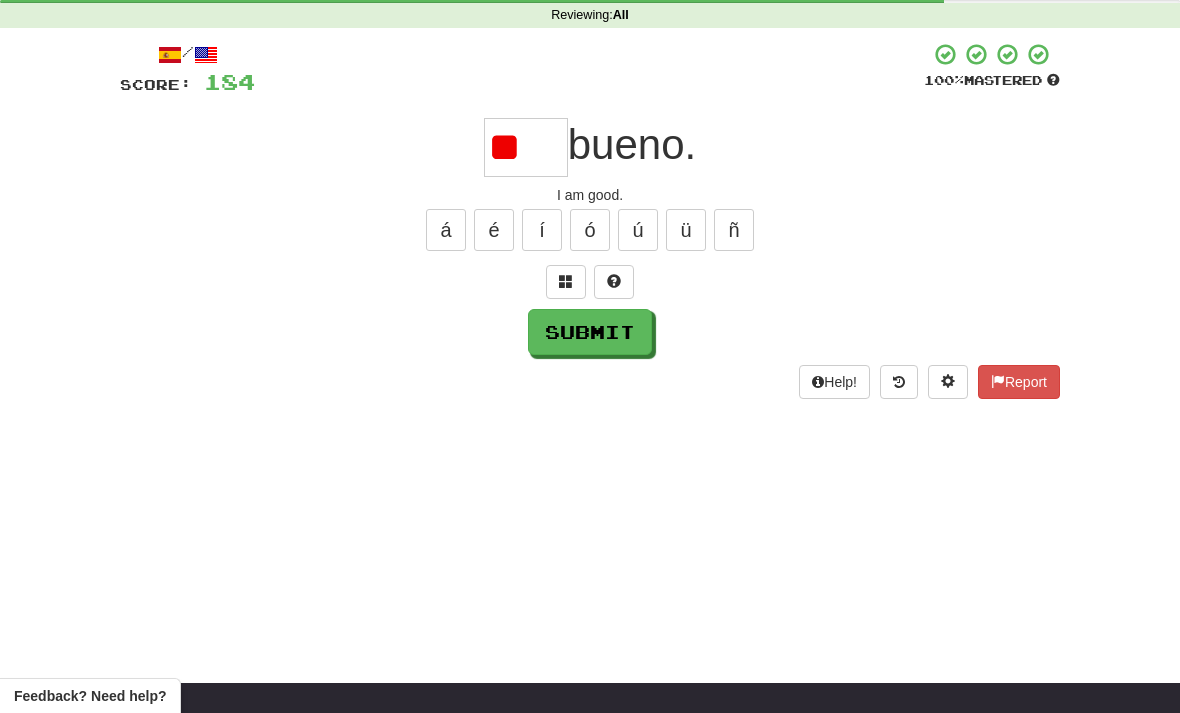 type on "*" 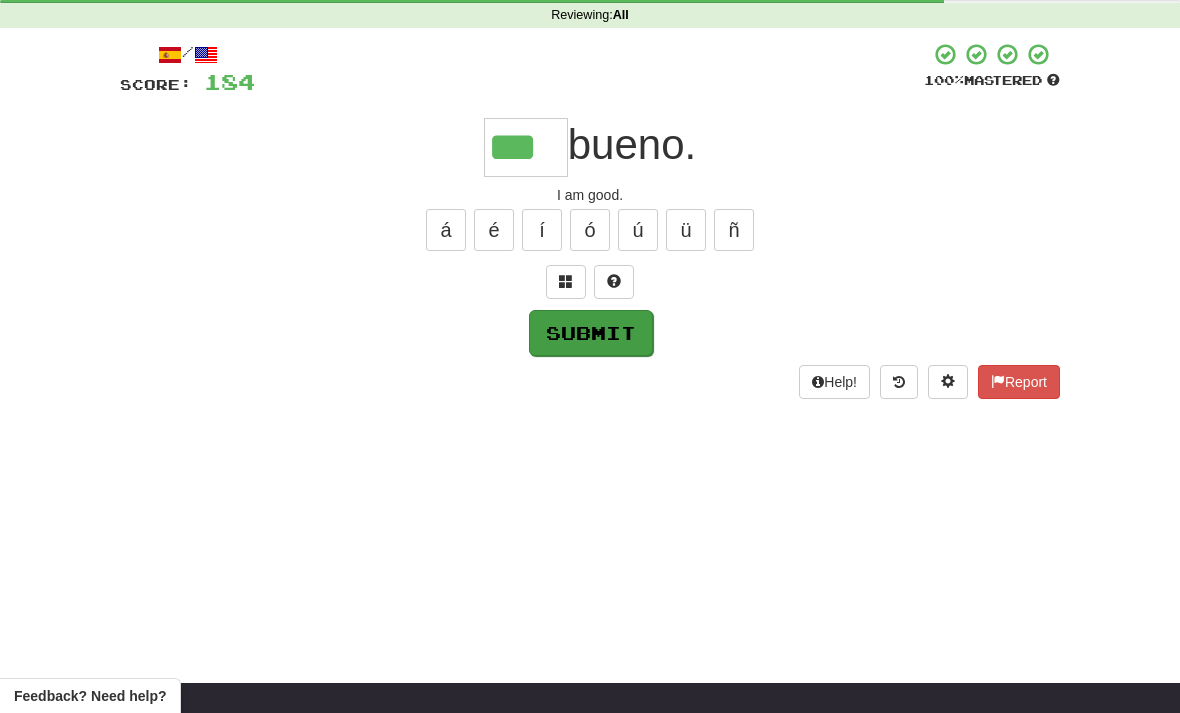 click on "Submit" at bounding box center (591, 333) 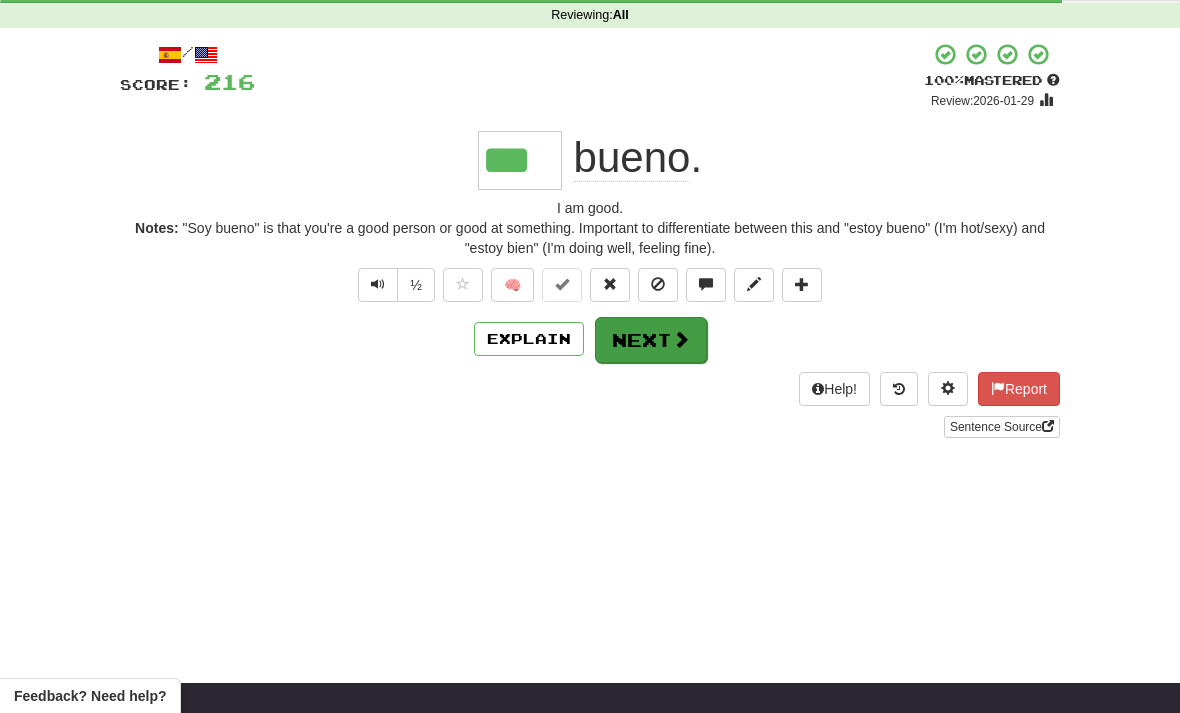 click at bounding box center [681, 339] 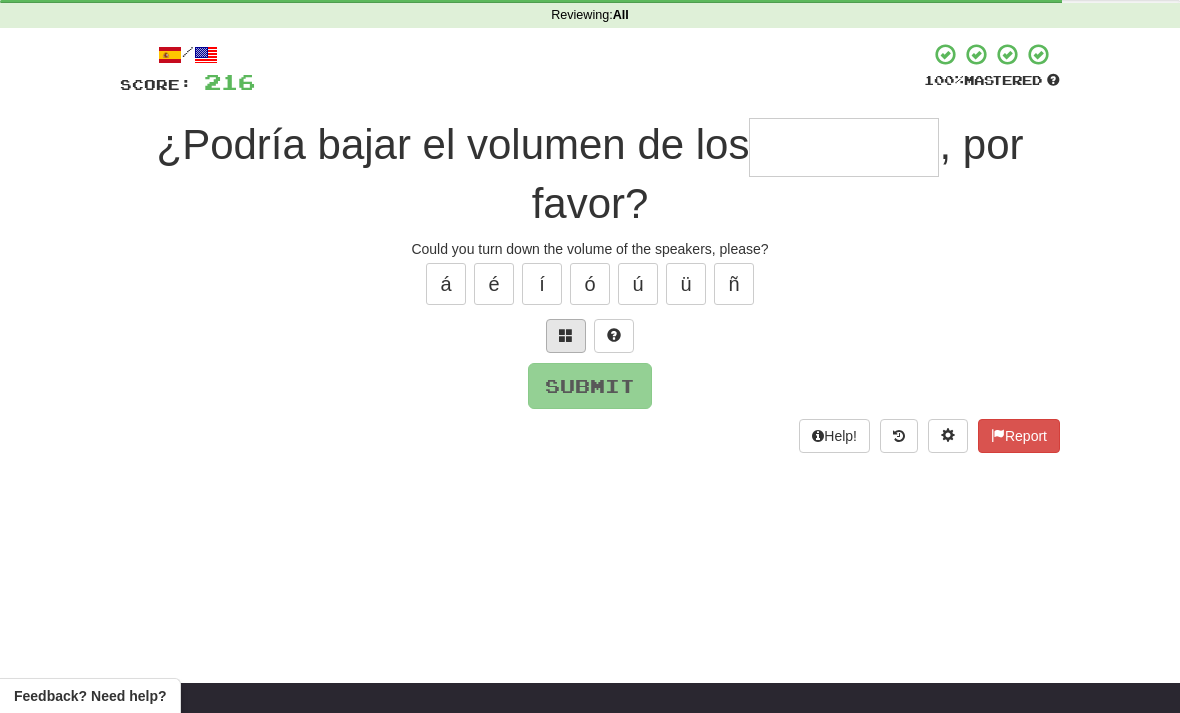 click at bounding box center [566, 336] 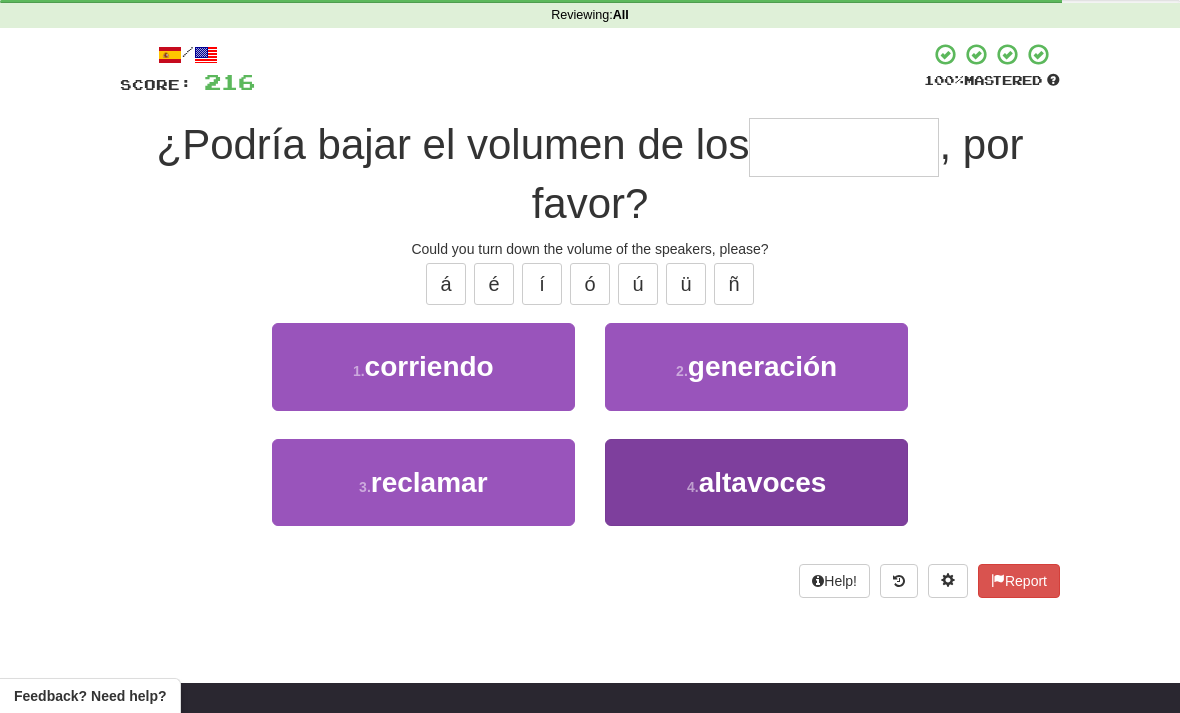 click on "altavoces" at bounding box center [763, 482] 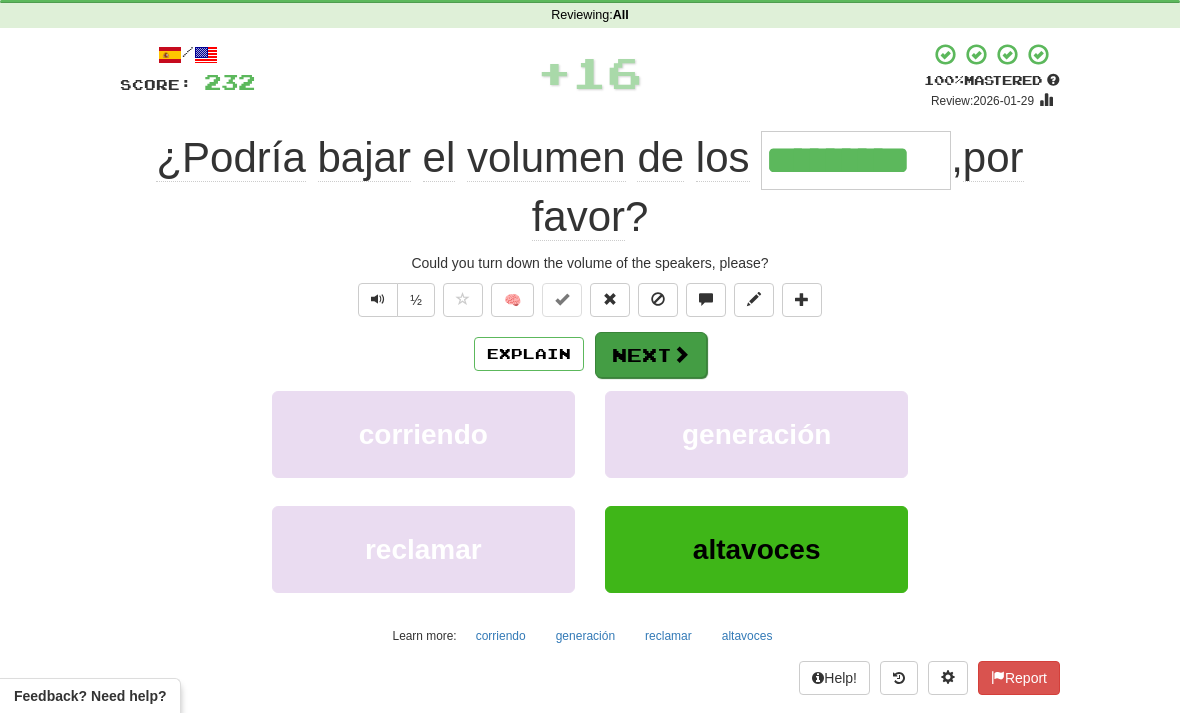 click at bounding box center [681, 354] 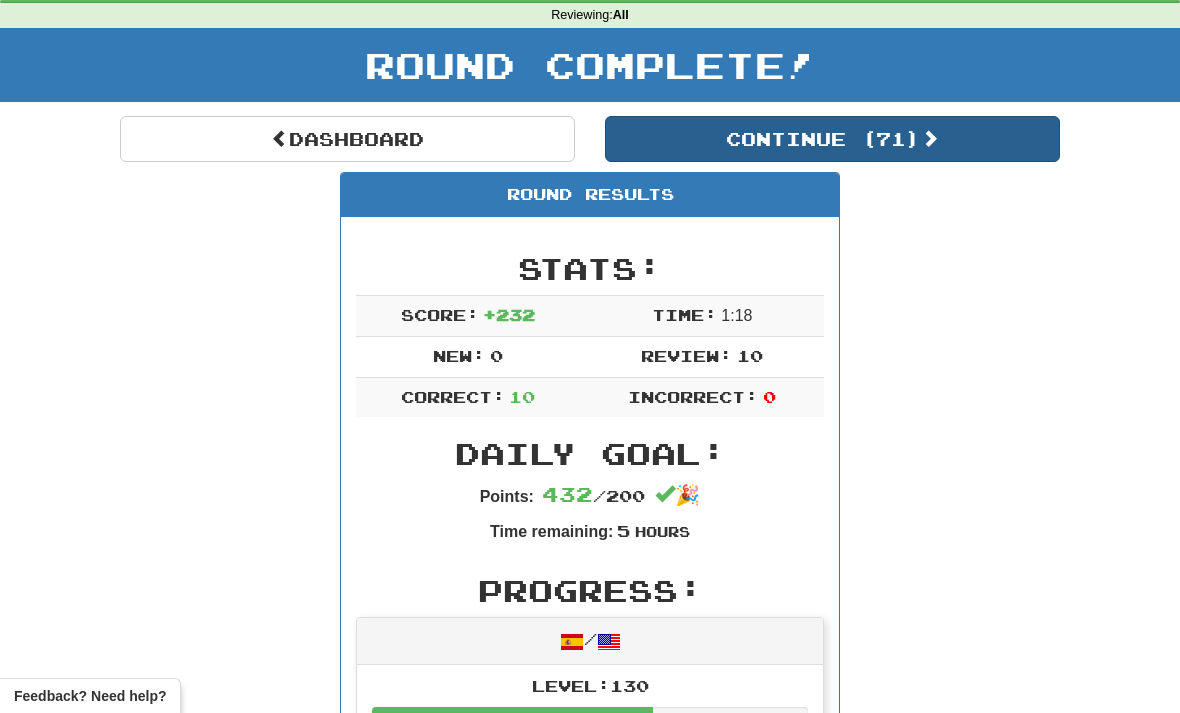 click on "Continue ( 71 )" at bounding box center (832, 139) 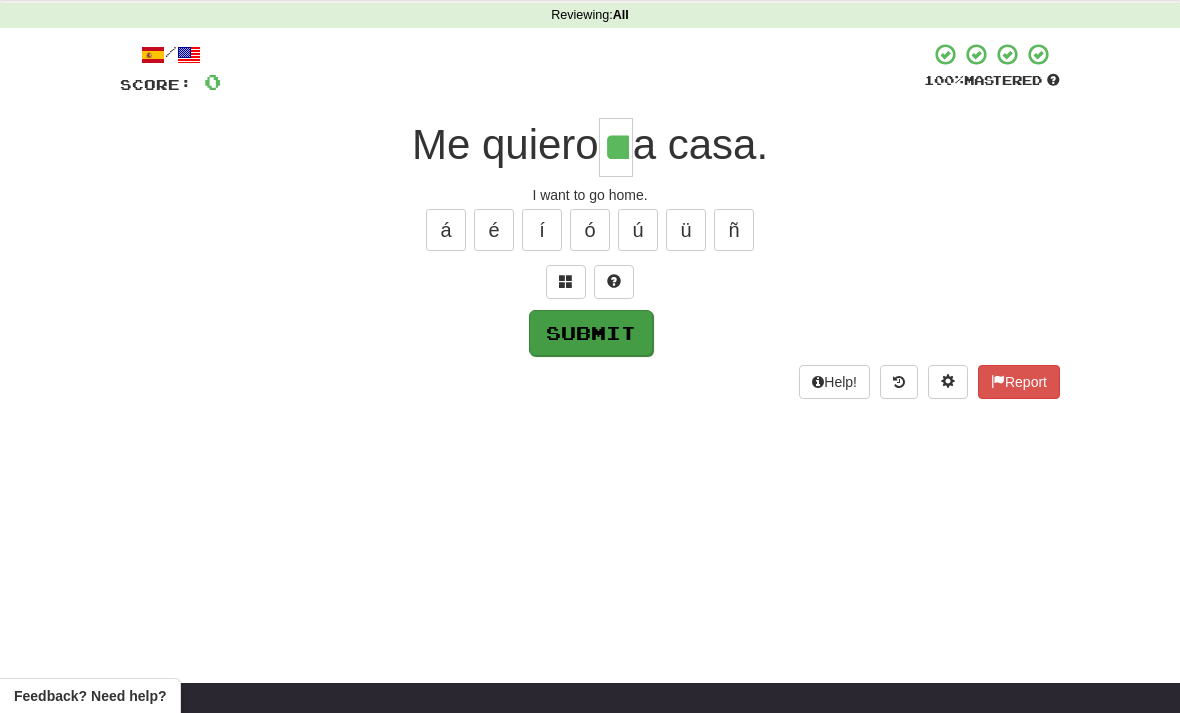type on "**" 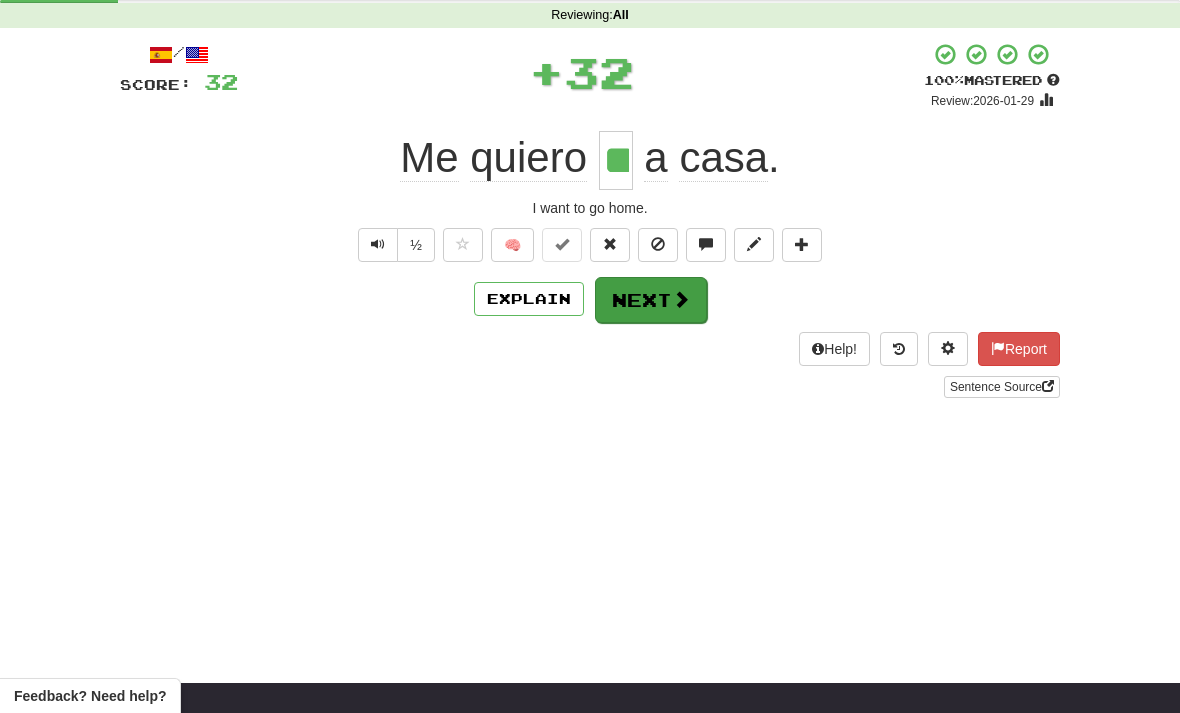 click on "Next" at bounding box center [651, 300] 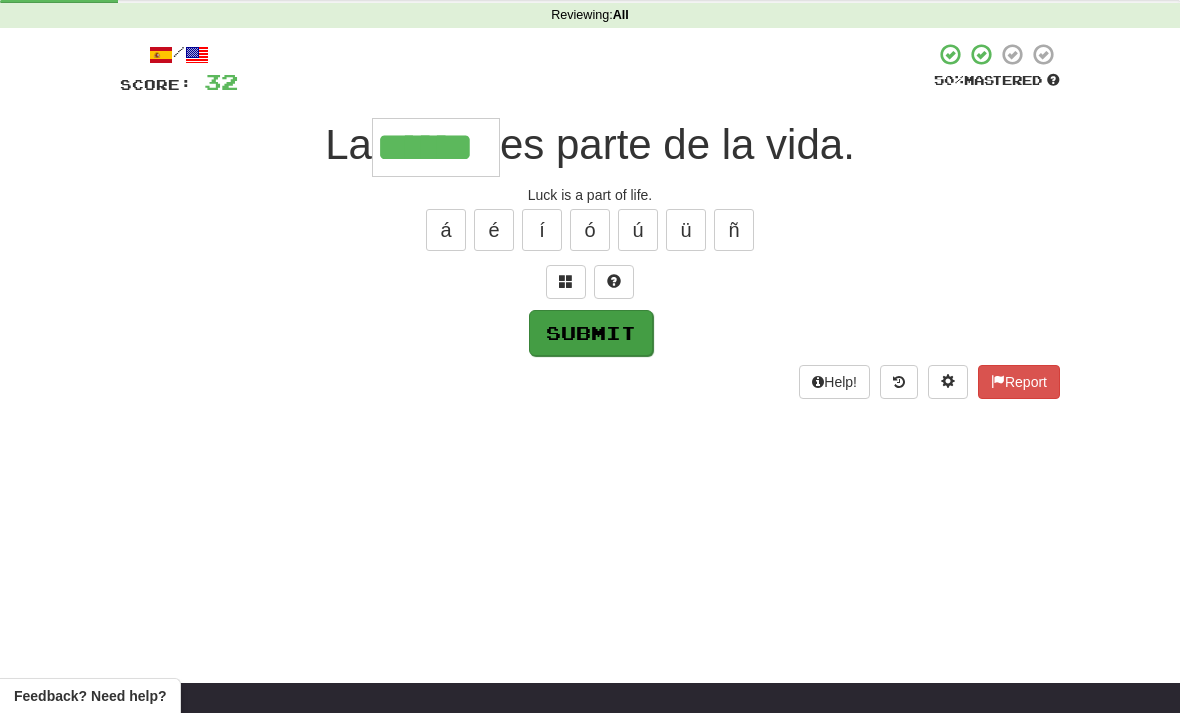 type on "******" 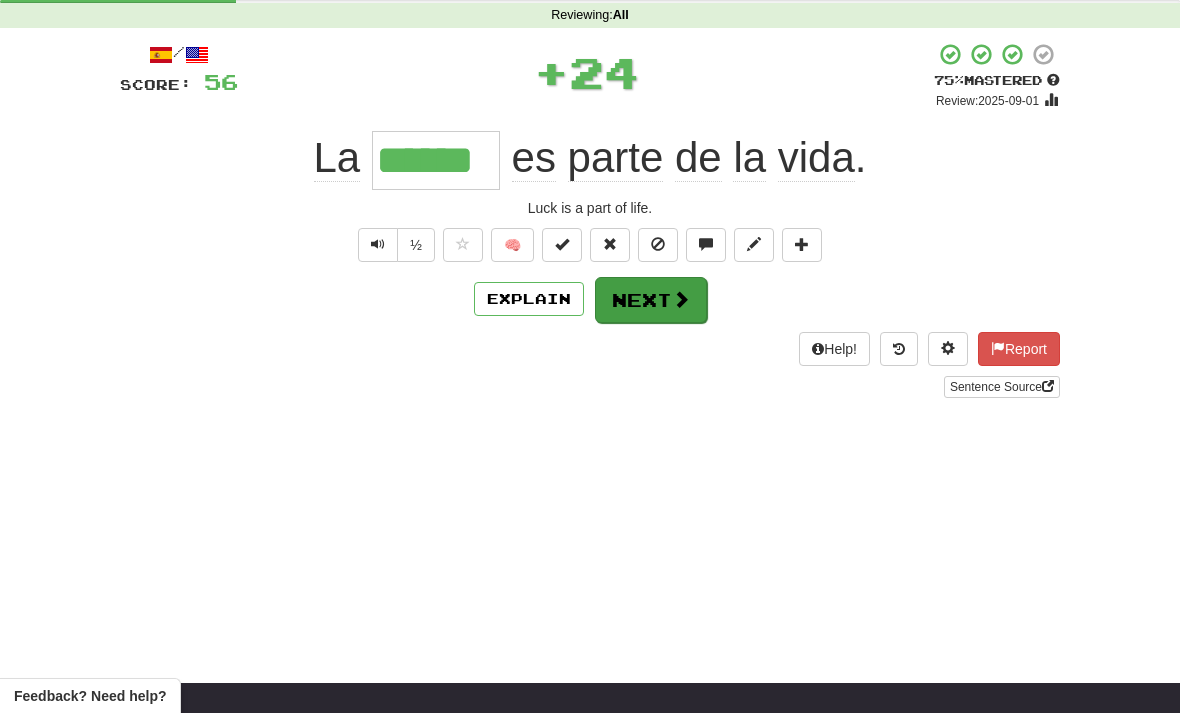 click on "Next" at bounding box center [651, 300] 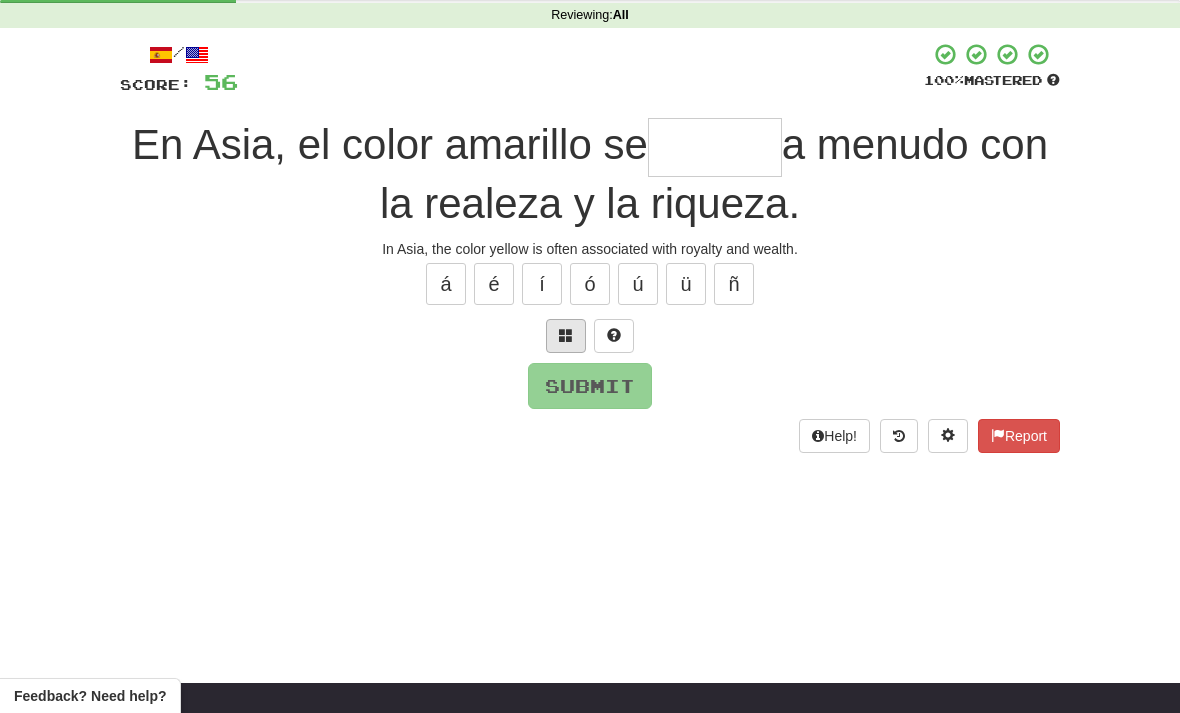 click at bounding box center [566, 335] 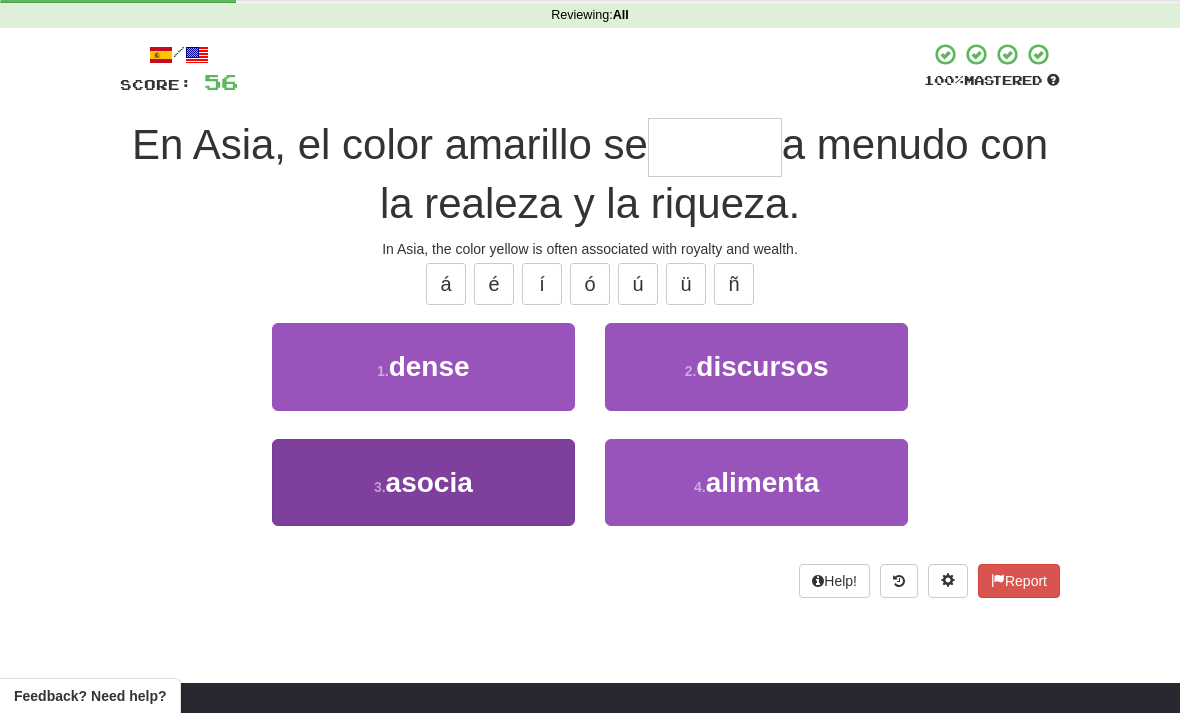 click on "3 .  asocia" at bounding box center (423, 482) 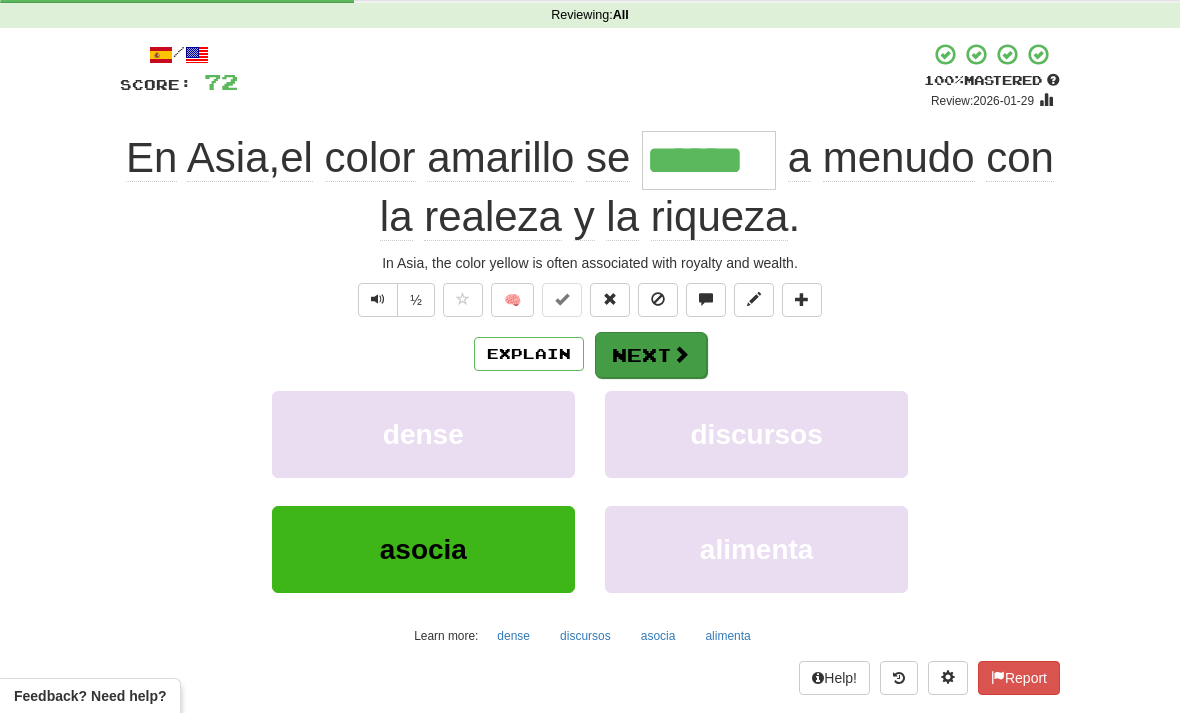click on "Next" at bounding box center [651, 355] 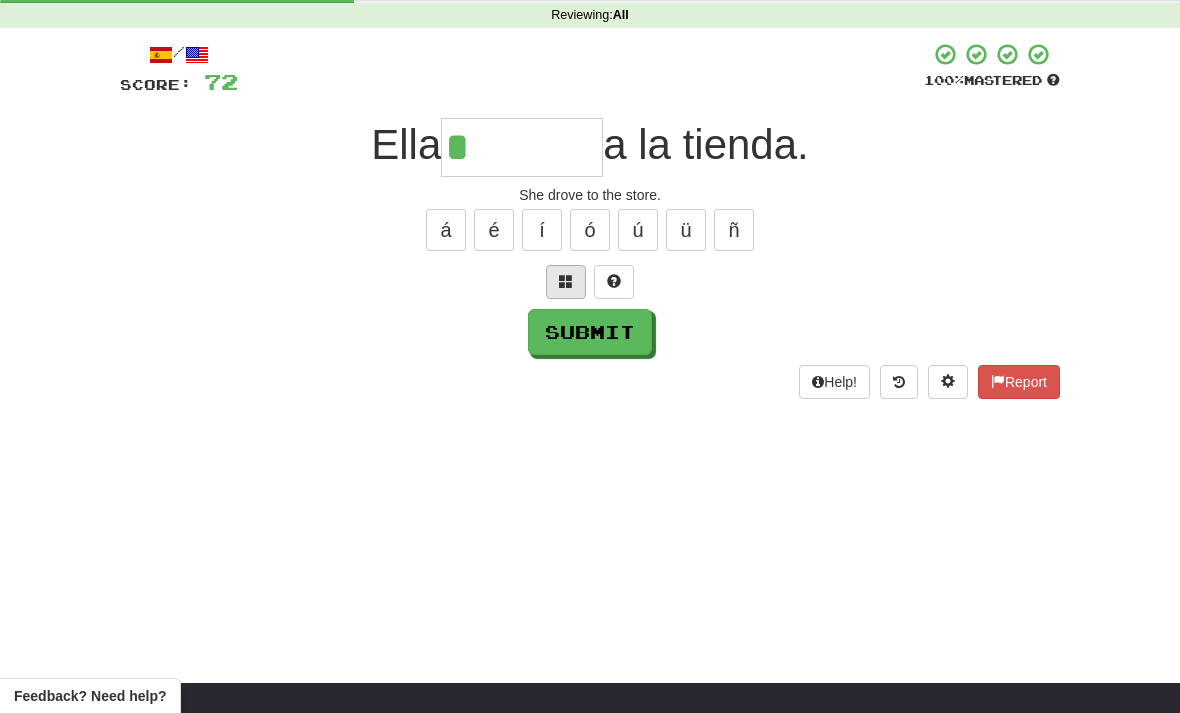 click at bounding box center (566, 282) 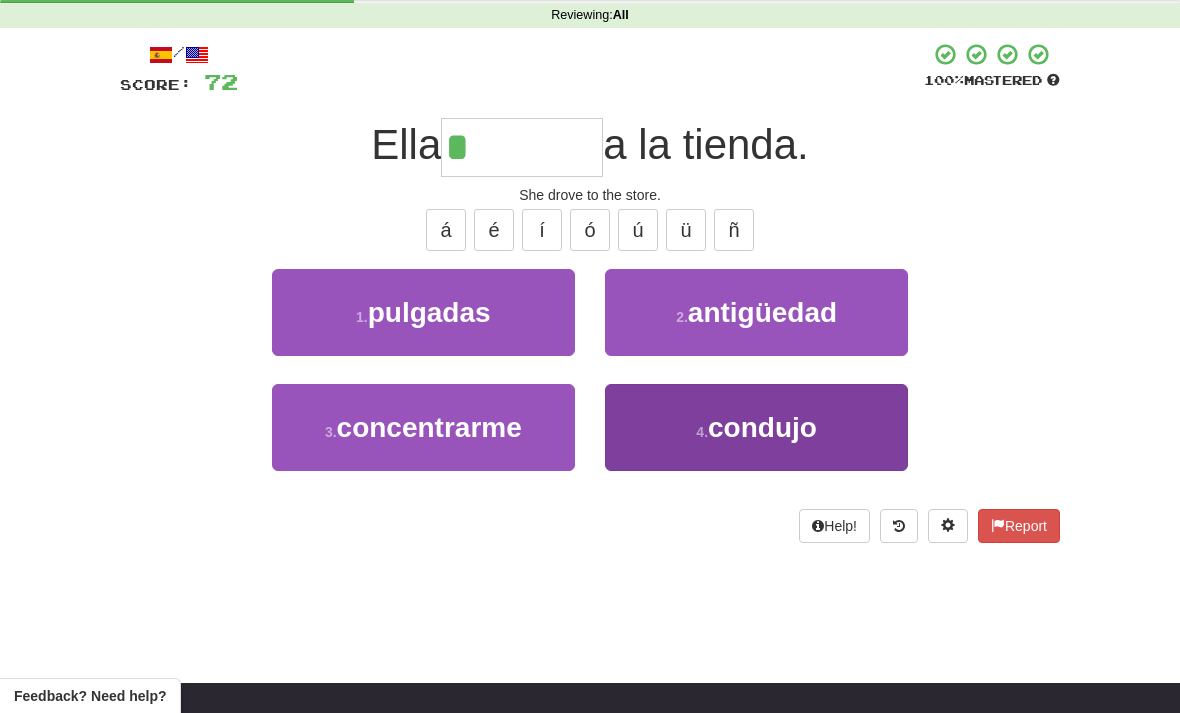 click on "4 .  condujo" at bounding box center [756, 427] 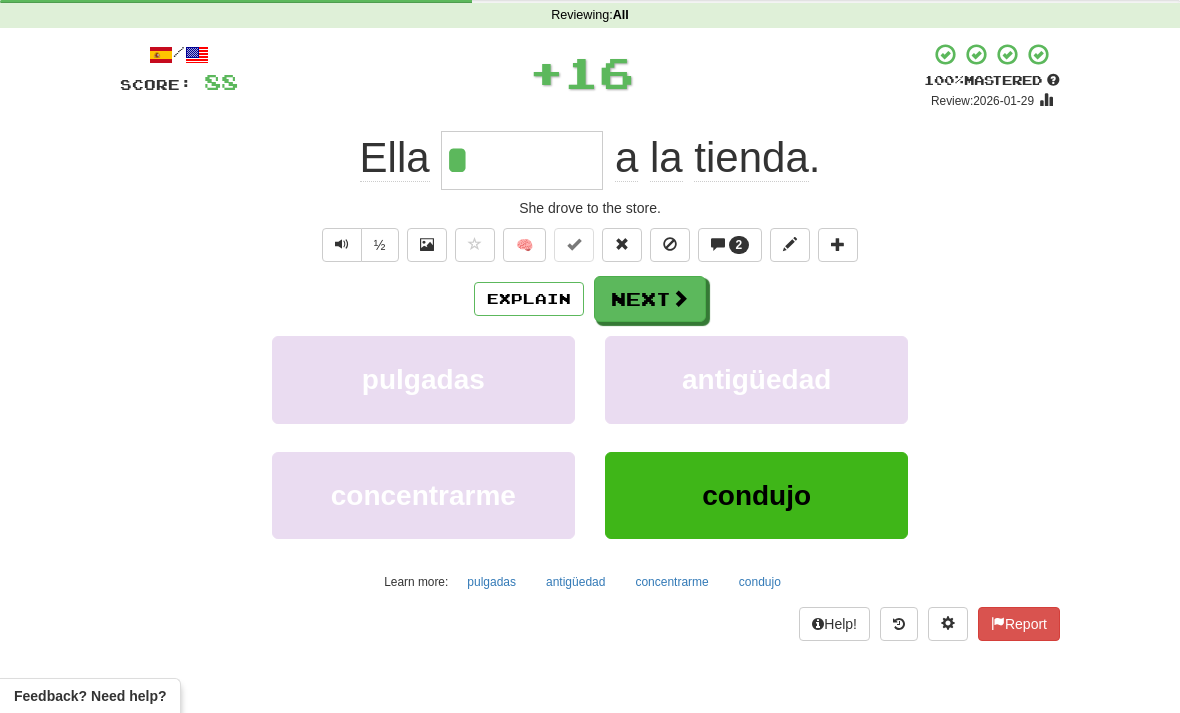 type on "*******" 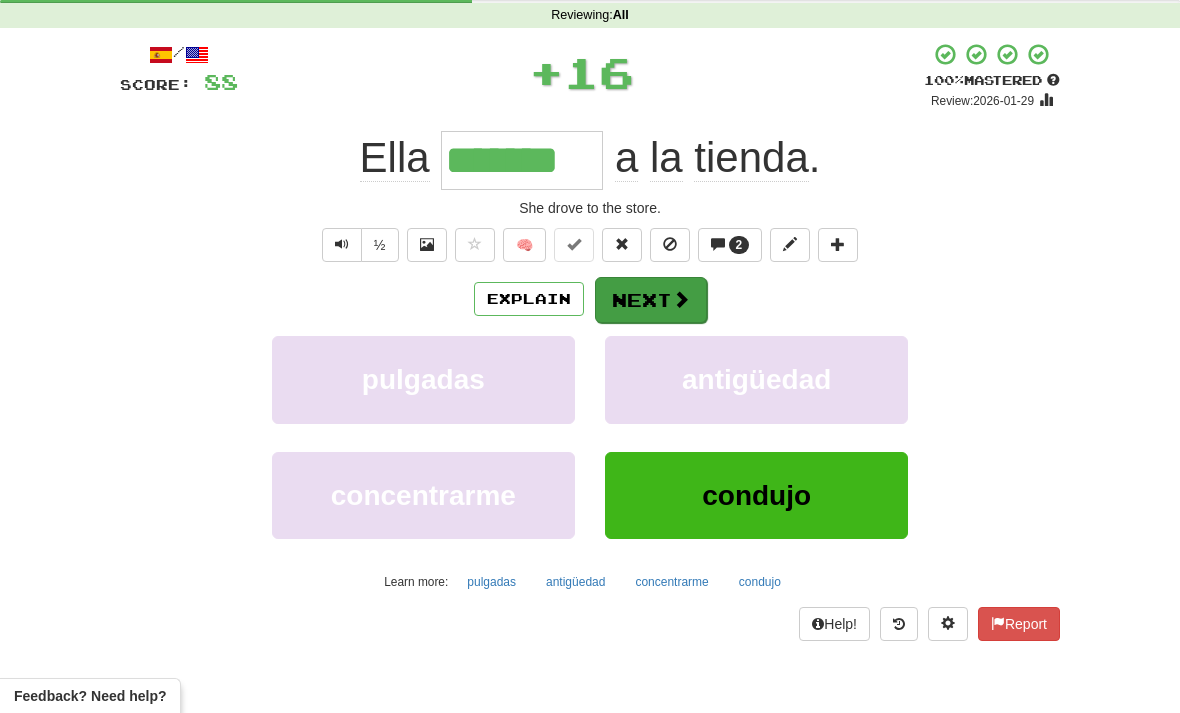 click at bounding box center (681, 299) 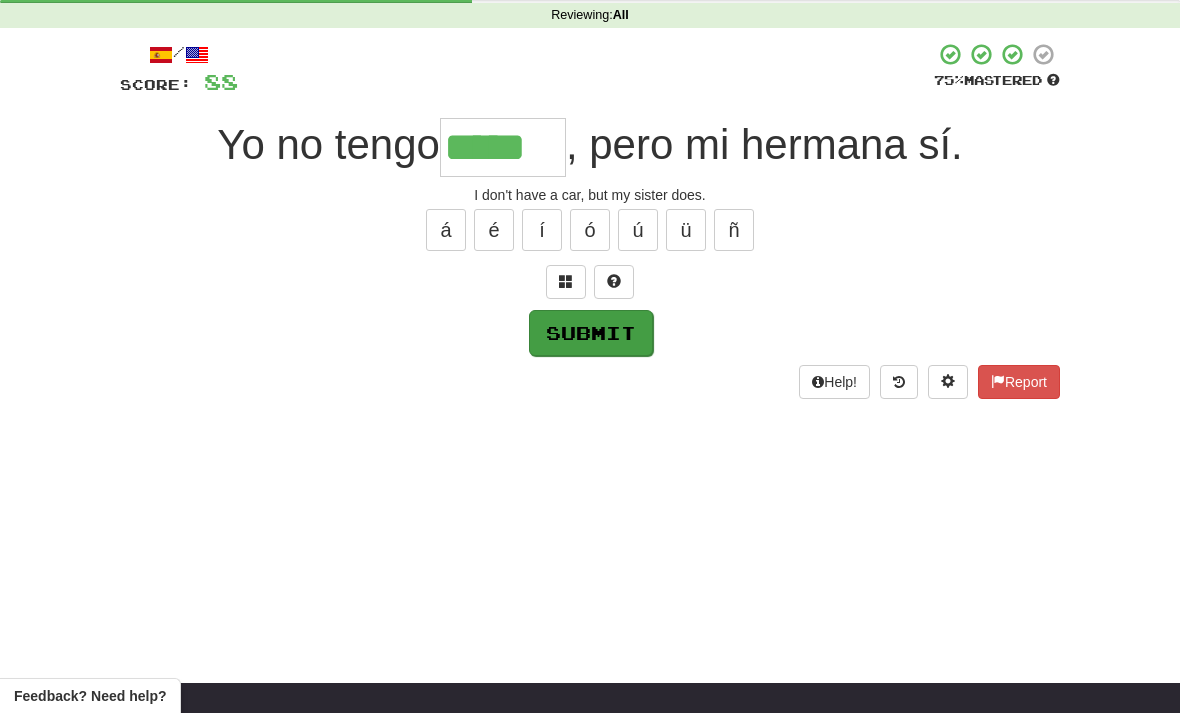 type on "*****" 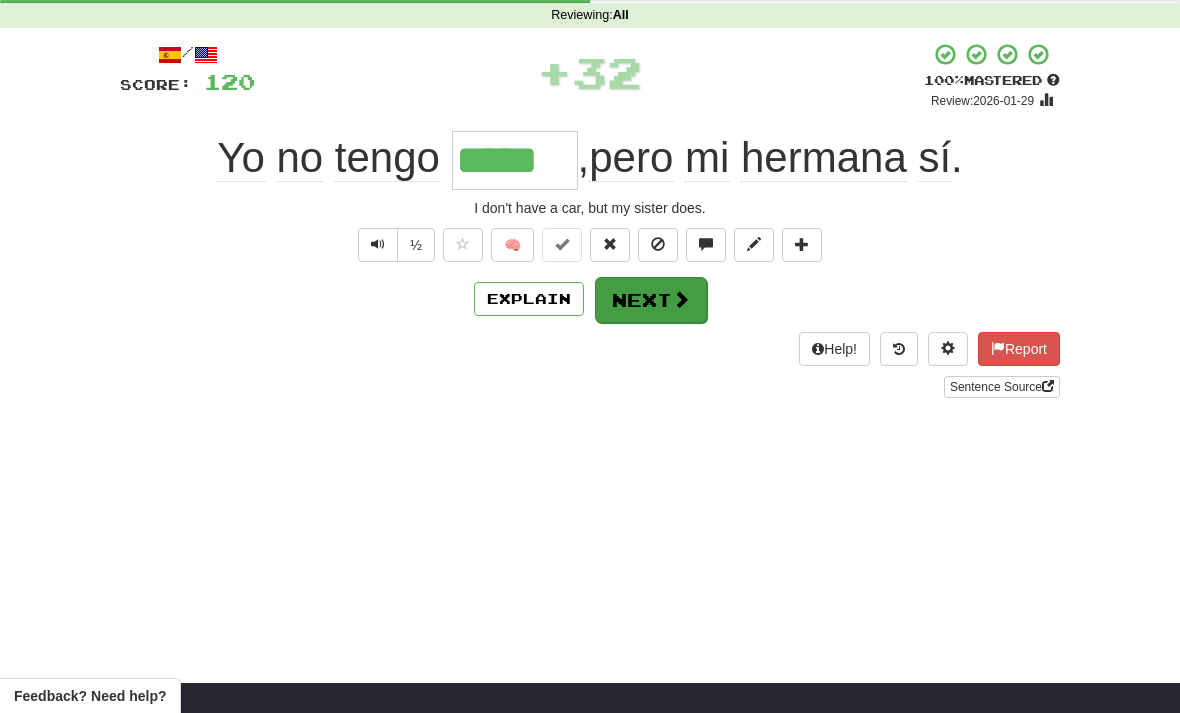 click on "Next" at bounding box center (651, 300) 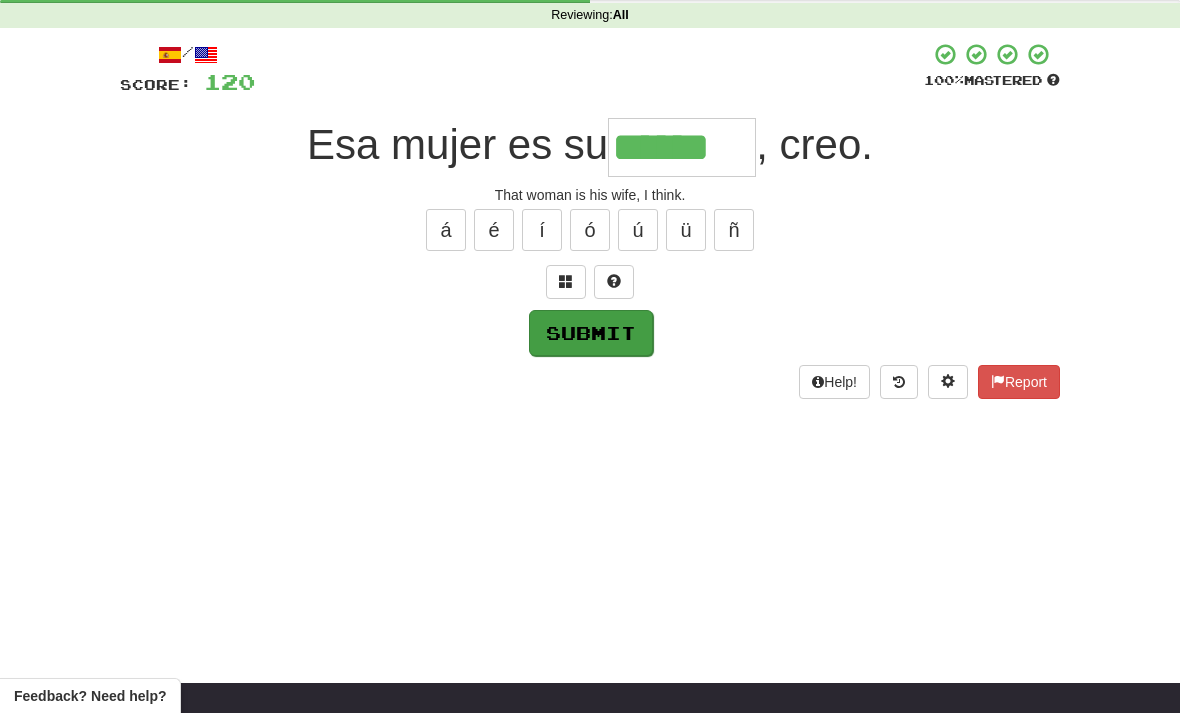 type on "******" 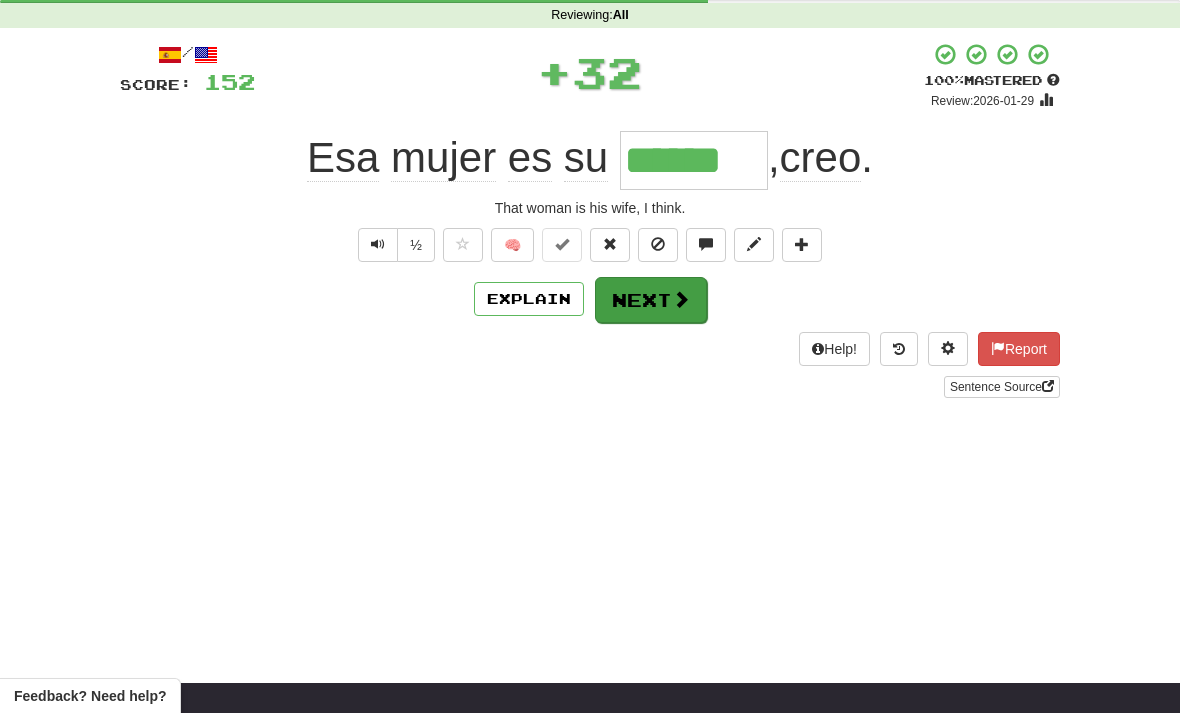 click at bounding box center (681, 299) 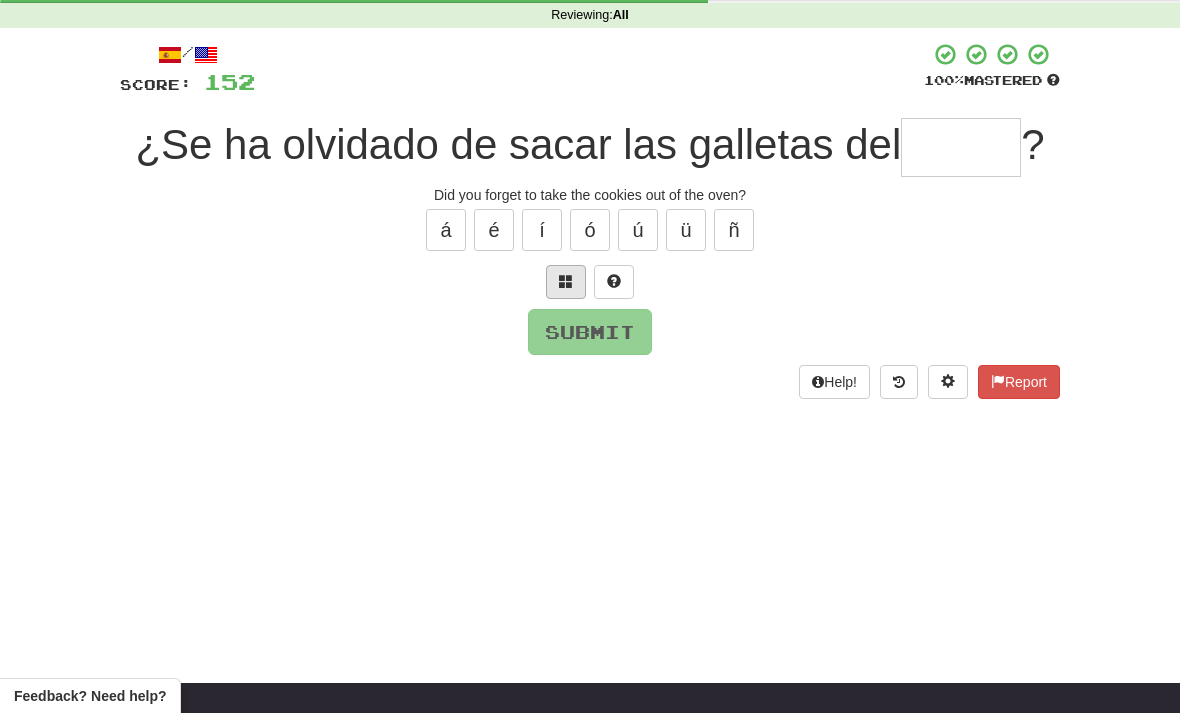 click at bounding box center [566, 281] 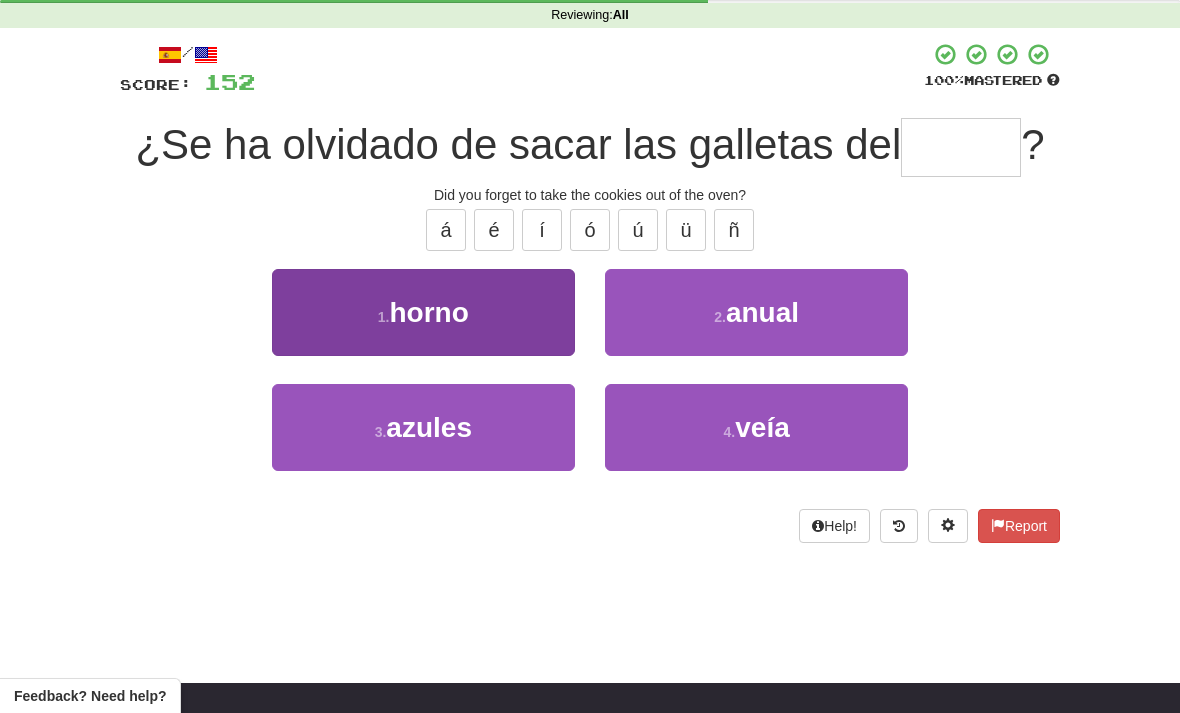 click on "1 .  horno" at bounding box center (423, 312) 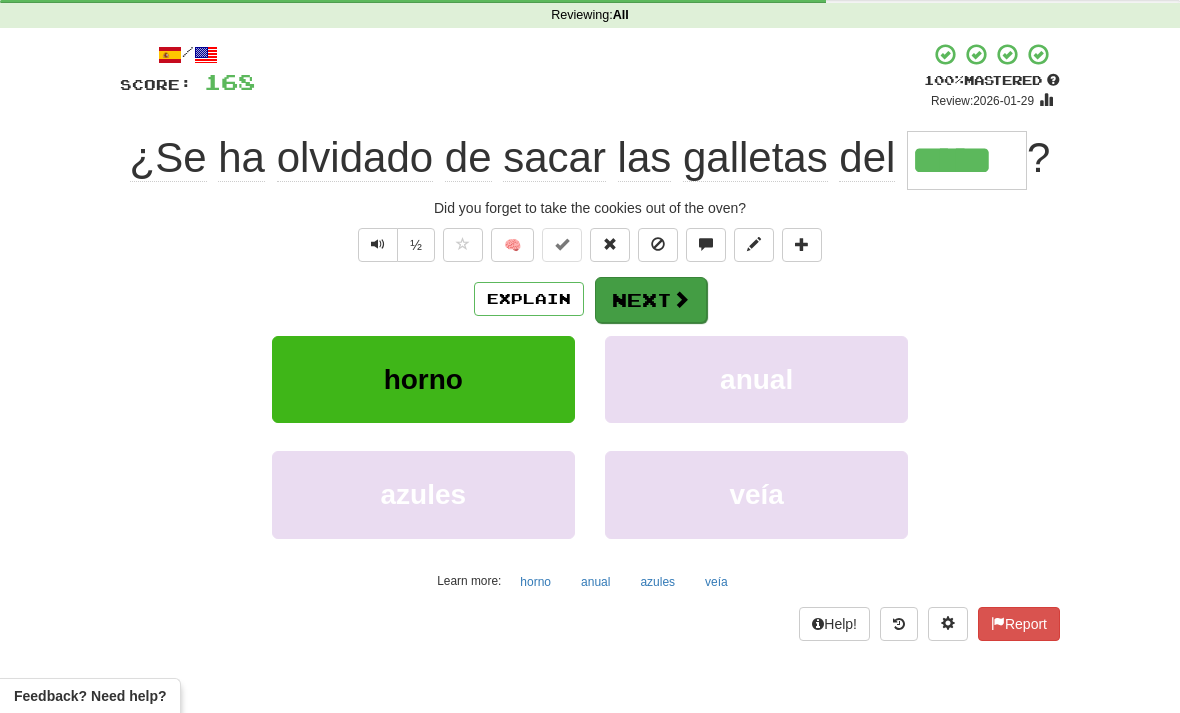 click at bounding box center (681, 299) 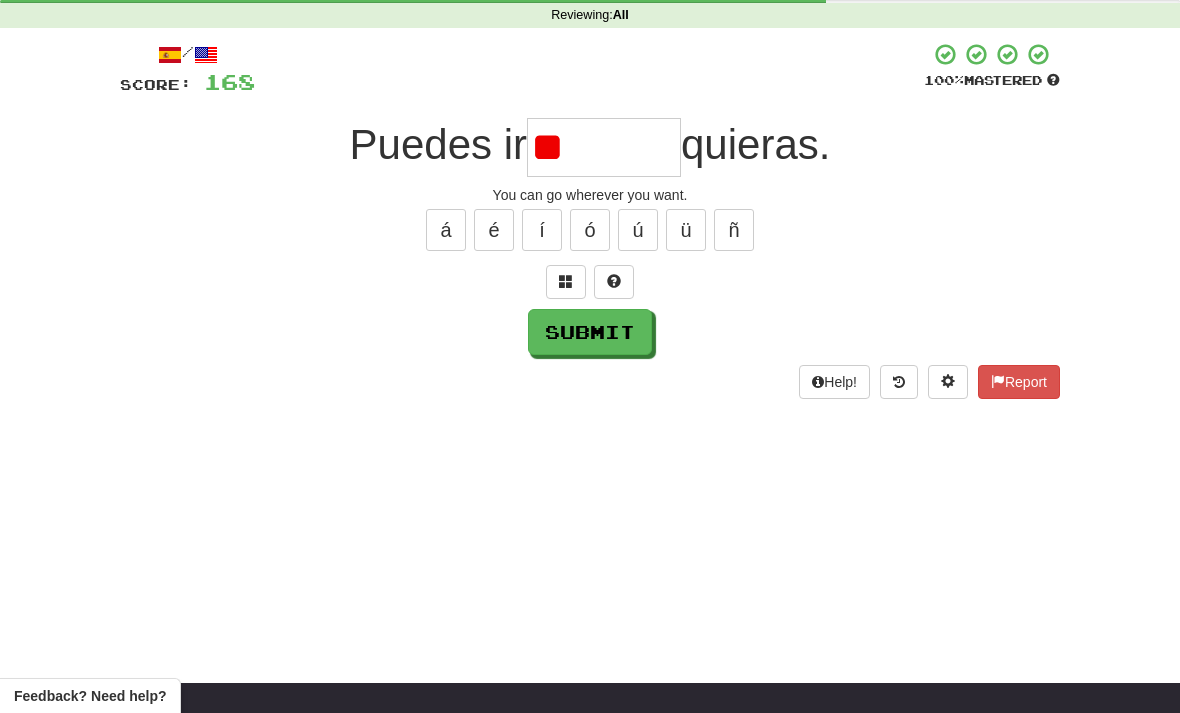 type on "*" 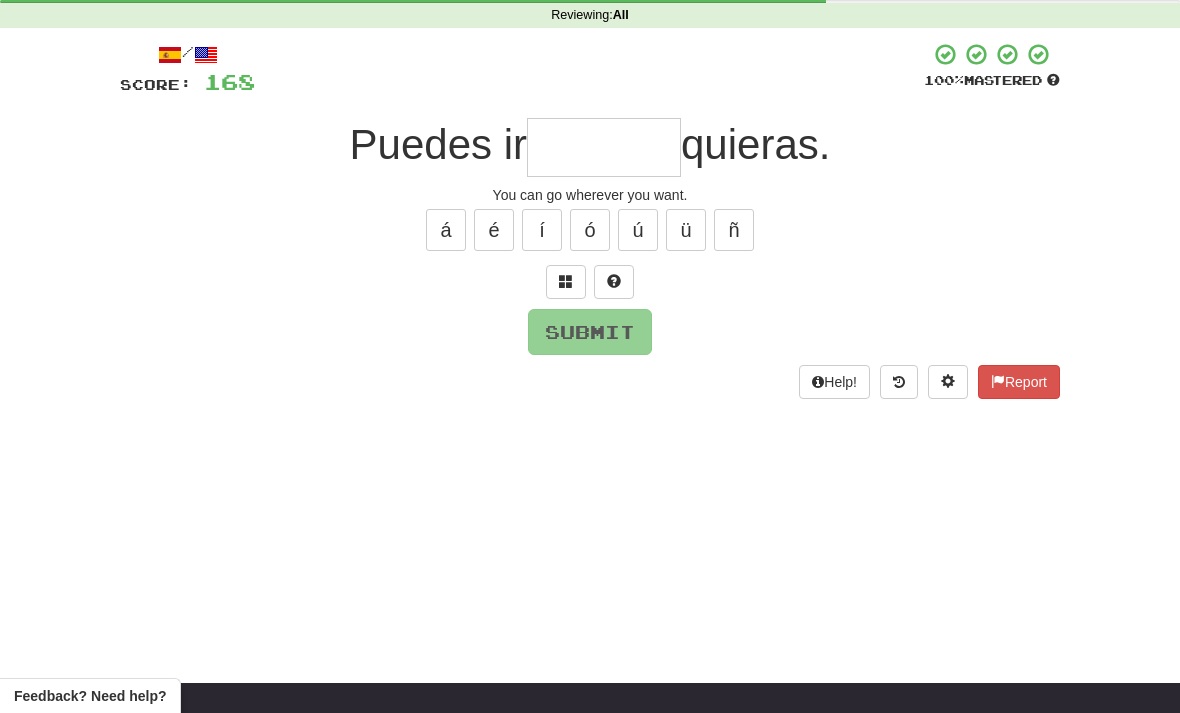 type on "*" 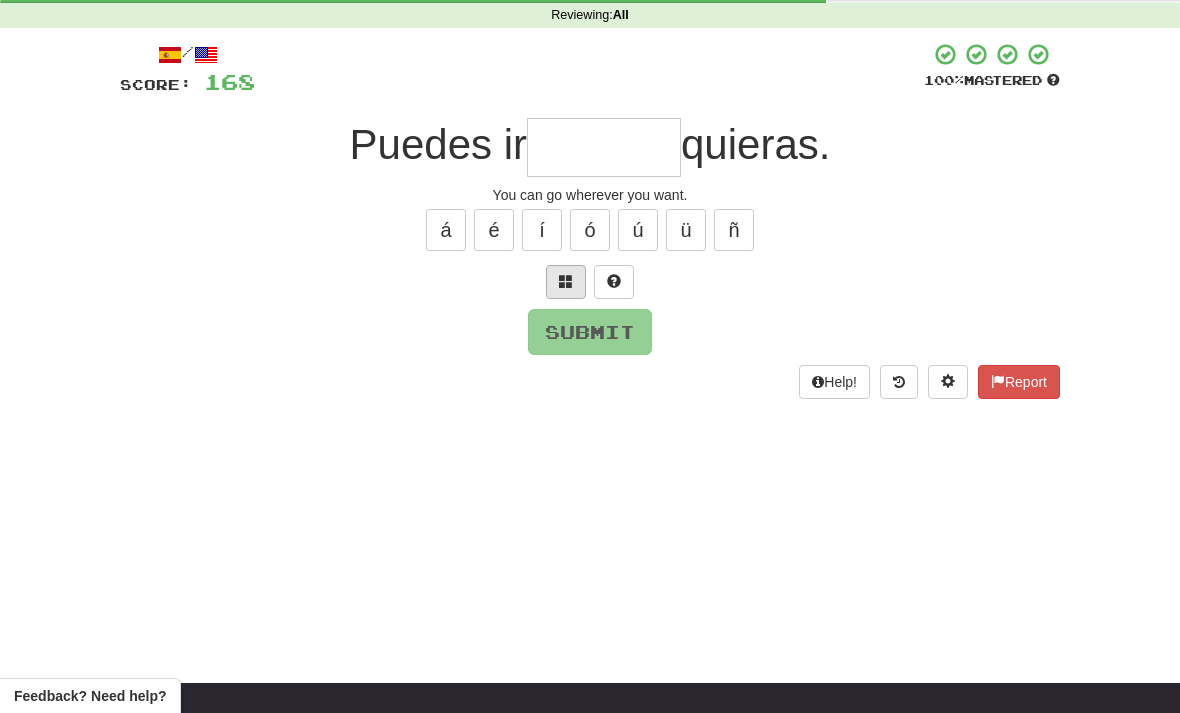 click at bounding box center [566, 281] 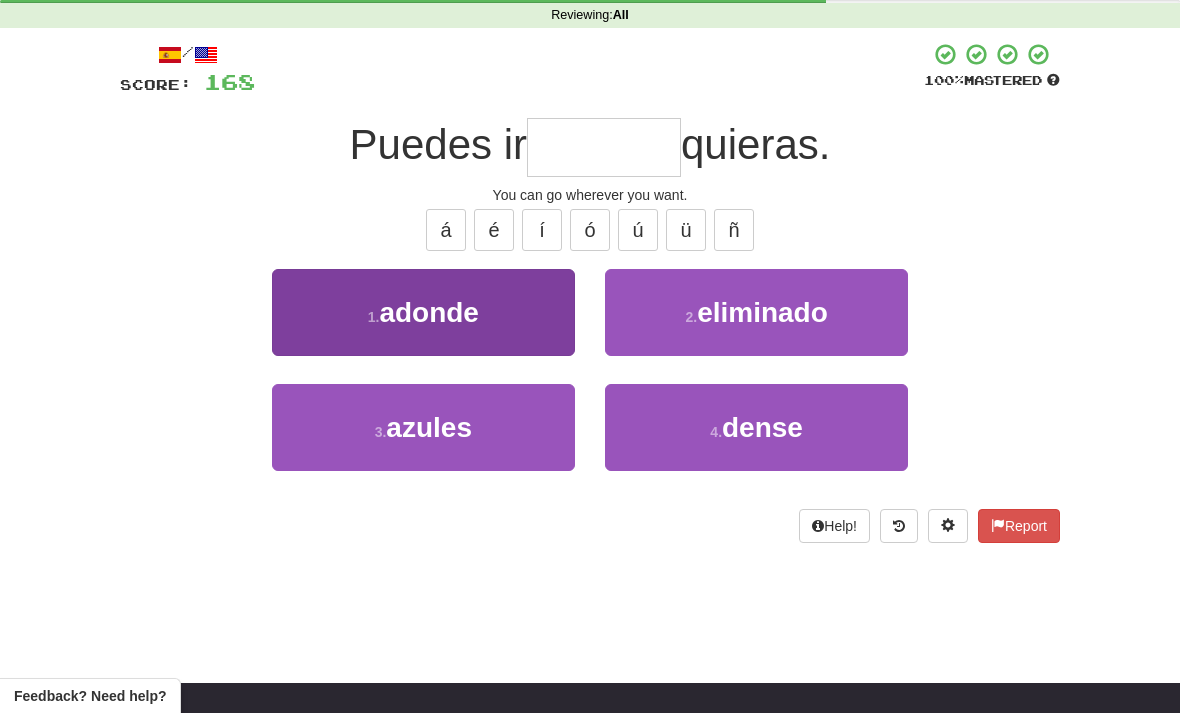 click on "1 .  adonde" at bounding box center (423, 312) 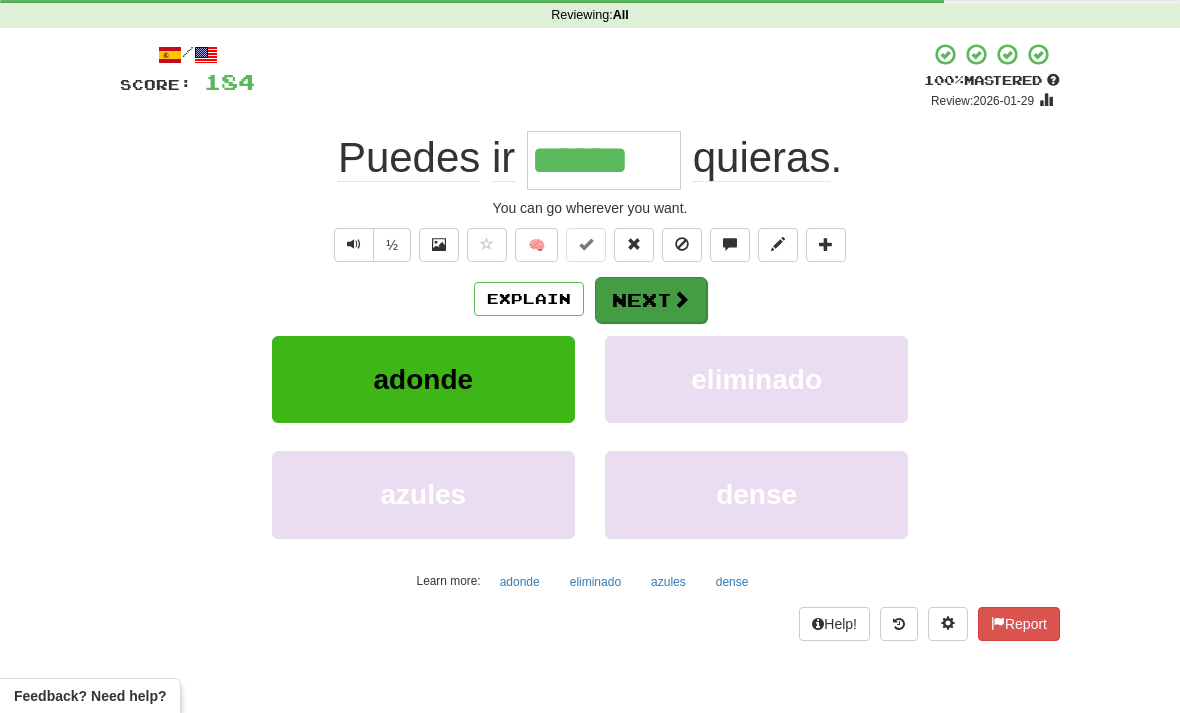 click at bounding box center [681, 299] 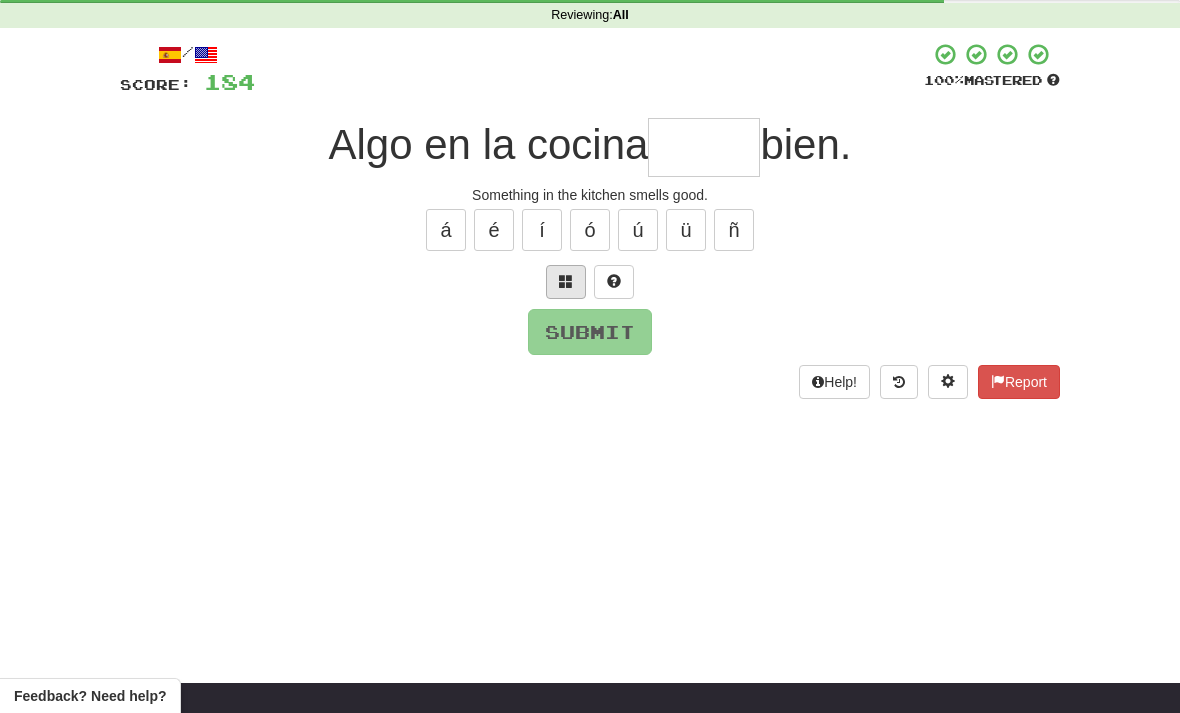 click at bounding box center (566, 281) 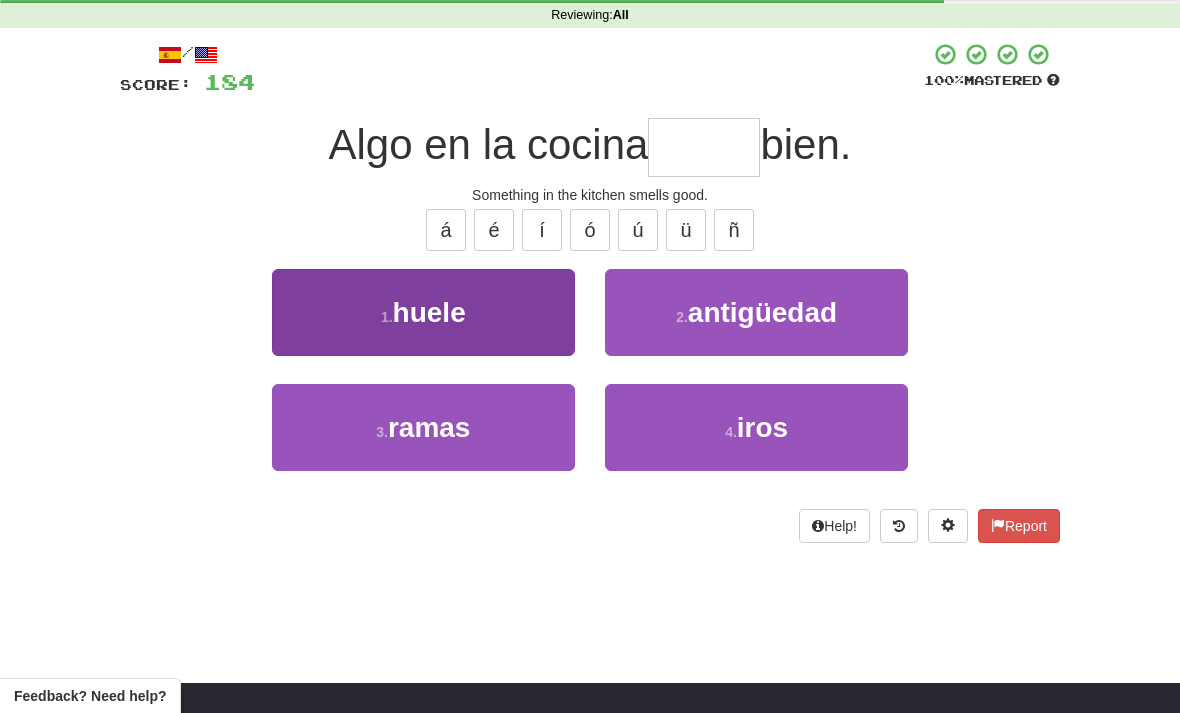 click on "1 .  huele" at bounding box center [423, 312] 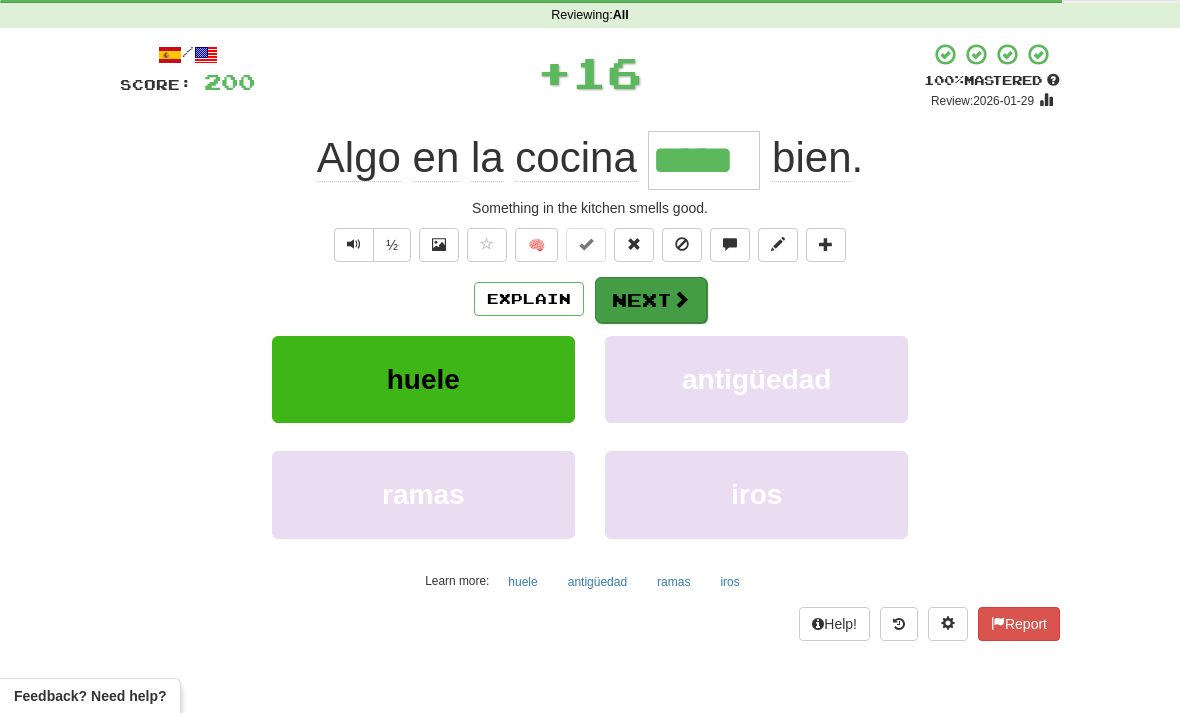 click on "Next" at bounding box center (651, 300) 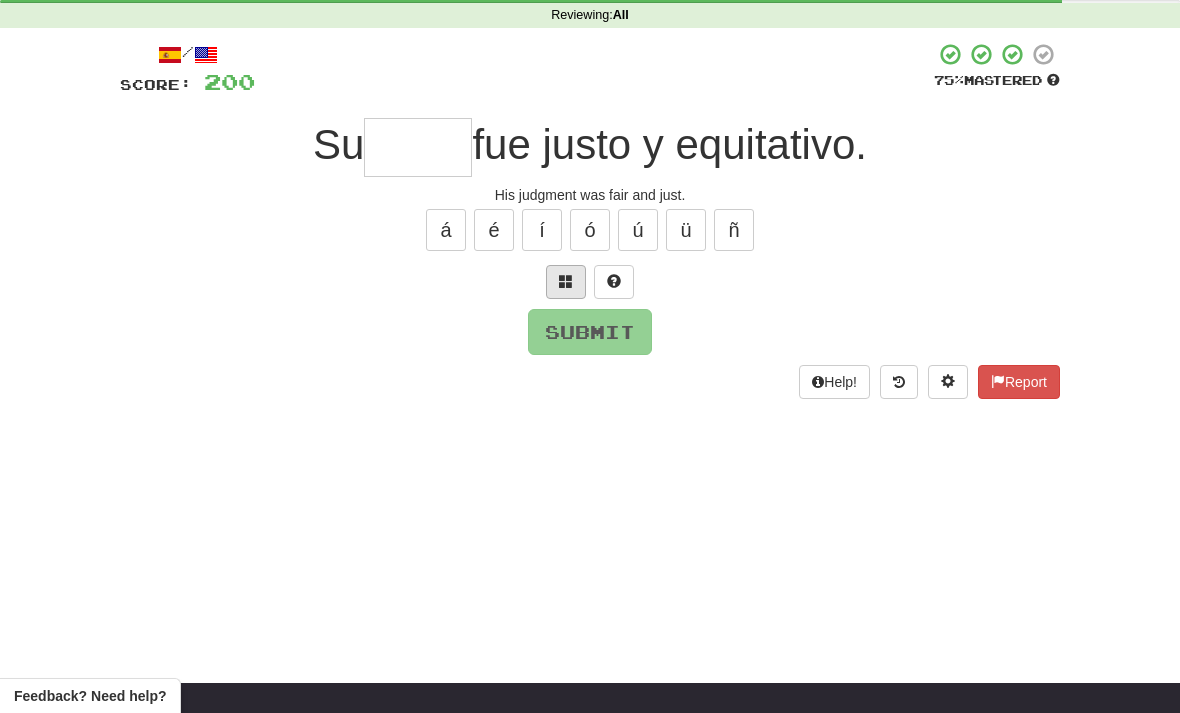 click at bounding box center (566, 281) 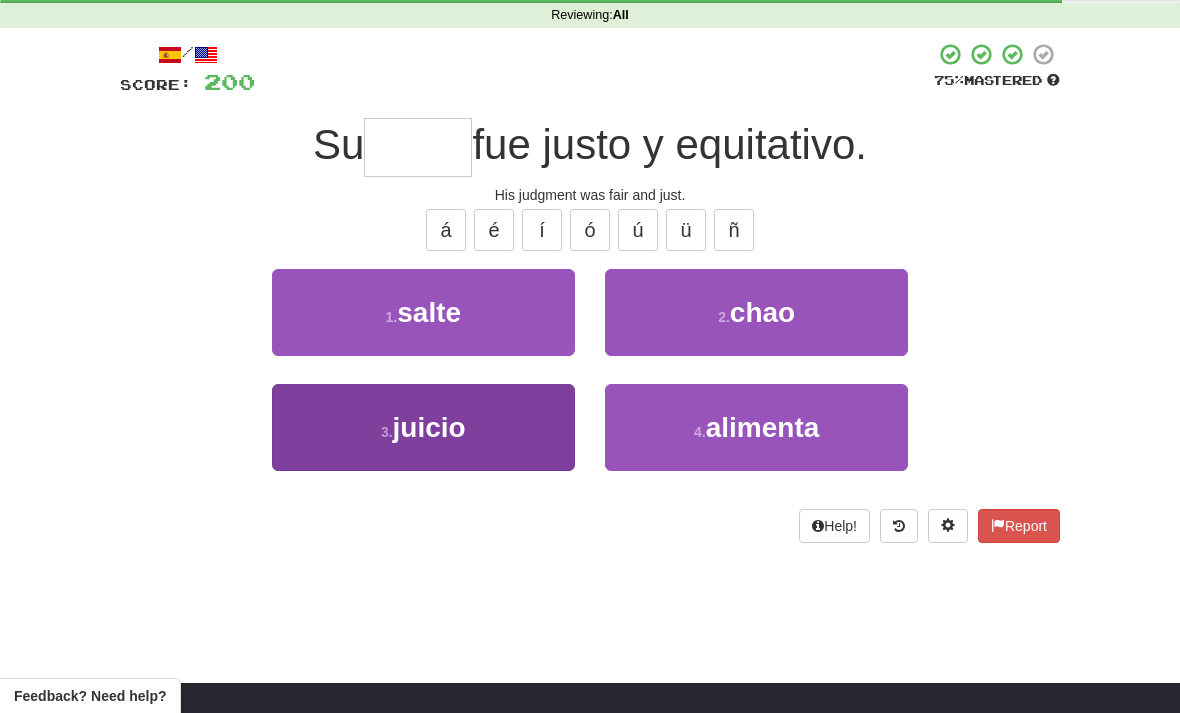 click on "3 .  juicio" at bounding box center [423, 427] 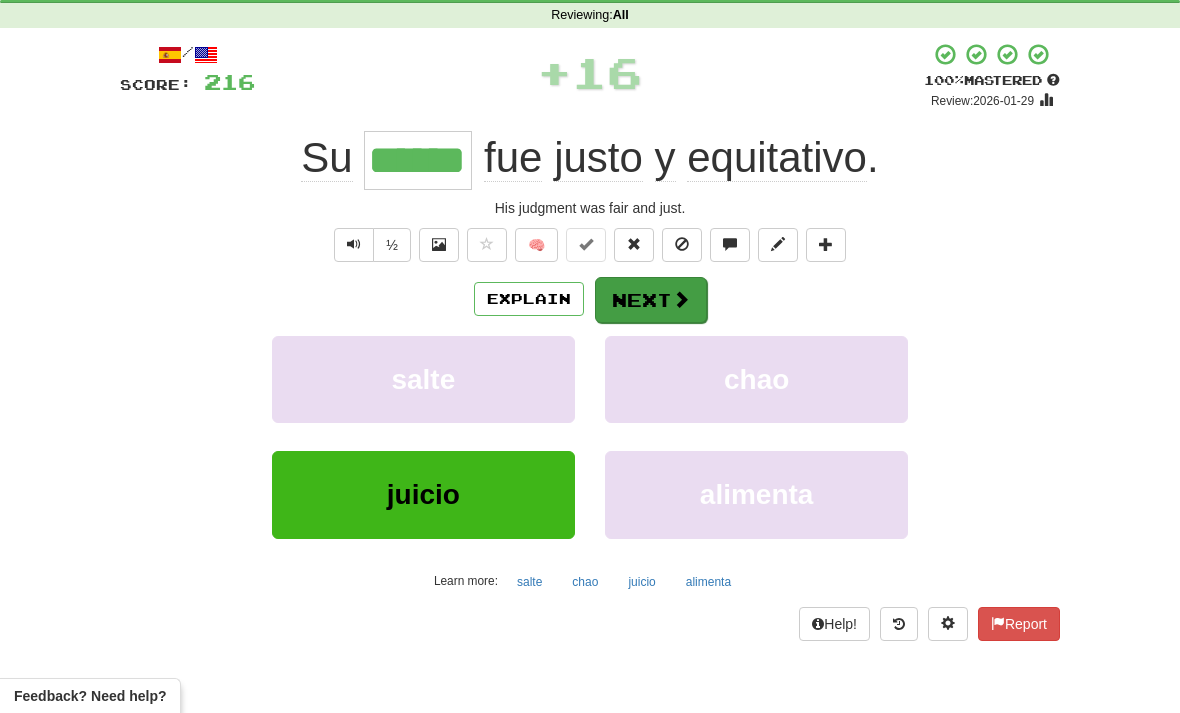 click at bounding box center (681, 299) 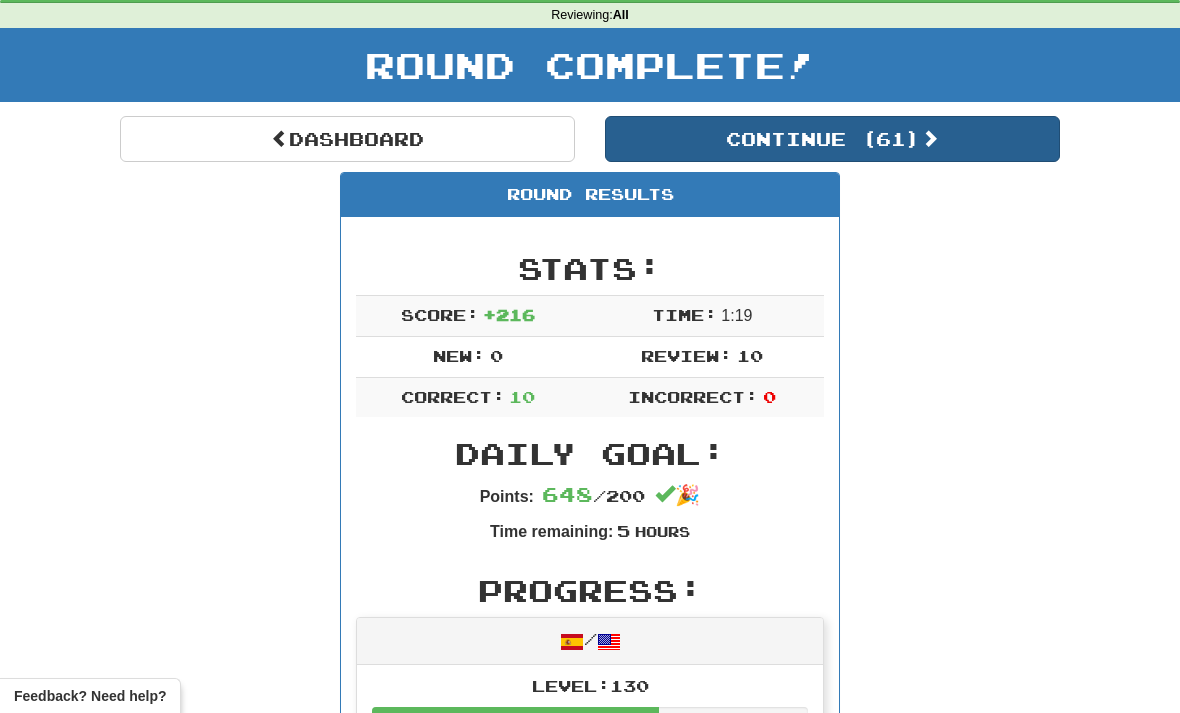 click on "Continue ( 61 )" at bounding box center (832, 139) 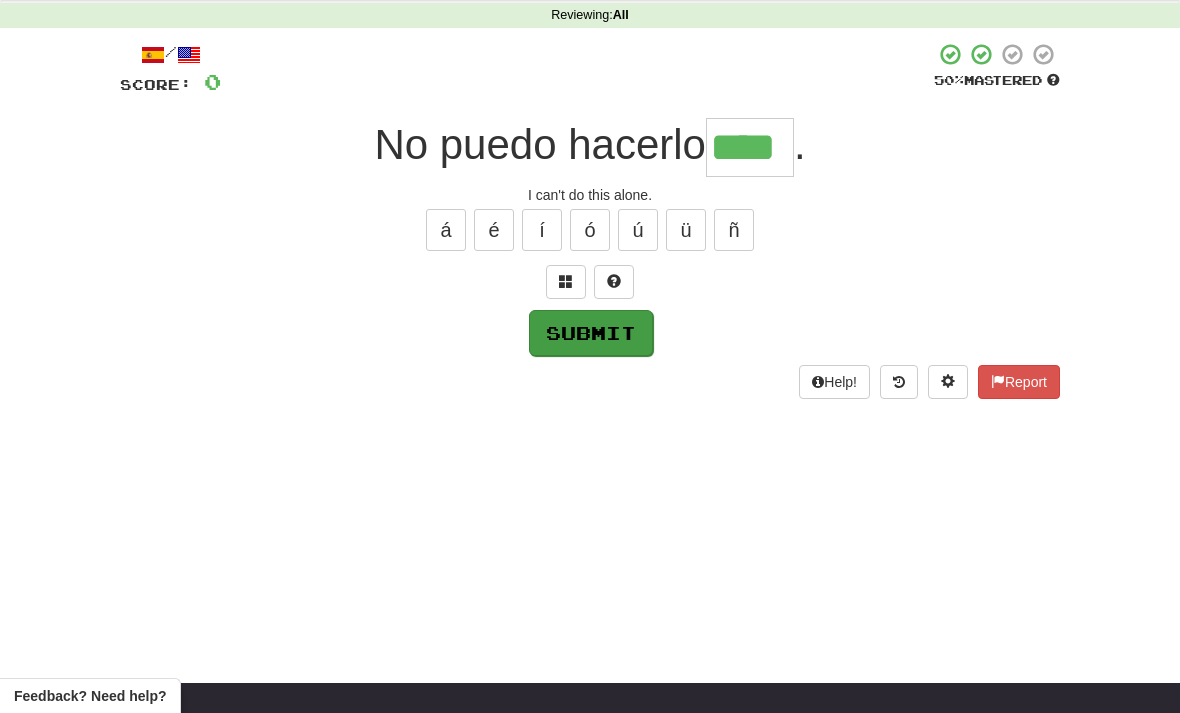 type on "****" 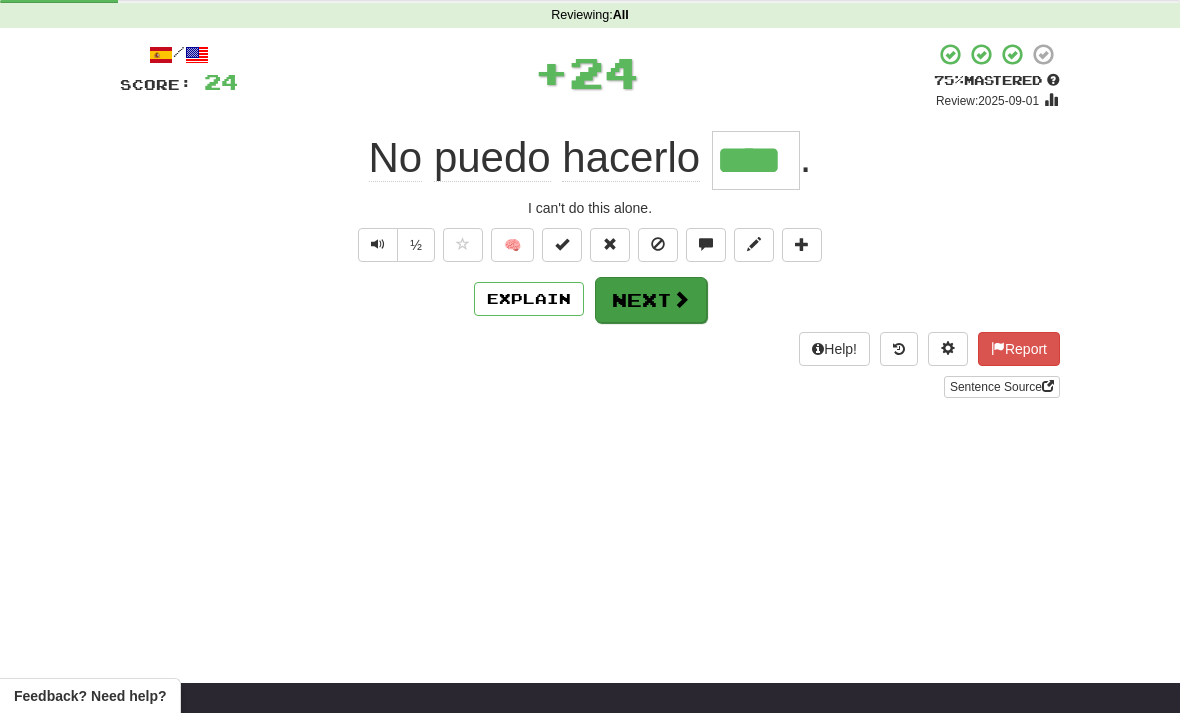 click at bounding box center [681, 299] 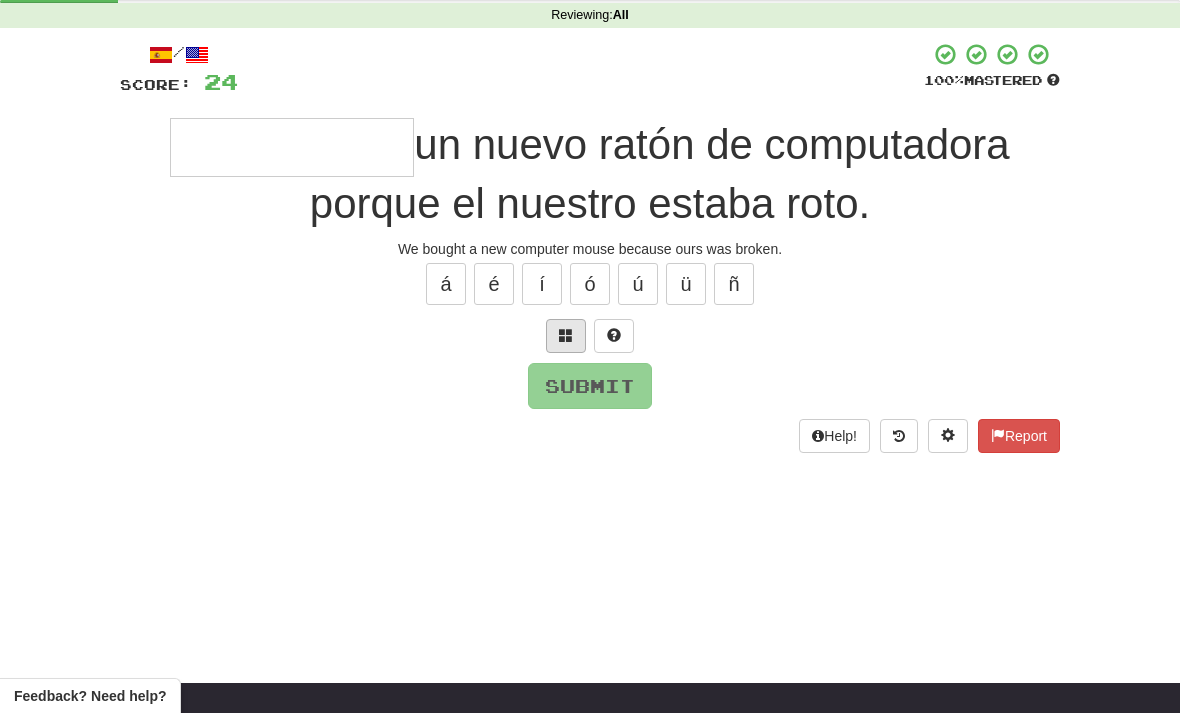 click at bounding box center (566, 335) 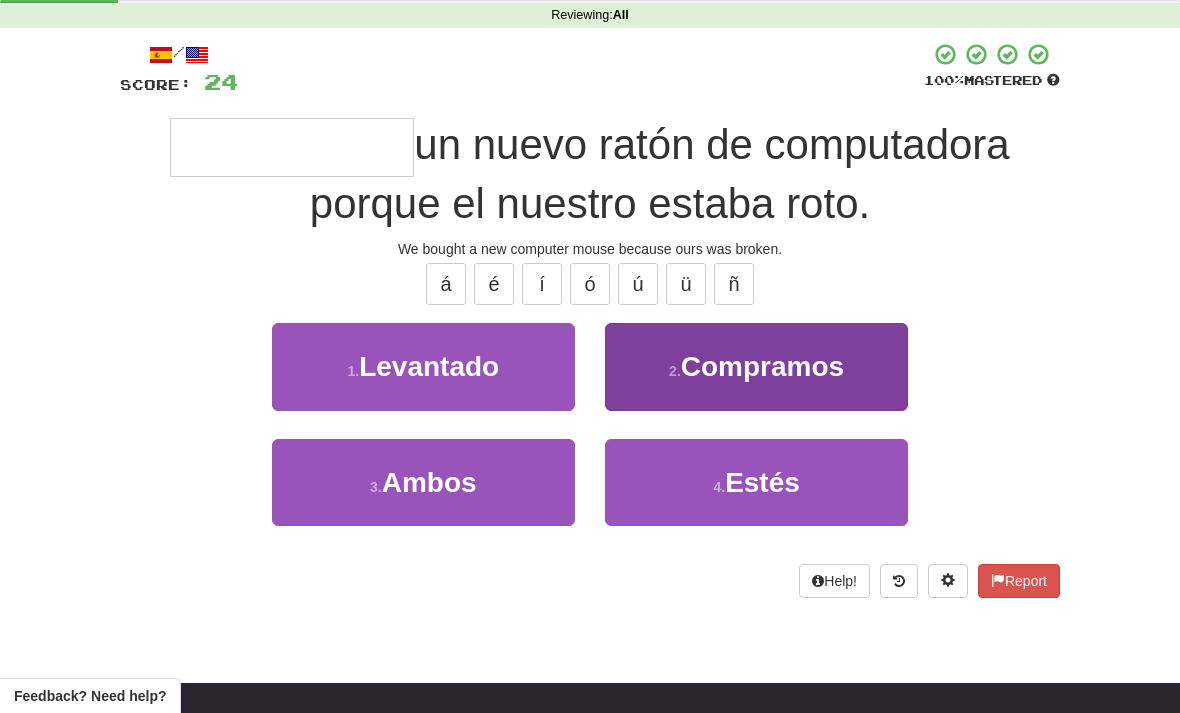 click on "Compramos" at bounding box center (762, 366) 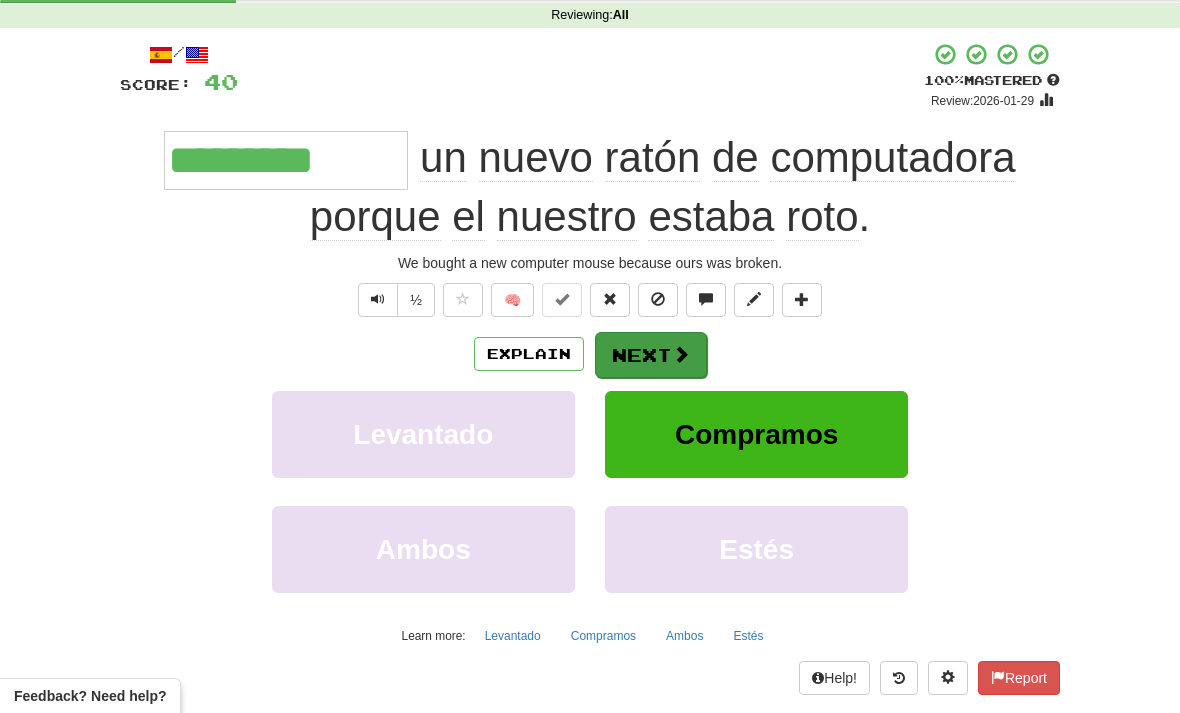 click at bounding box center [681, 354] 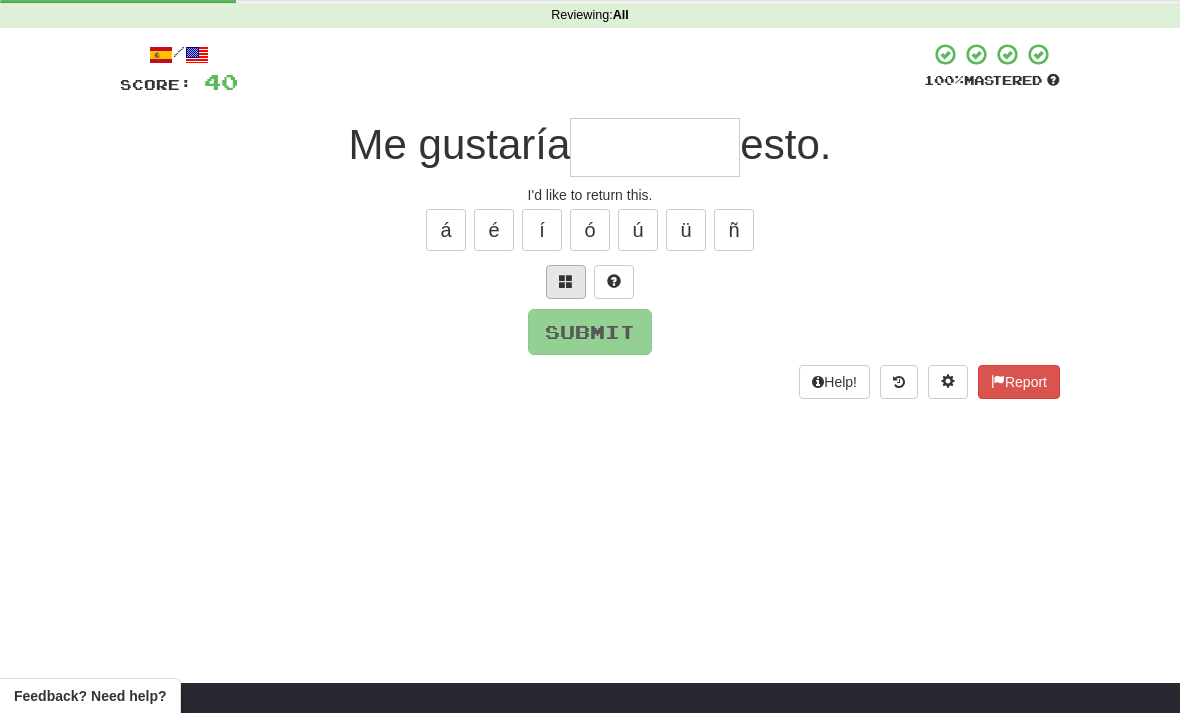click at bounding box center [566, 282] 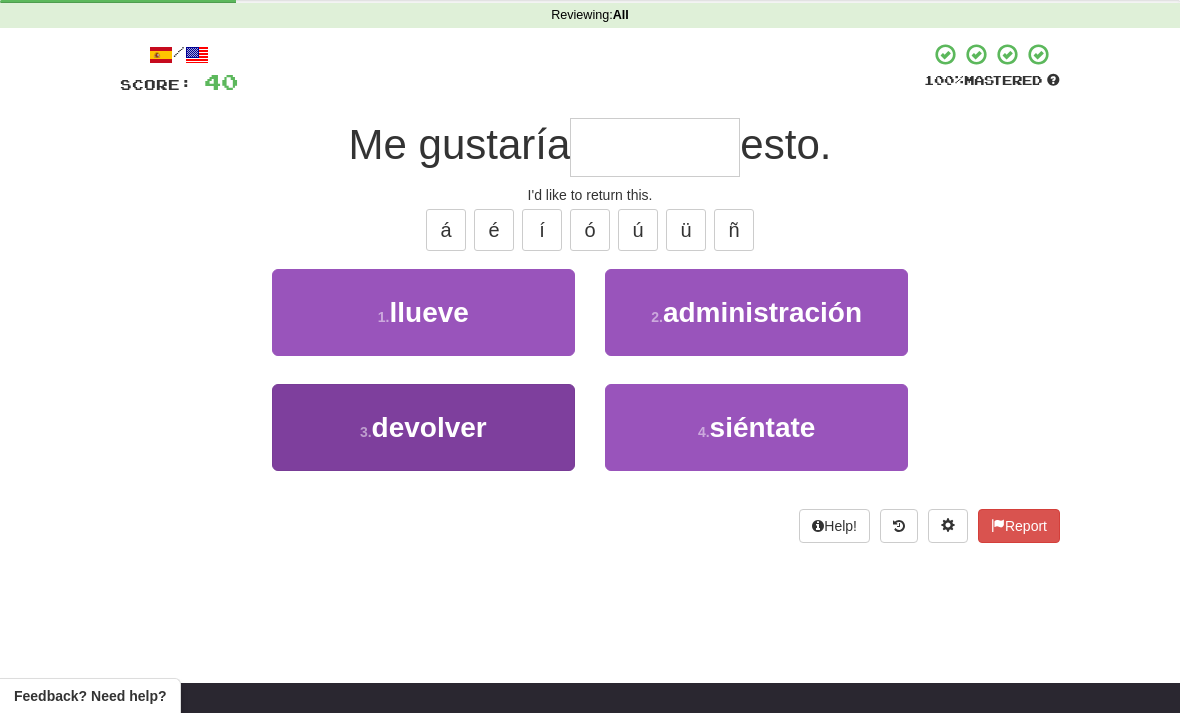 click on "3 .  devolver" at bounding box center (423, 427) 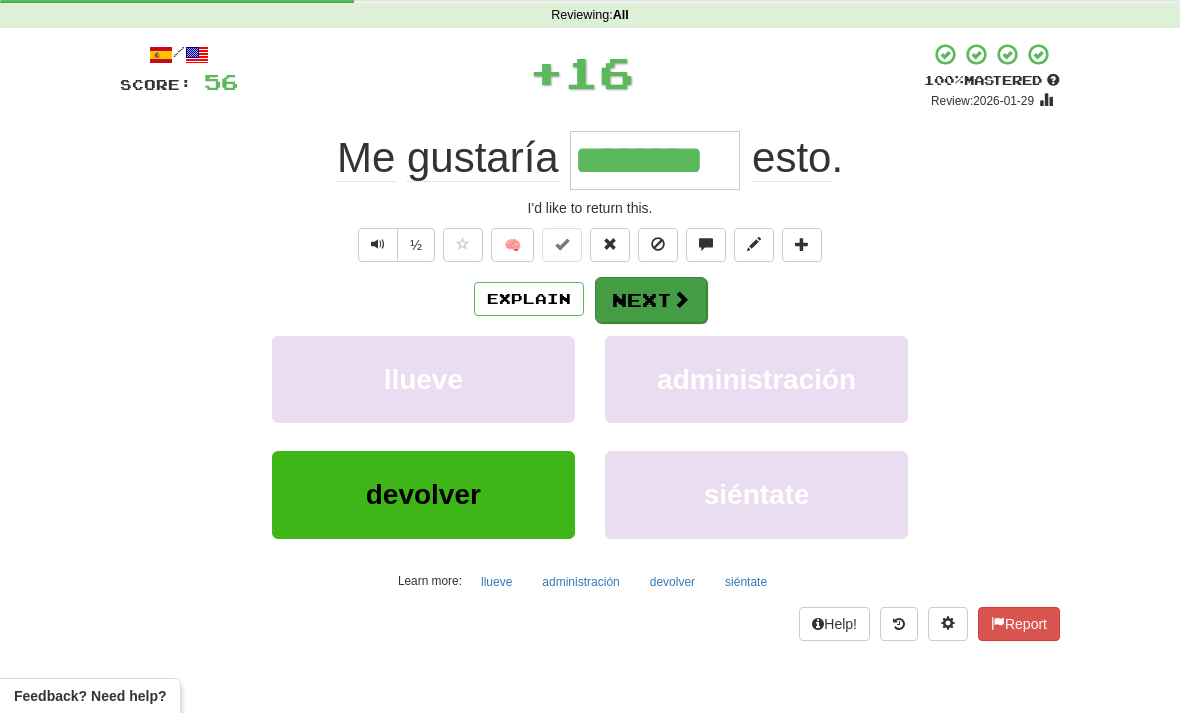 click at bounding box center (681, 299) 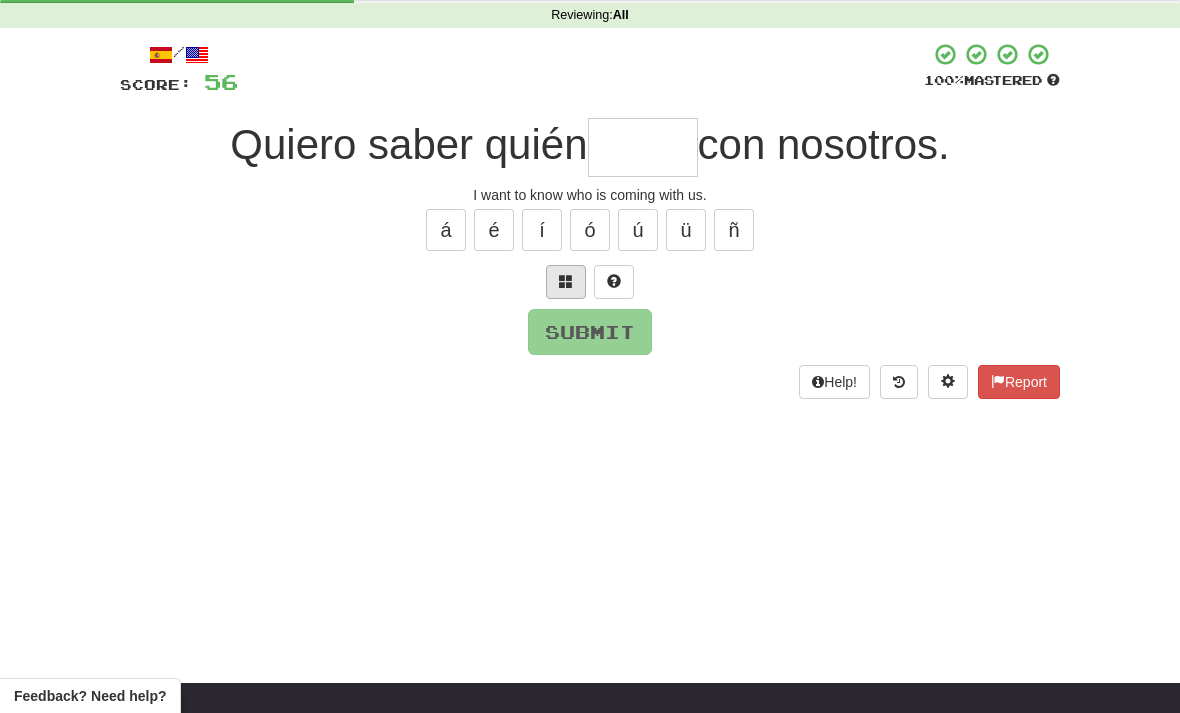 click at bounding box center [566, 281] 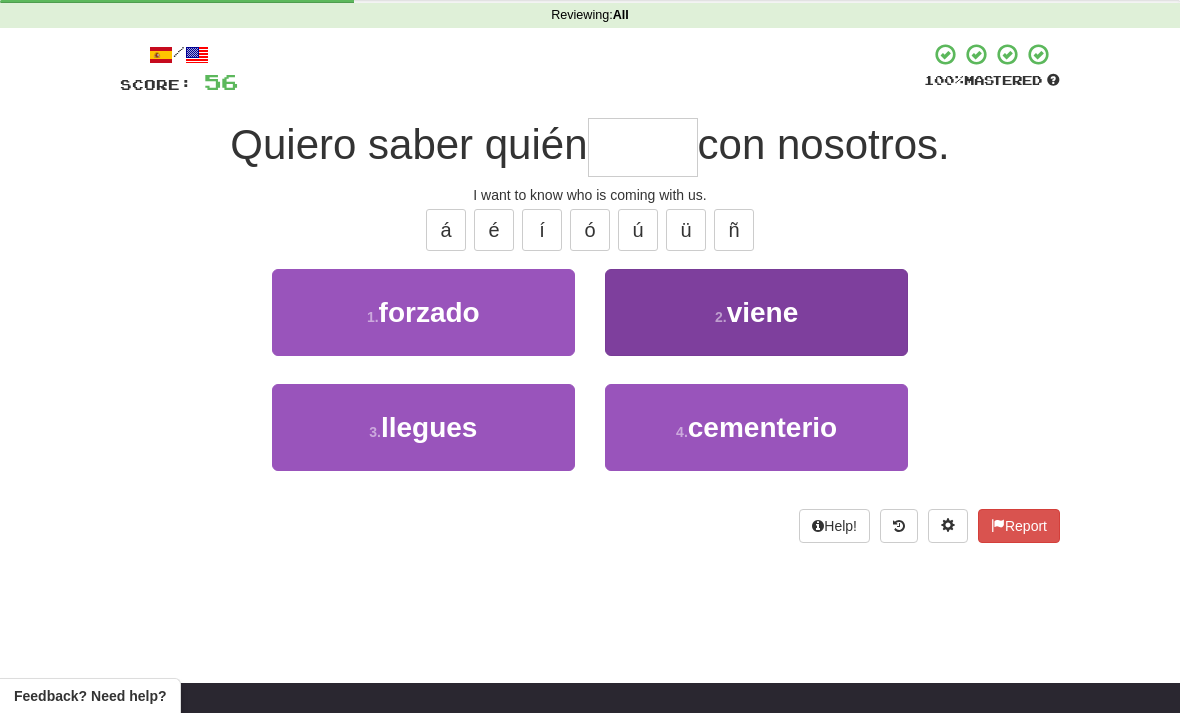 click on "viene" at bounding box center [763, 312] 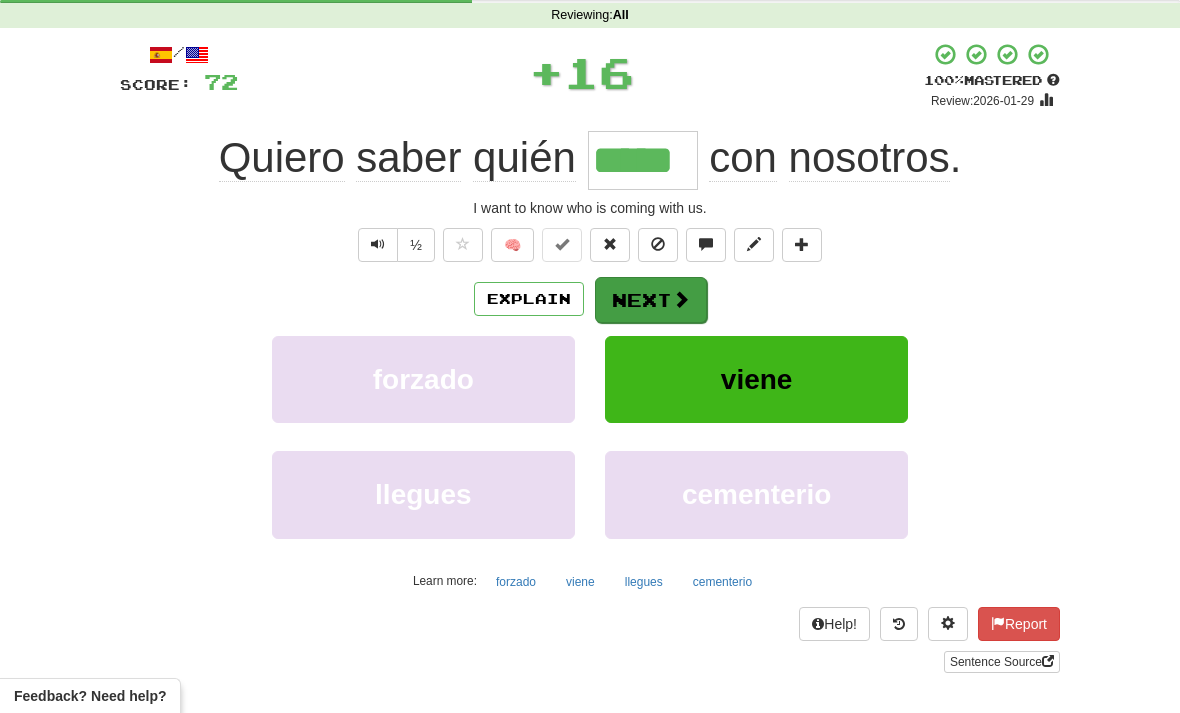 click at bounding box center [681, 299] 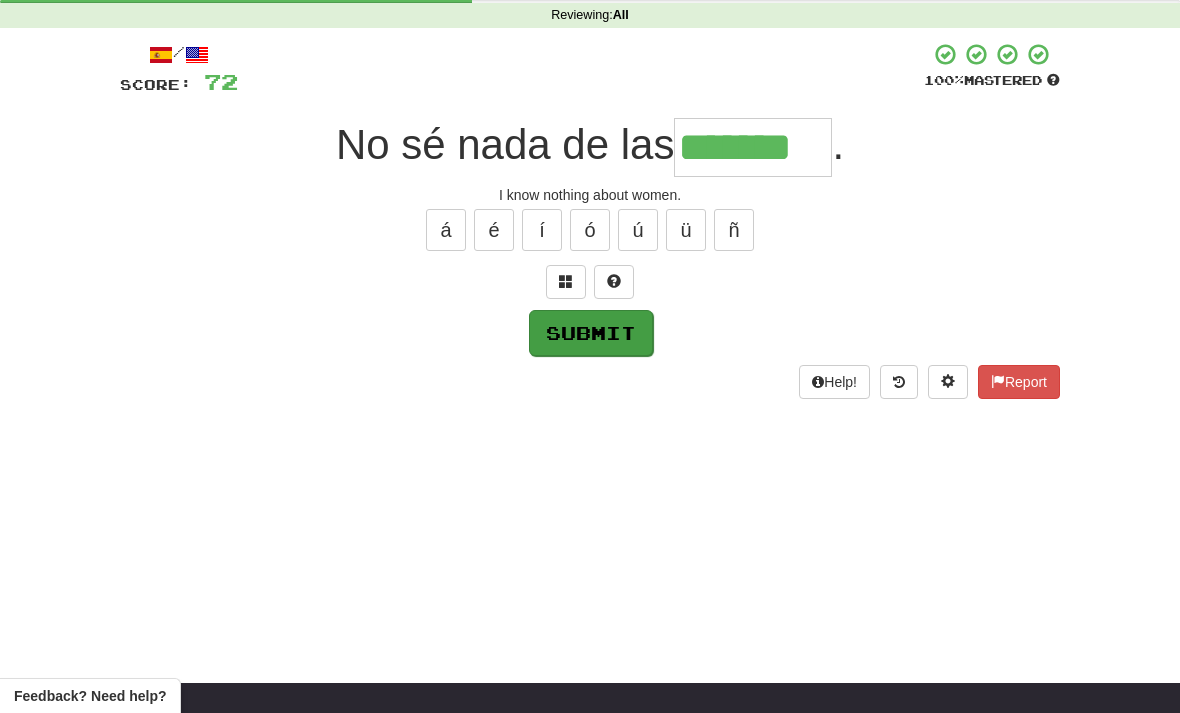 type on "*******" 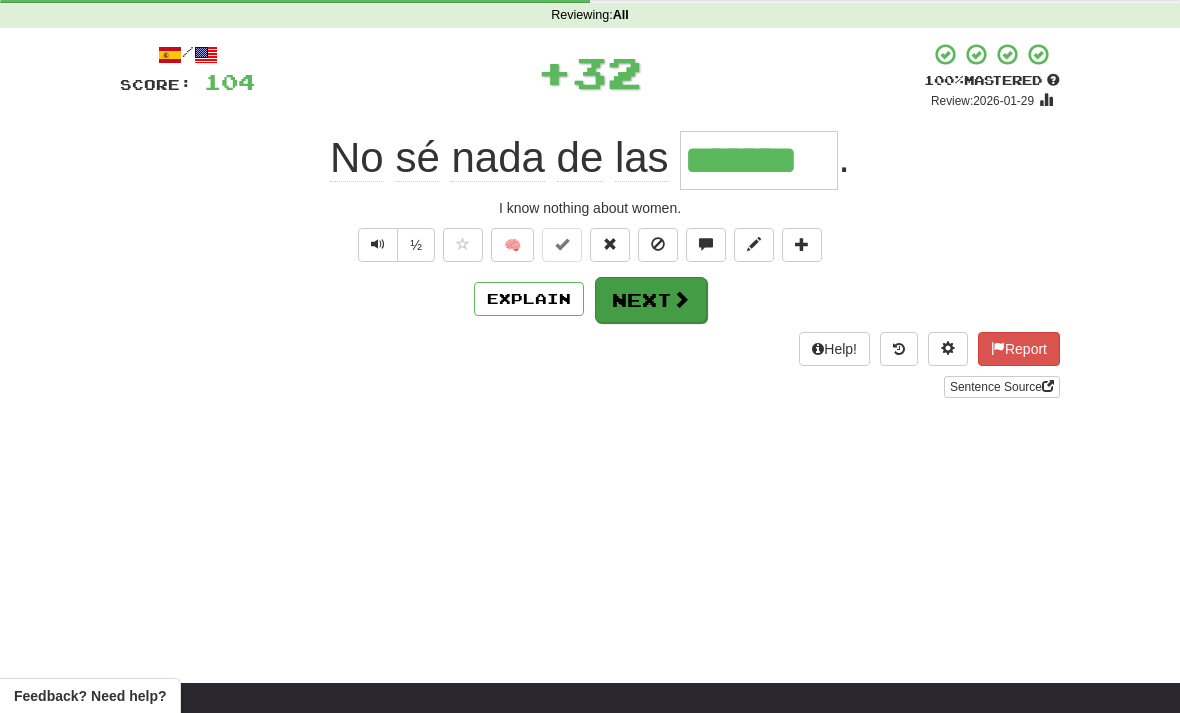 click at bounding box center [681, 299] 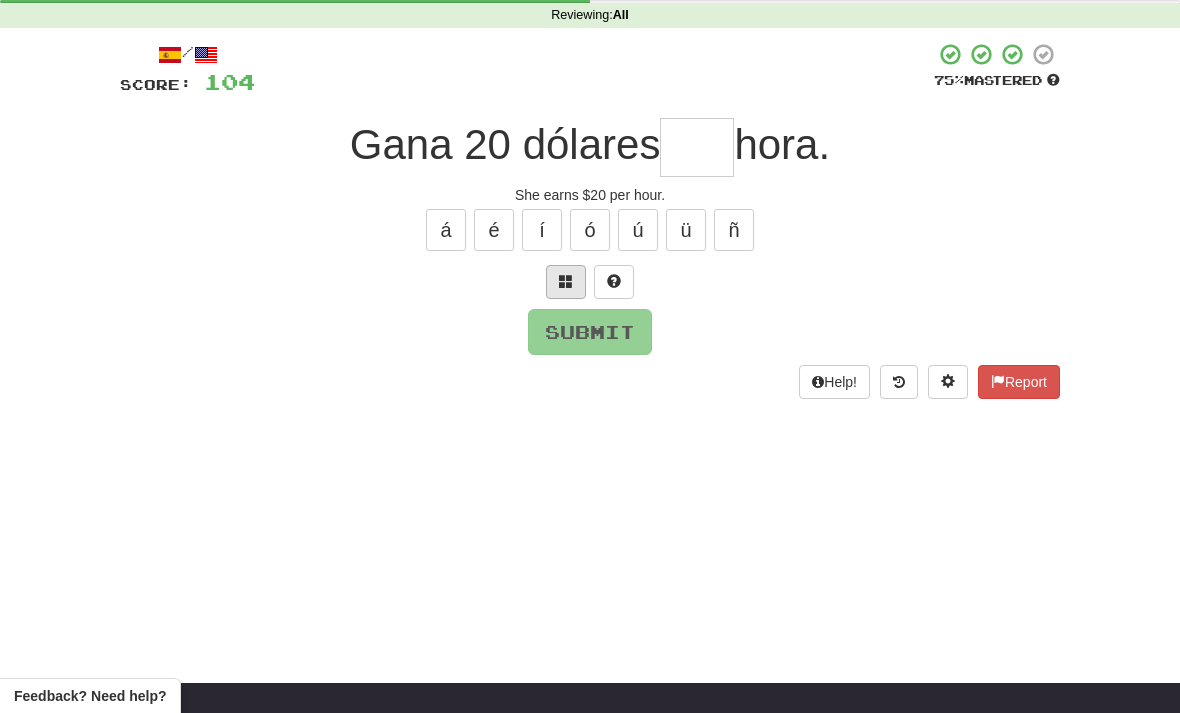 click at bounding box center (566, 282) 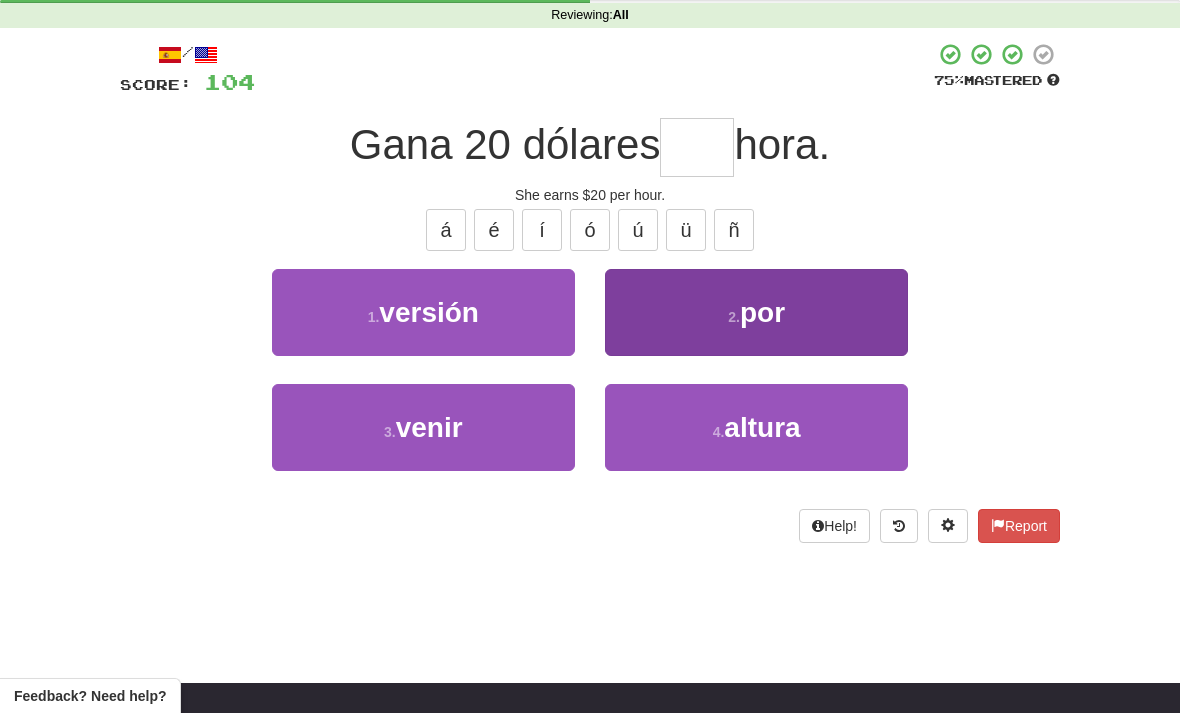 click on "2 ." at bounding box center [734, 317] 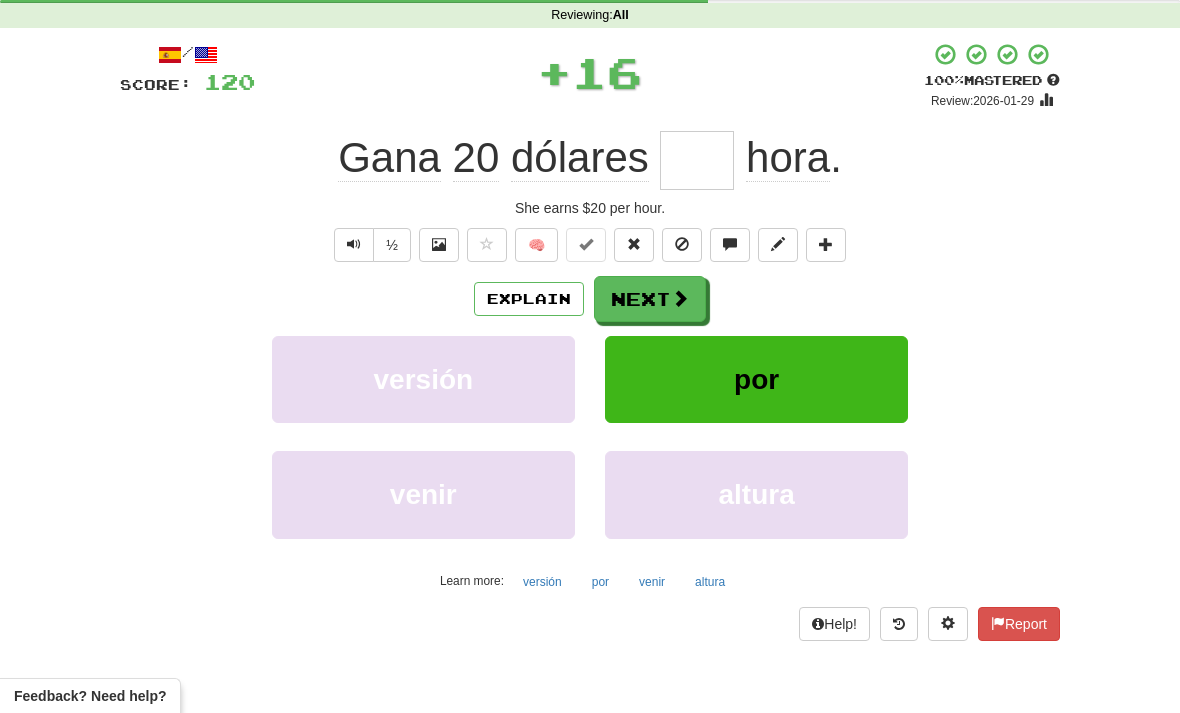 type on "***" 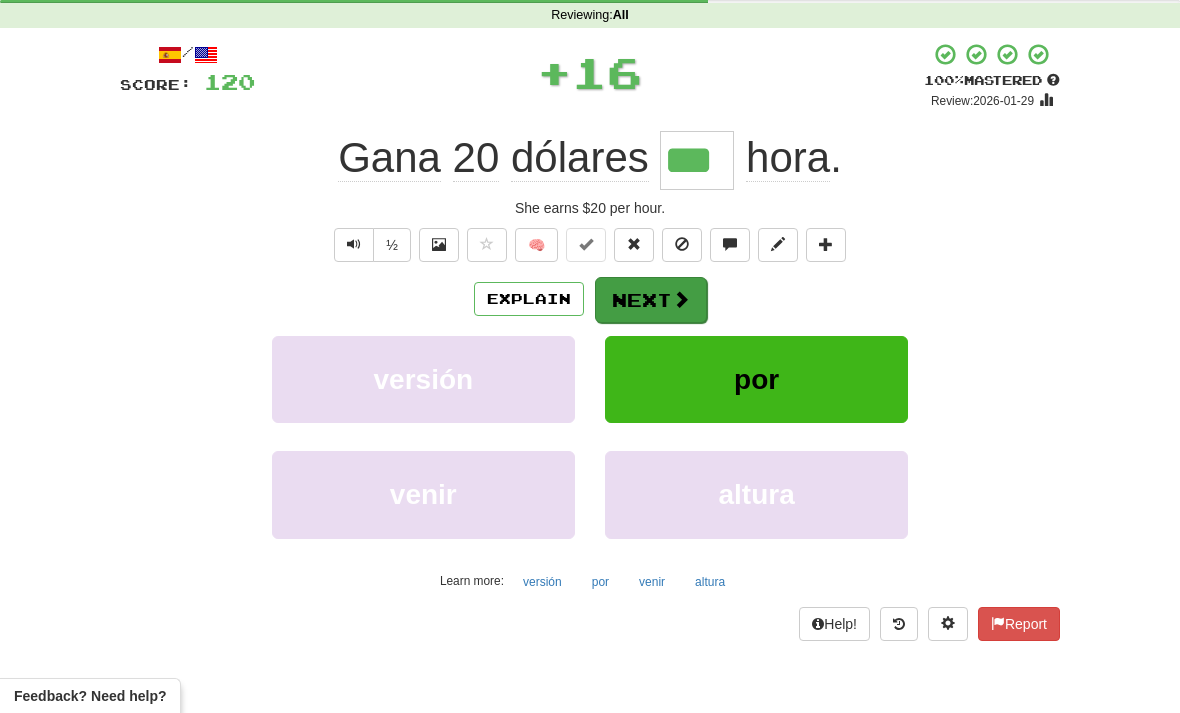 click at bounding box center [681, 299] 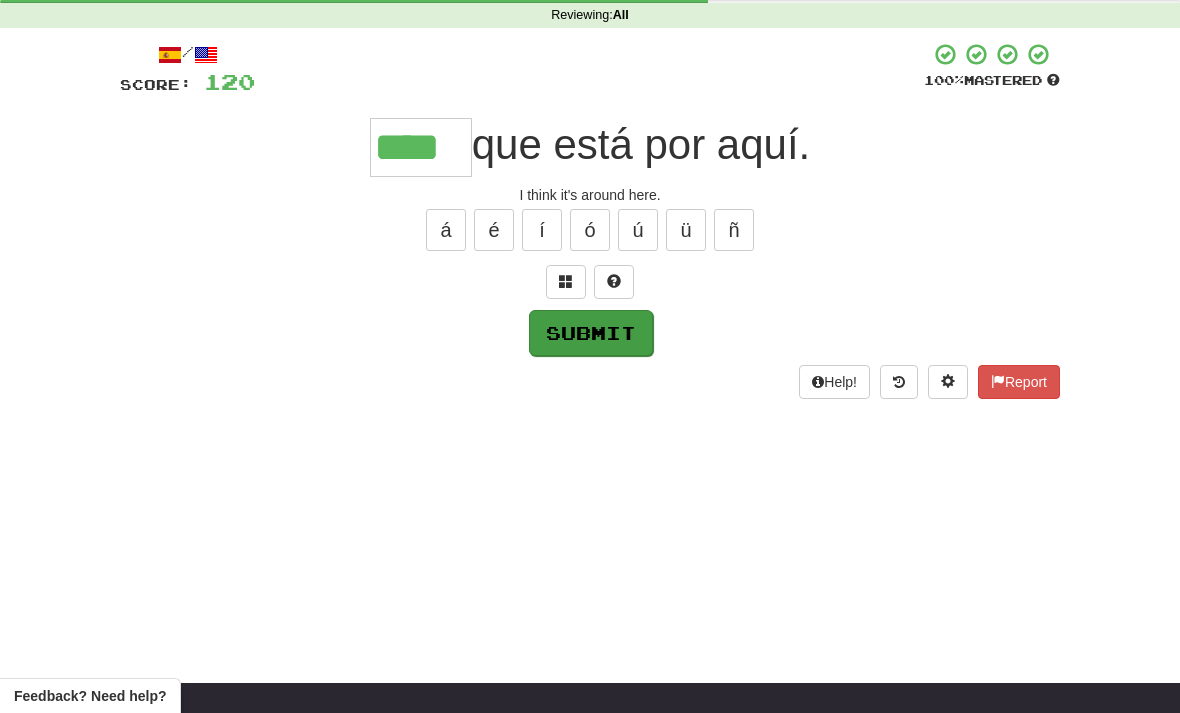 click on "Submit" at bounding box center [591, 333] 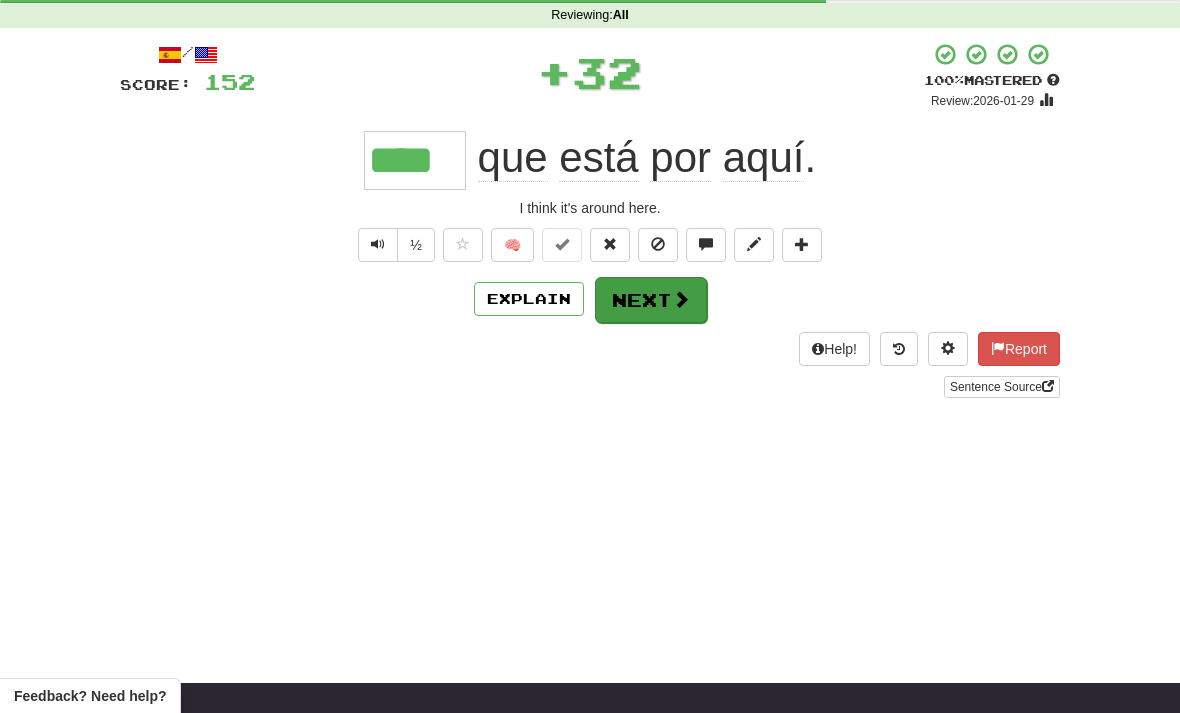 click on "Next" at bounding box center (651, 300) 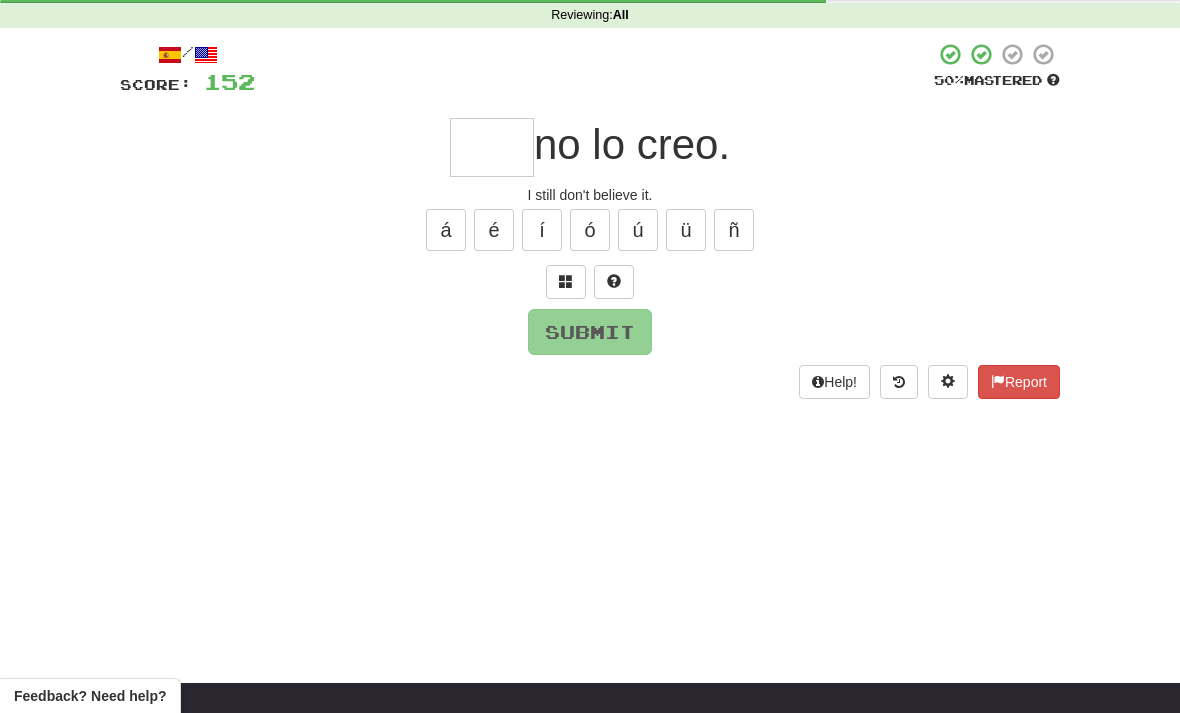 type on "*" 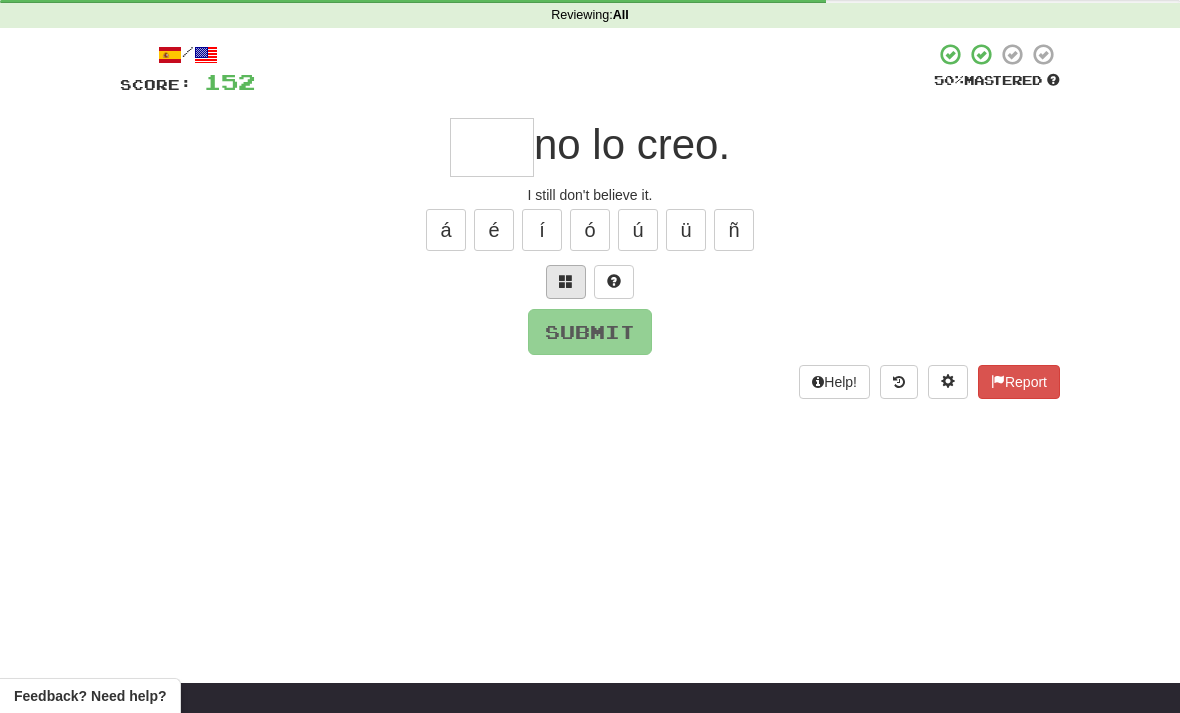 click at bounding box center [566, 281] 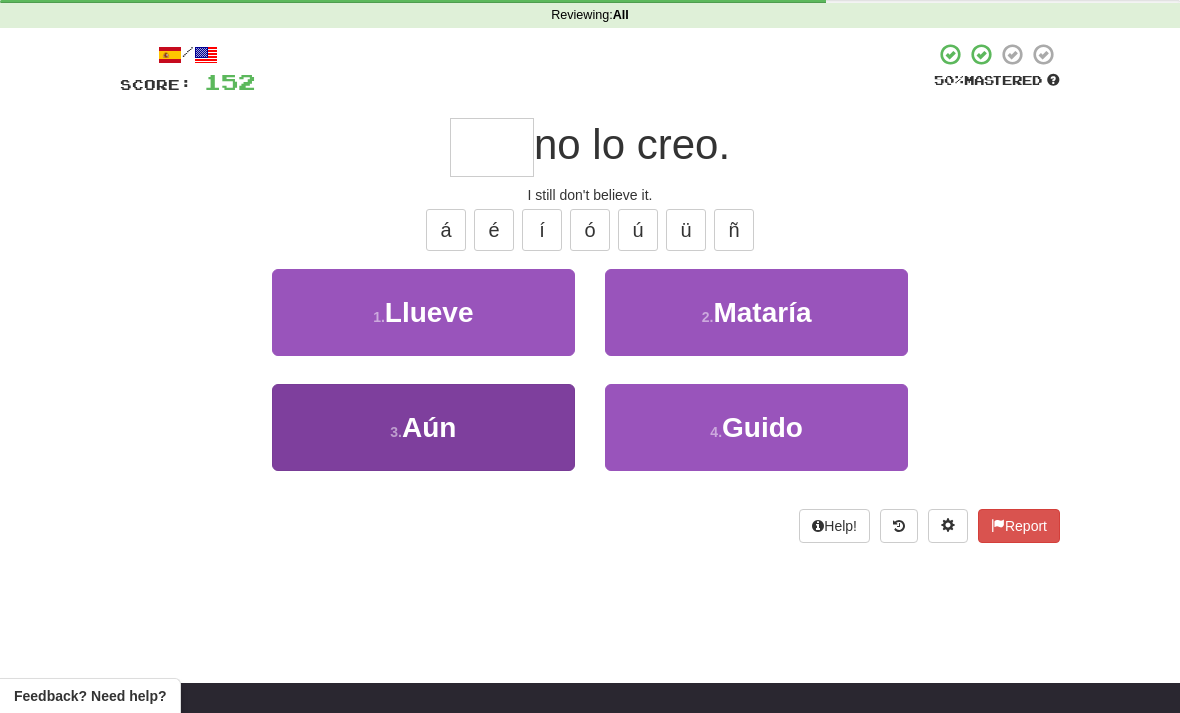 click on "3 .  Aún" at bounding box center [423, 427] 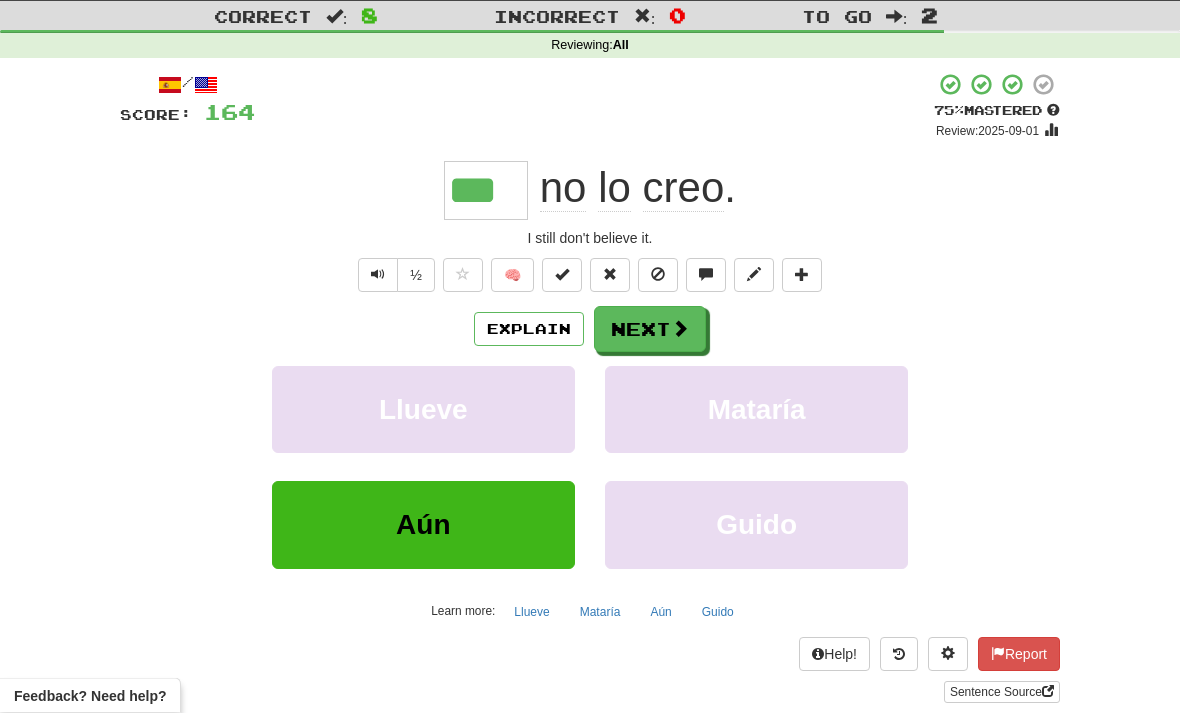 scroll, scrollTop: 0, scrollLeft: 0, axis: both 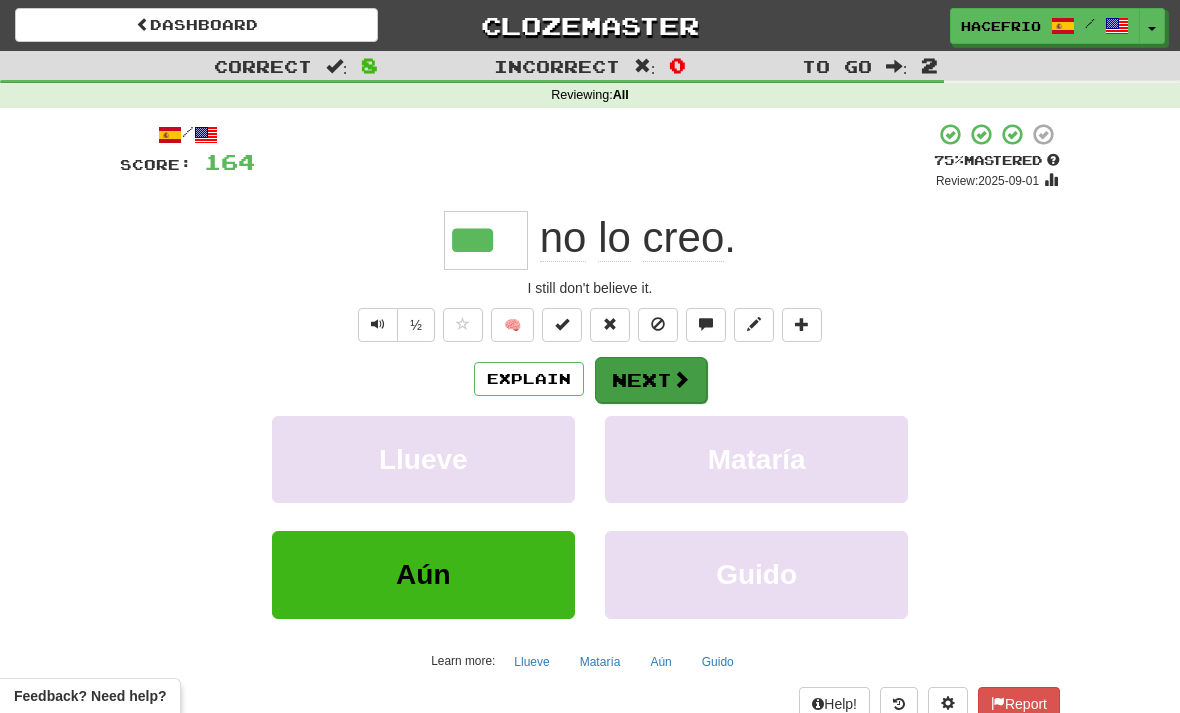 click on "Next" at bounding box center [651, 380] 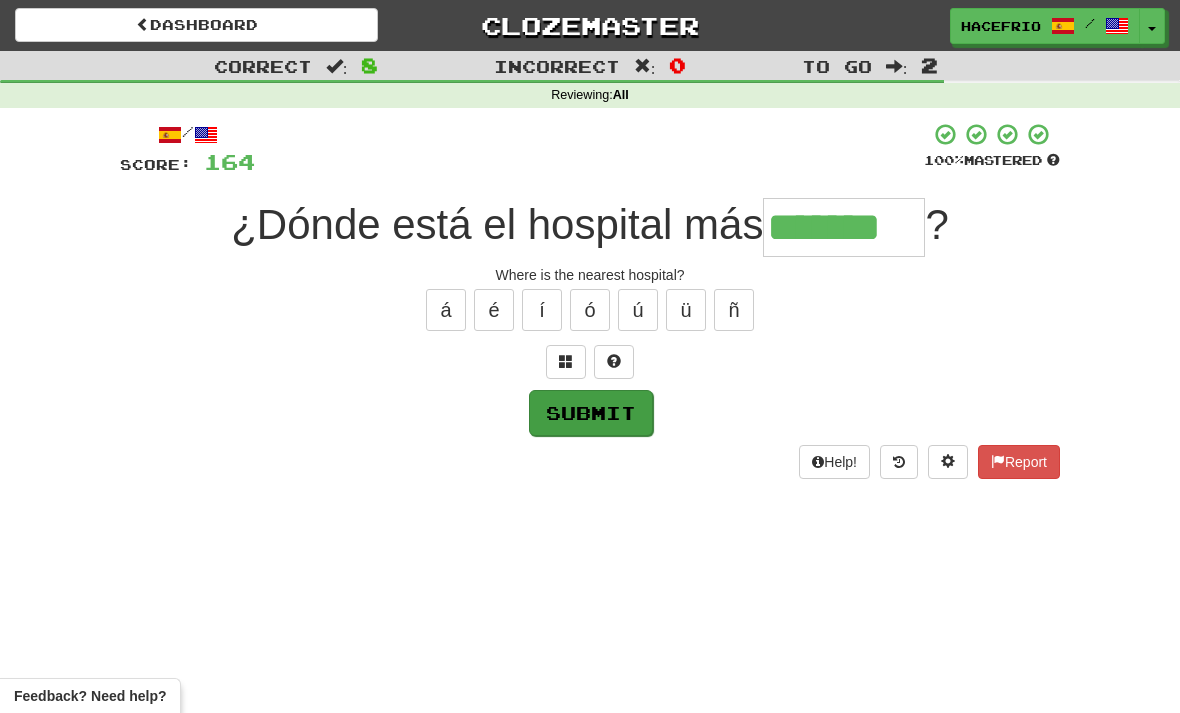 type on "*******" 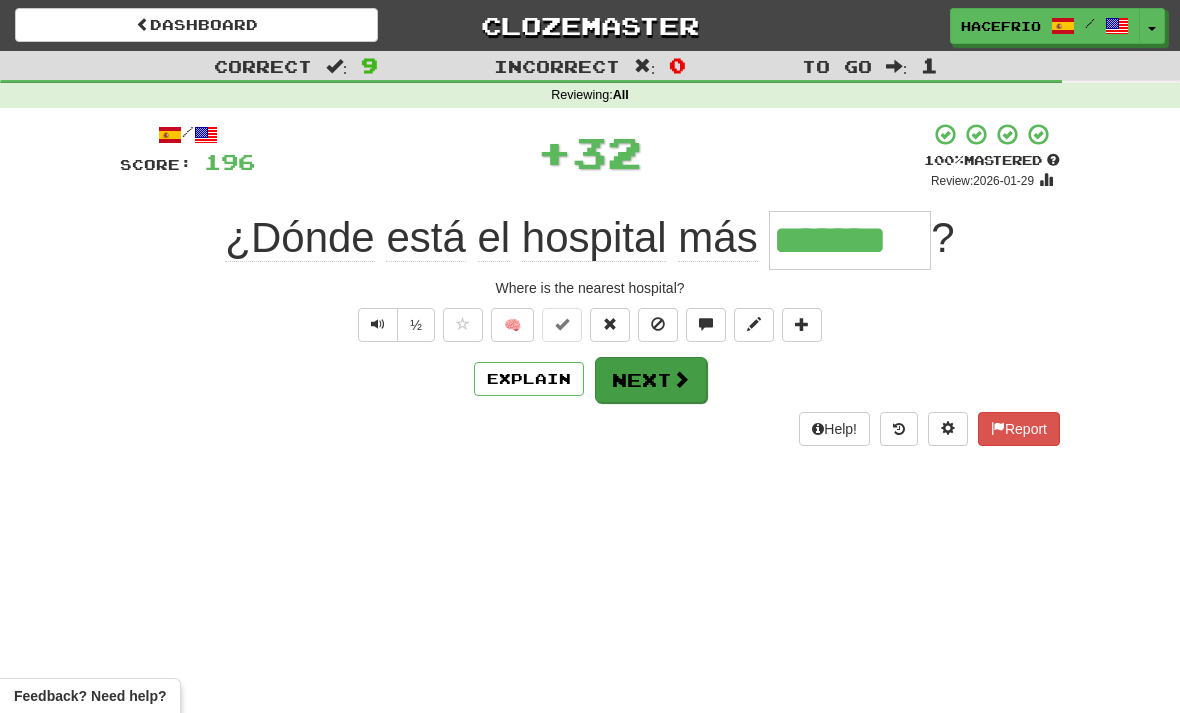 click on "Next" at bounding box center (651, 380) 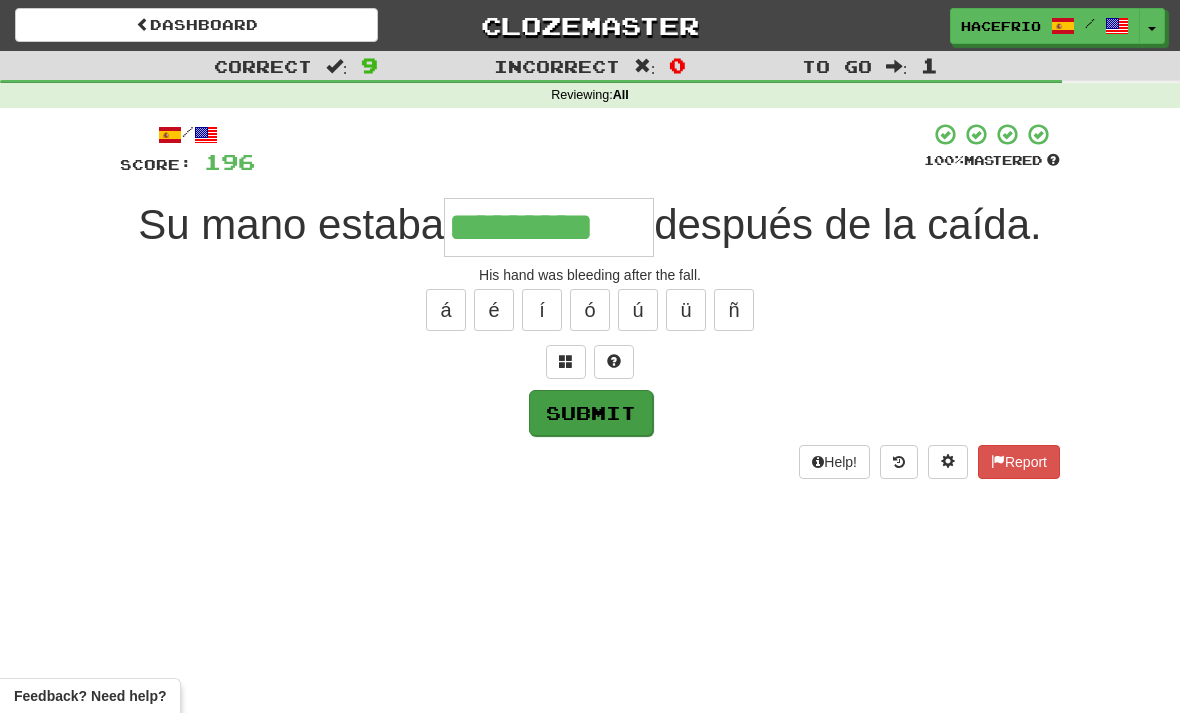 type on "*********" 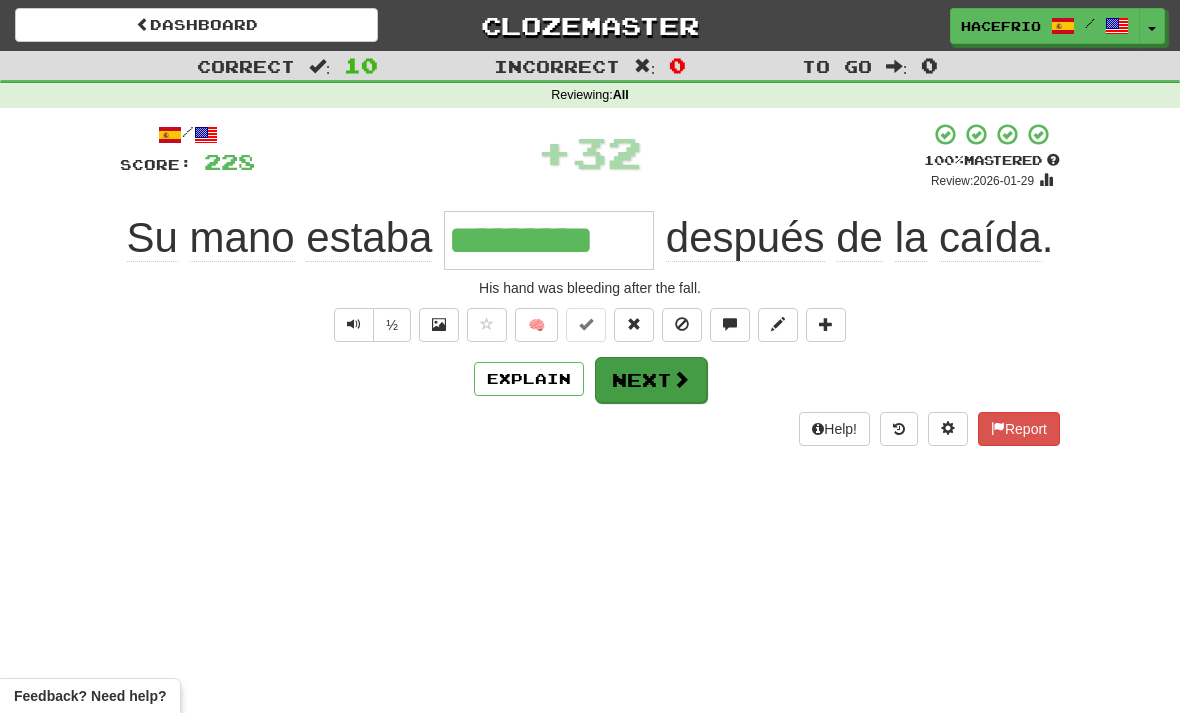 click on "Next" at bounding box center (651, 380) 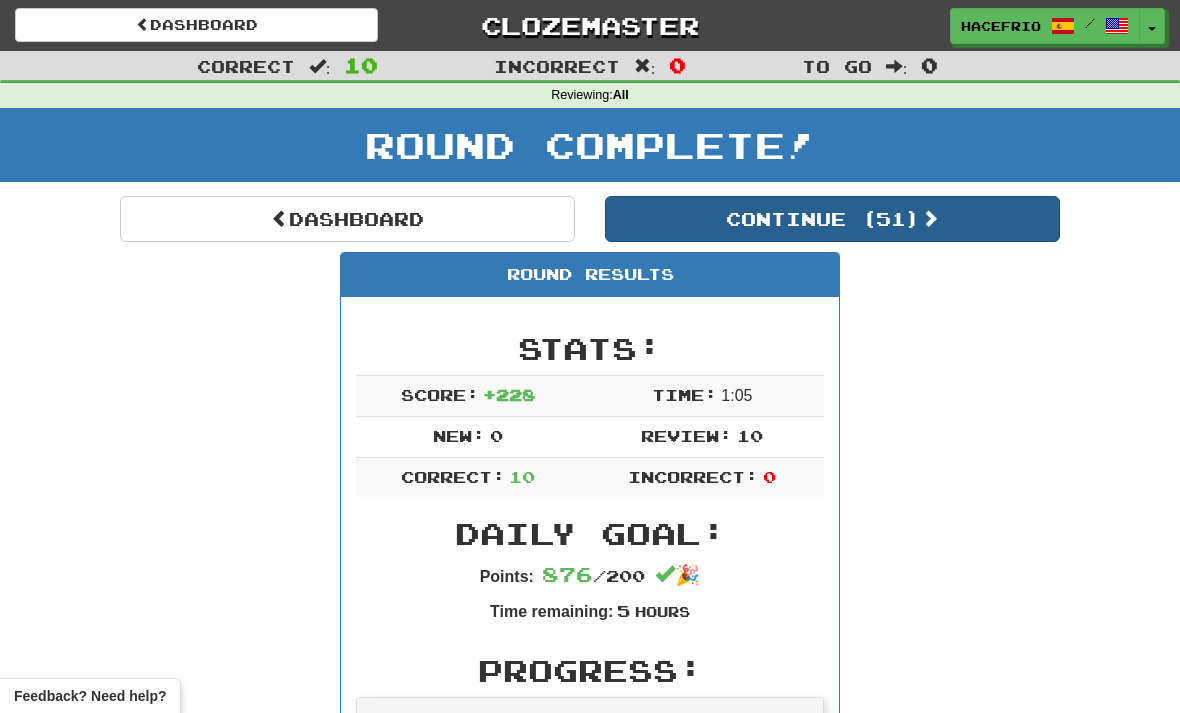 click on "Continue ( 51 )" at bounding box center (832, 219) 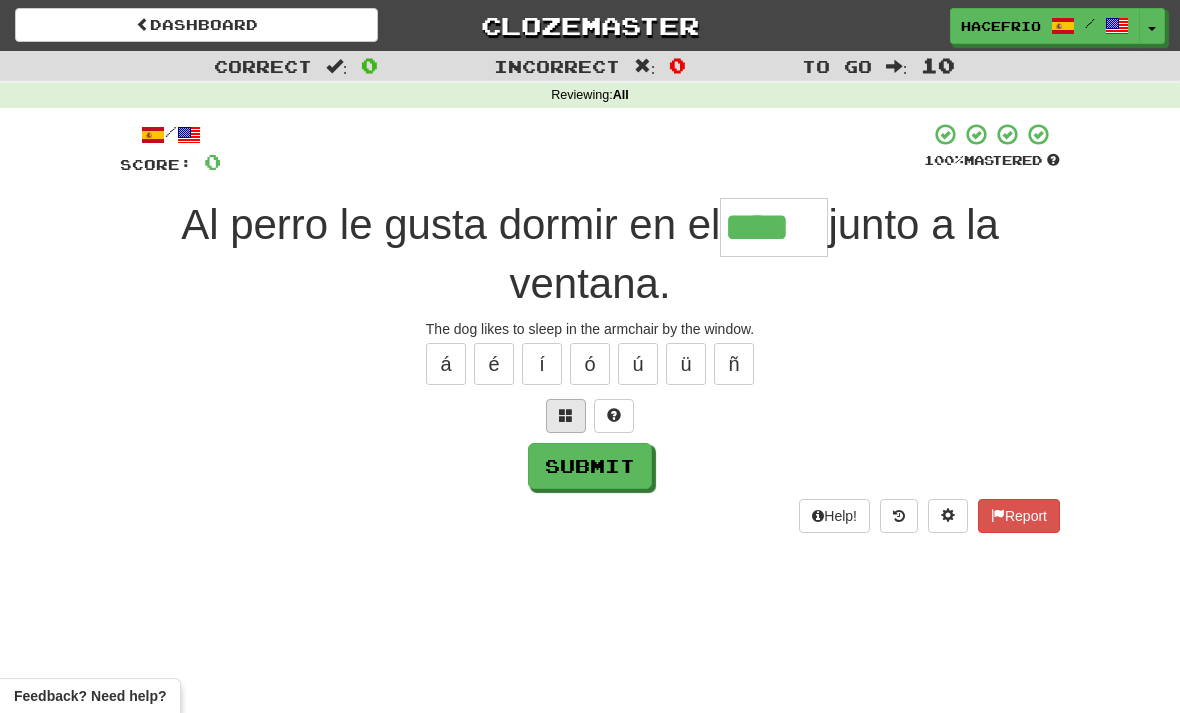 click at bounding box center (566, 415) 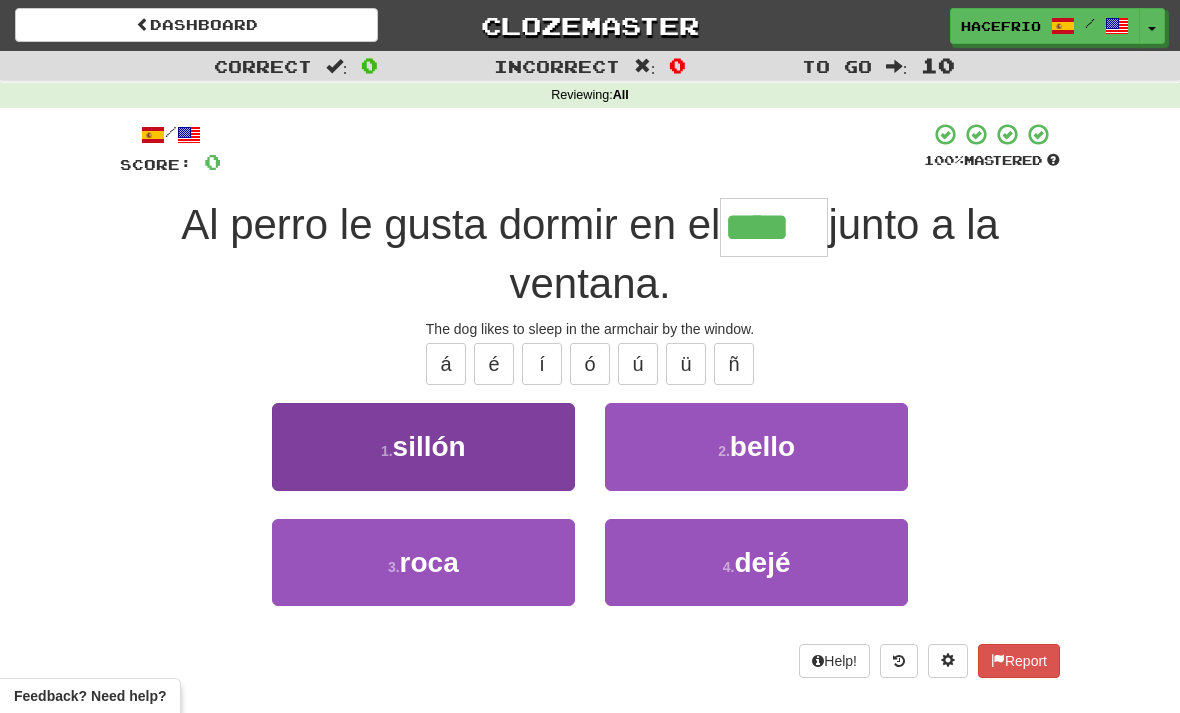 click on "1 .  sillón" at bounding box center [423, 446] 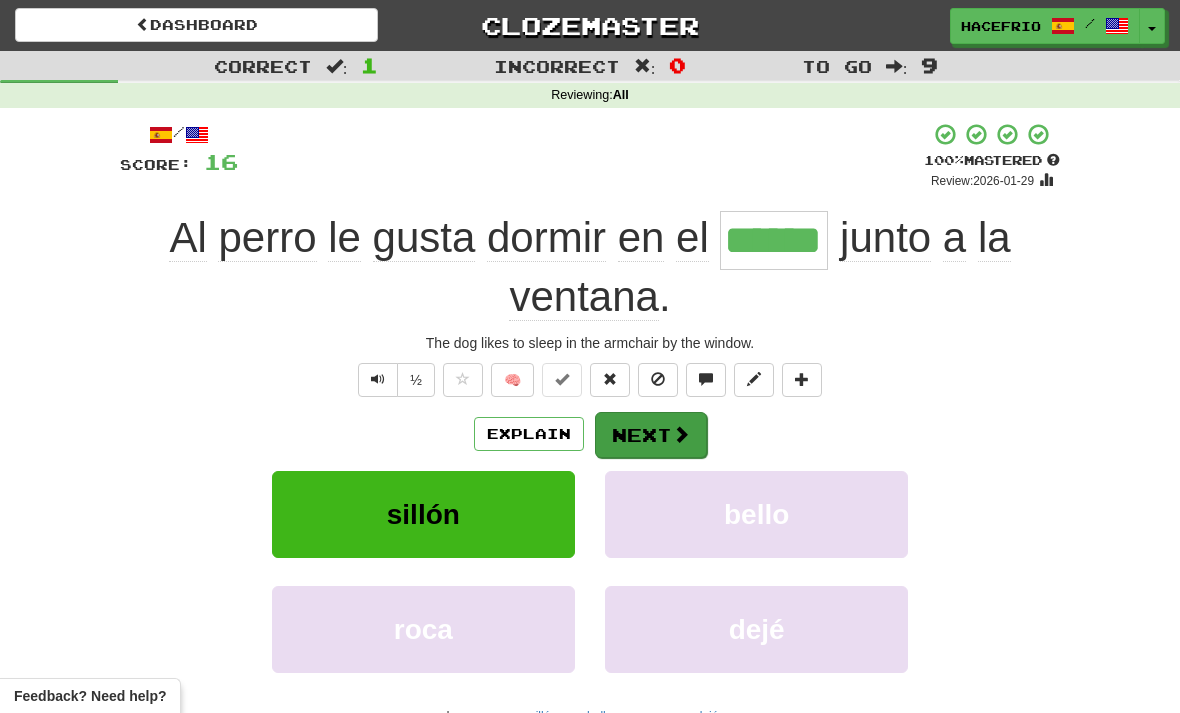 click at bounding box center (681, 434) 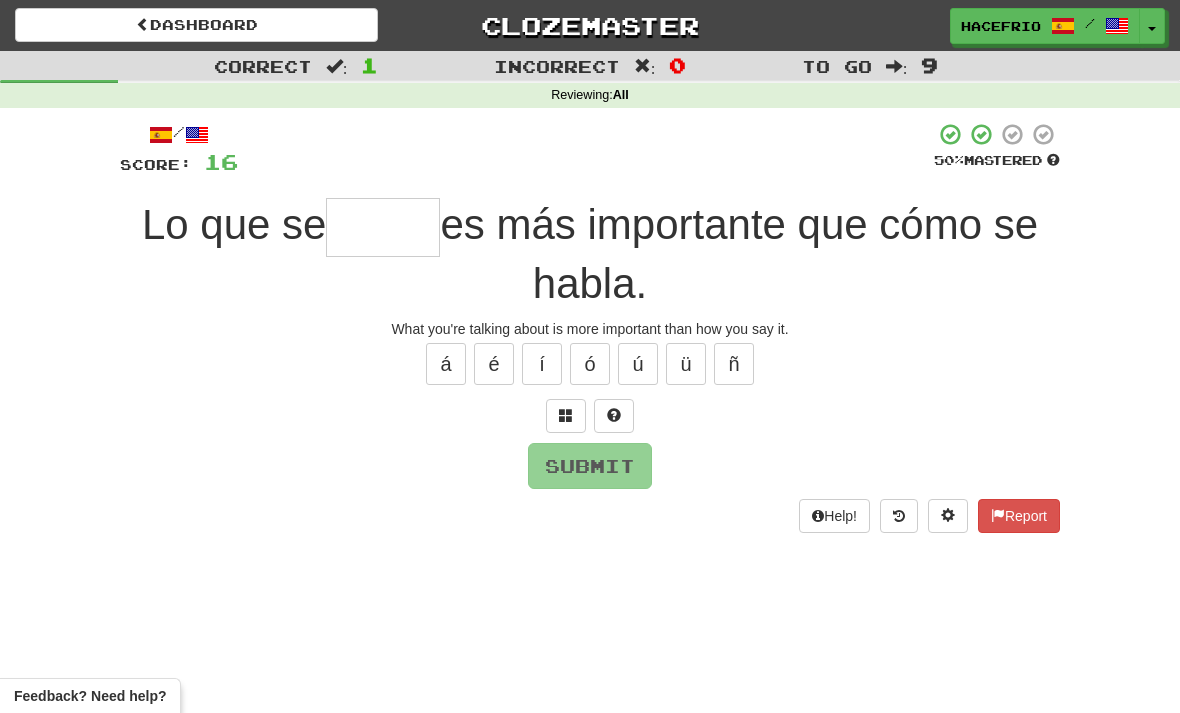 type on "*" 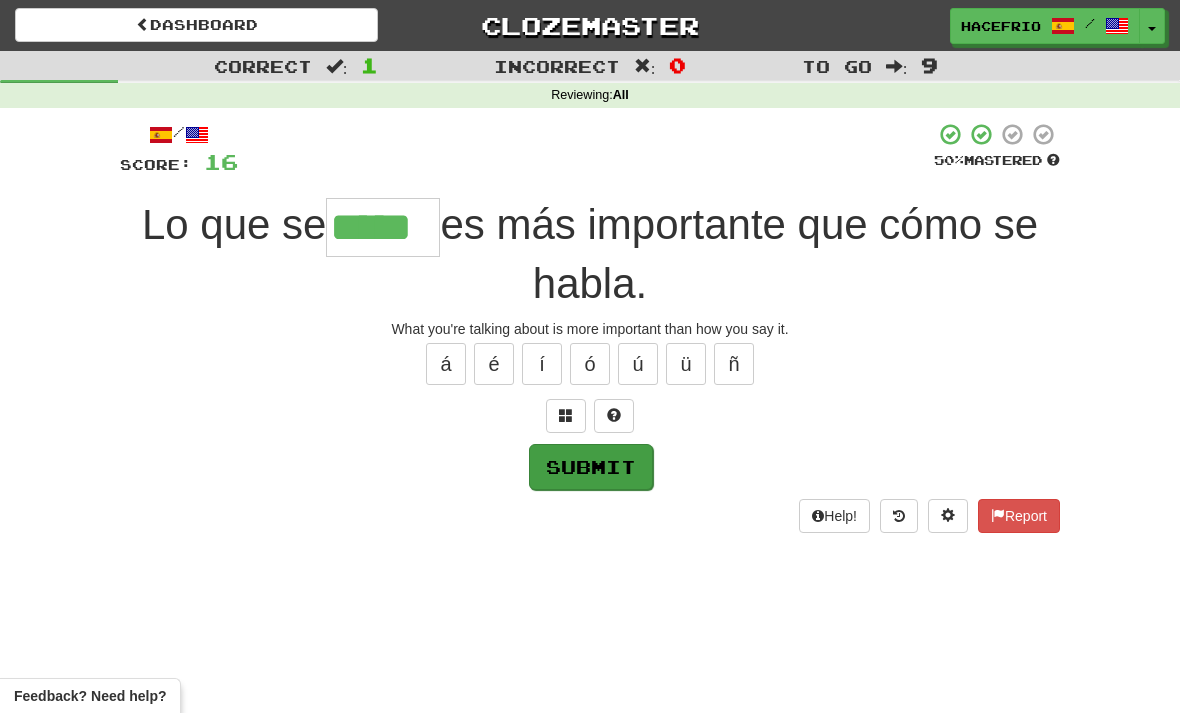 type on "*****" 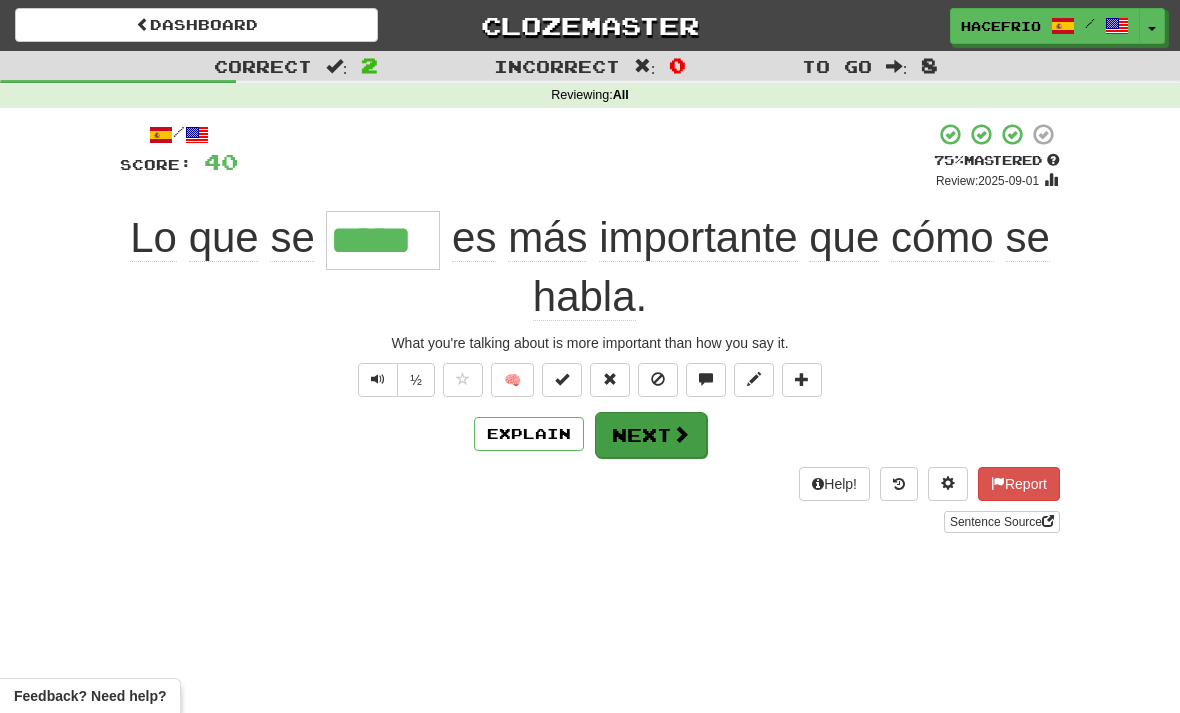 click on "Next" at bounding box center [651, 435] 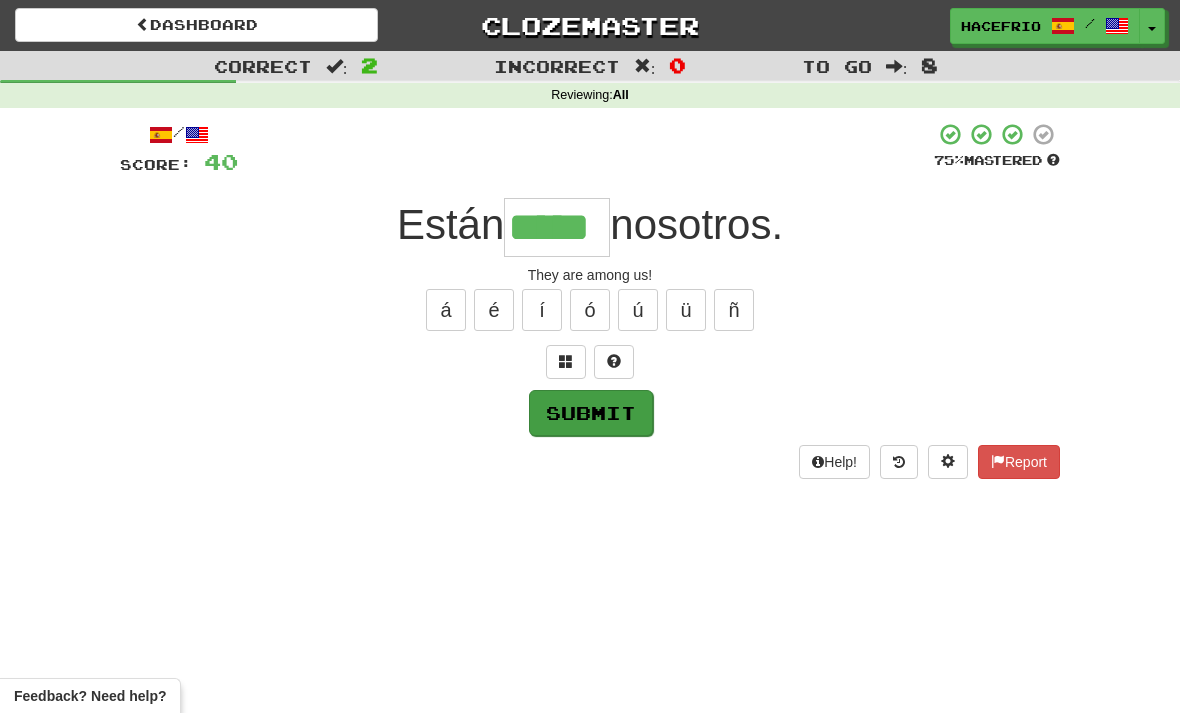 type on "*****" 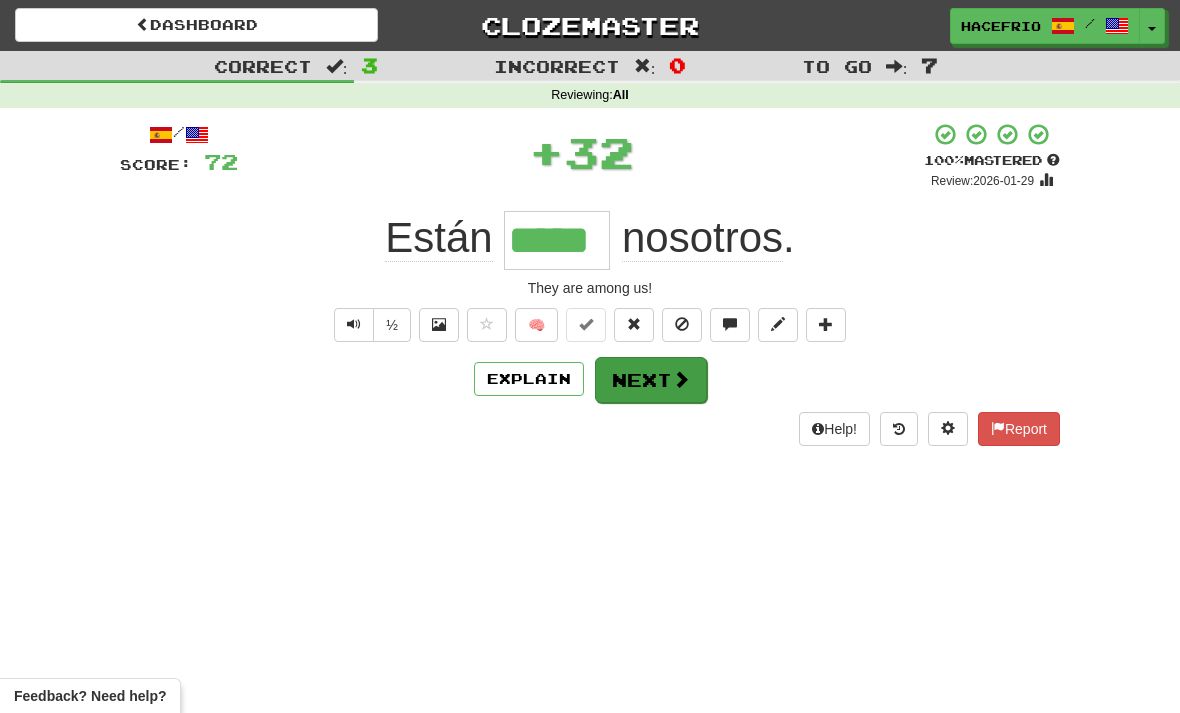 click on "Next" at bounding box center [651, 380] 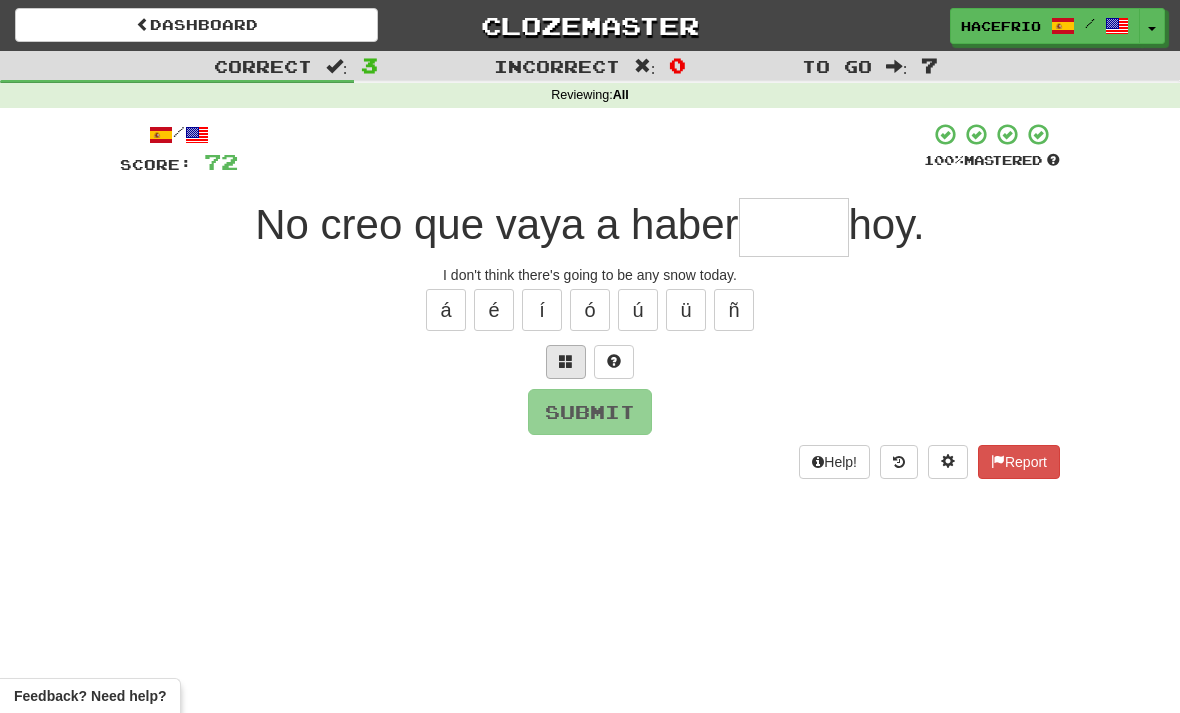 click at bounding box center [566, 361] 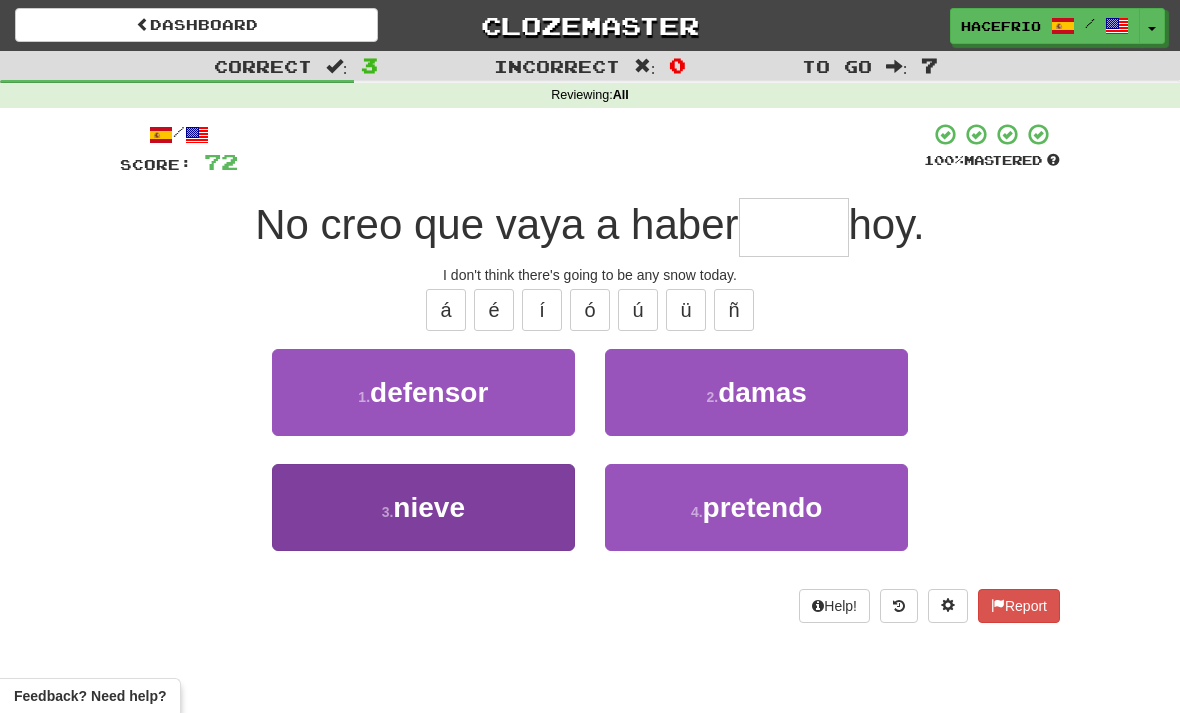 click on "3 .  nieve" at bounding box center (423, 507) 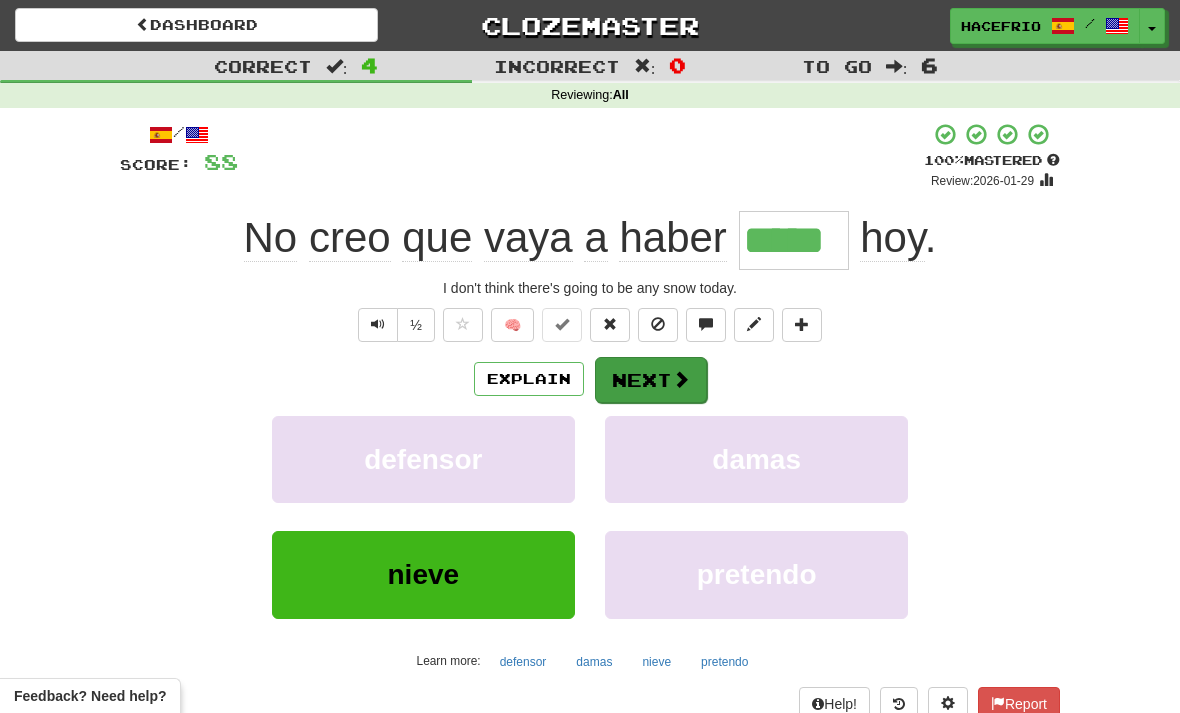 click at bounding box center [681, 379] 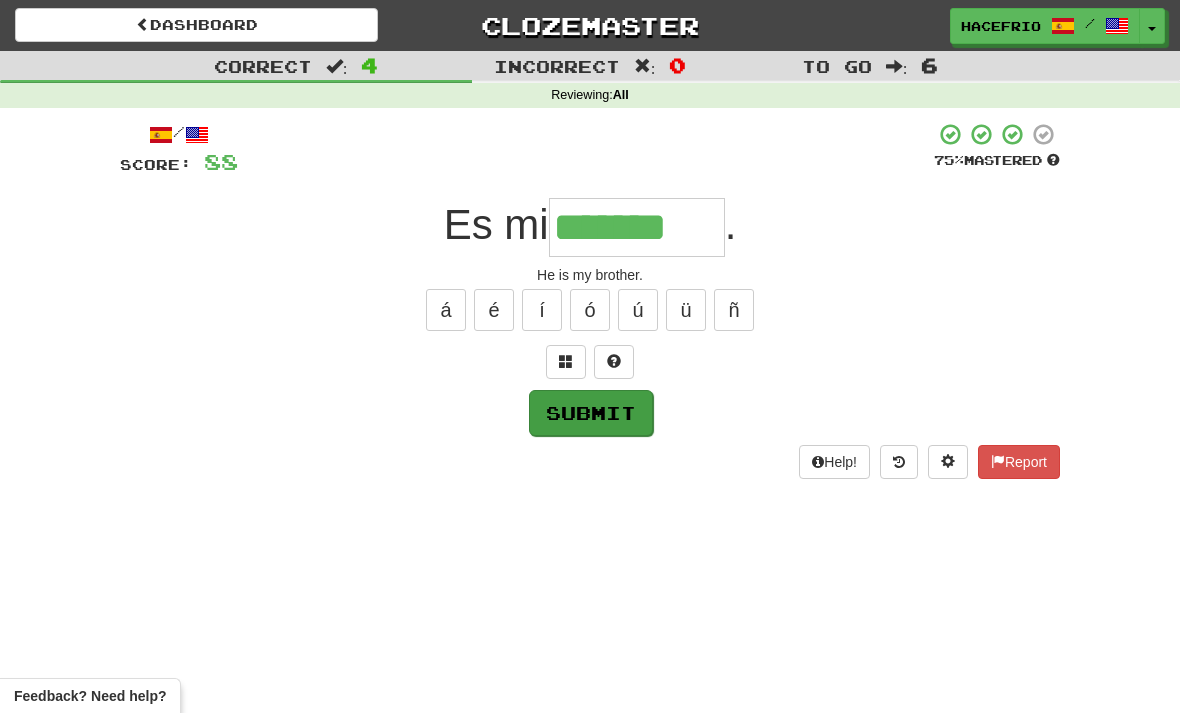 type on "*******" 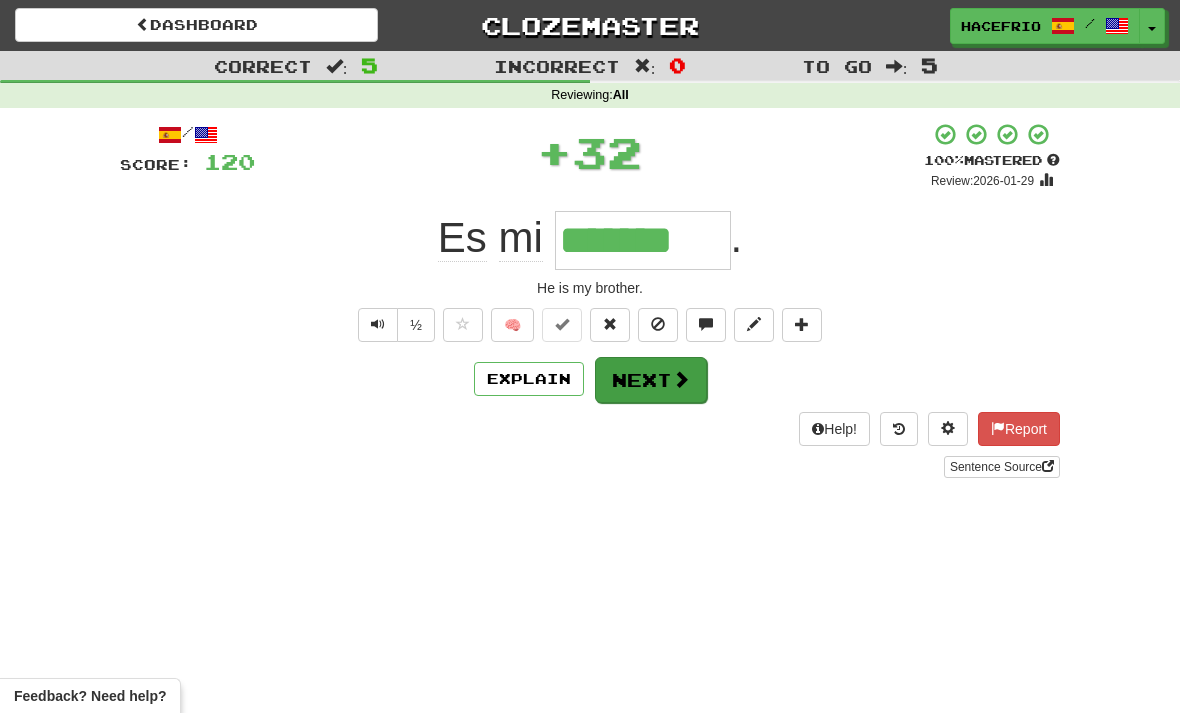 click at bounding box center [681, 379] 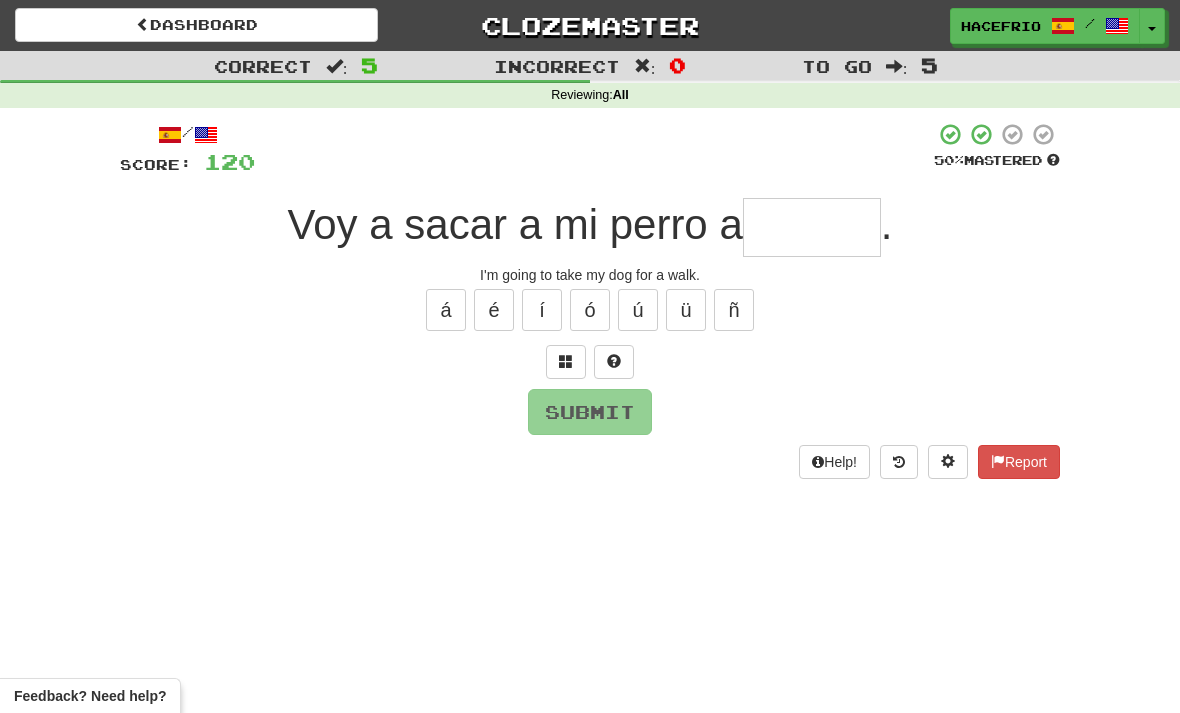 type on "*" 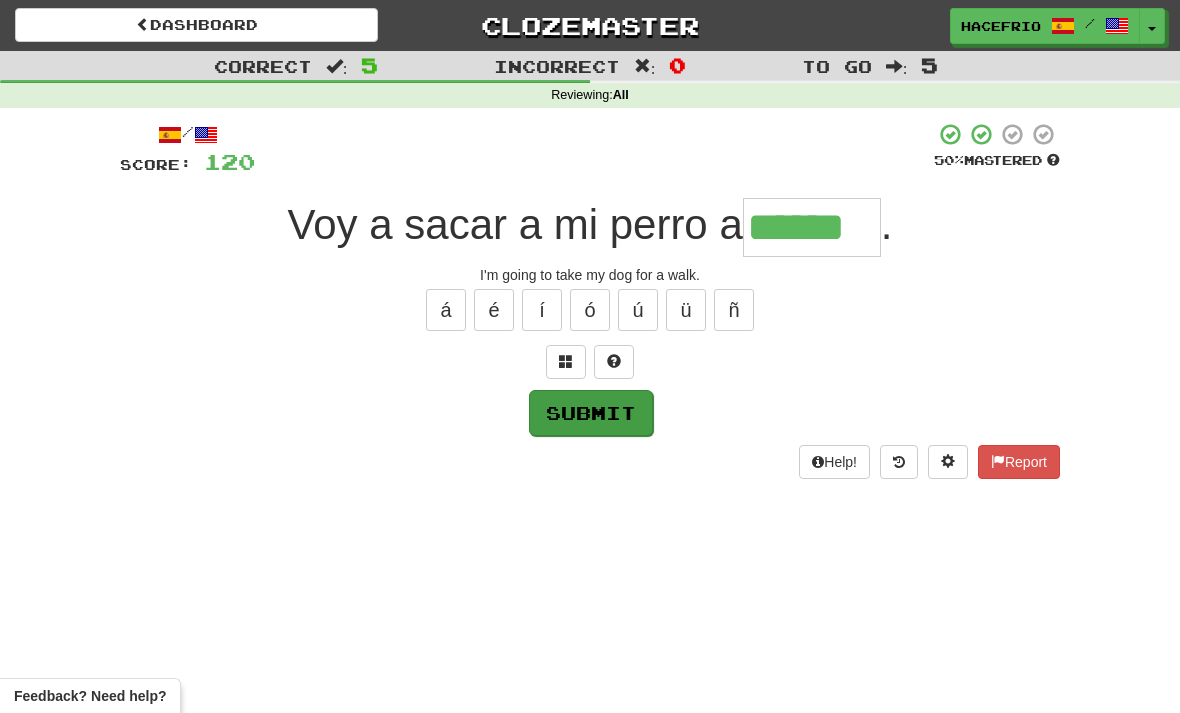 type on "******" 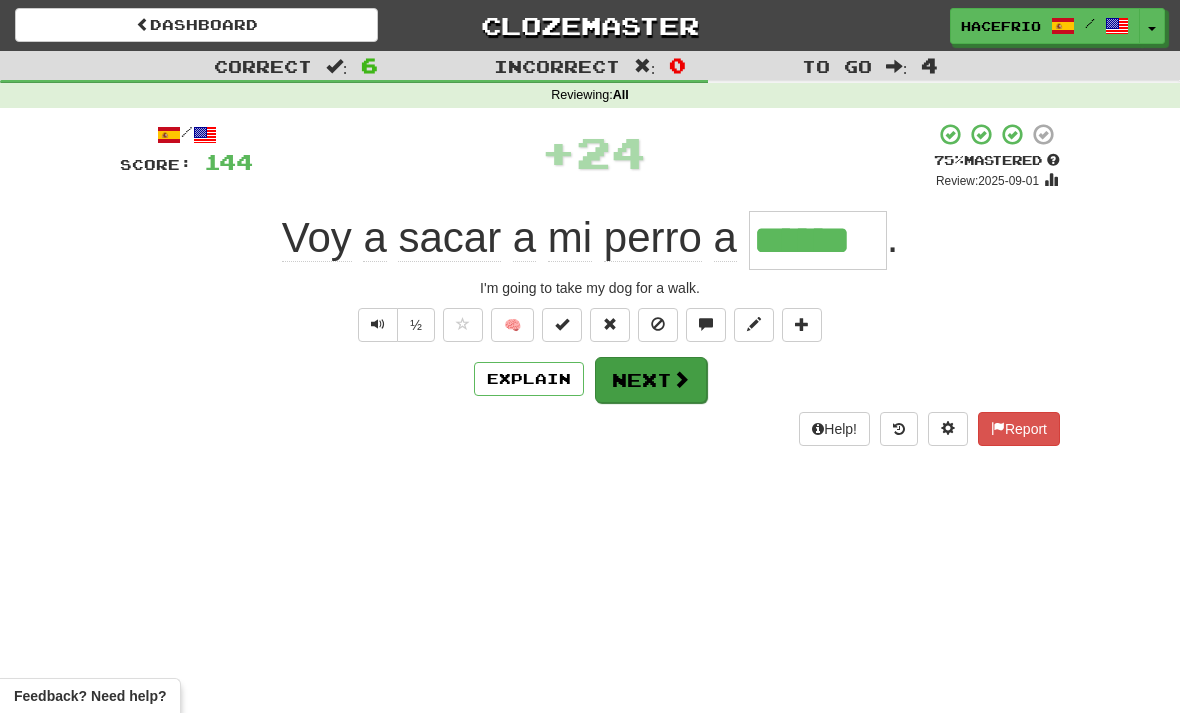 click at bounding box center (681, 379) 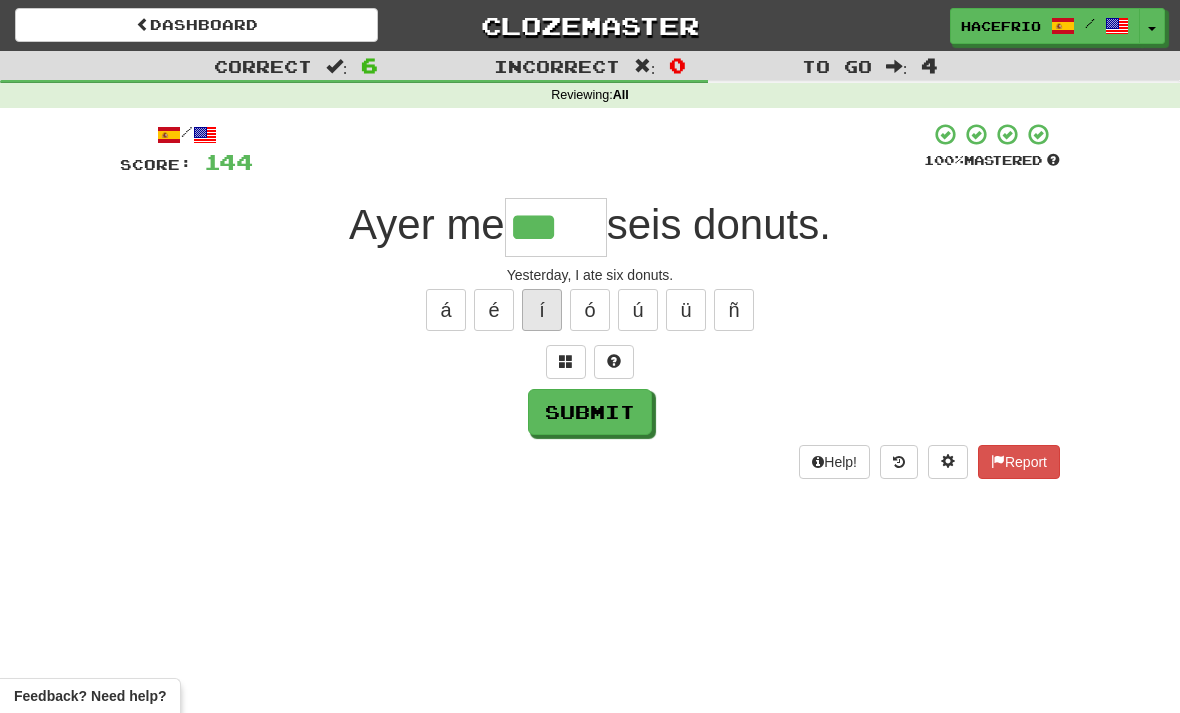 click on "í" at bounding box center (542, 310) 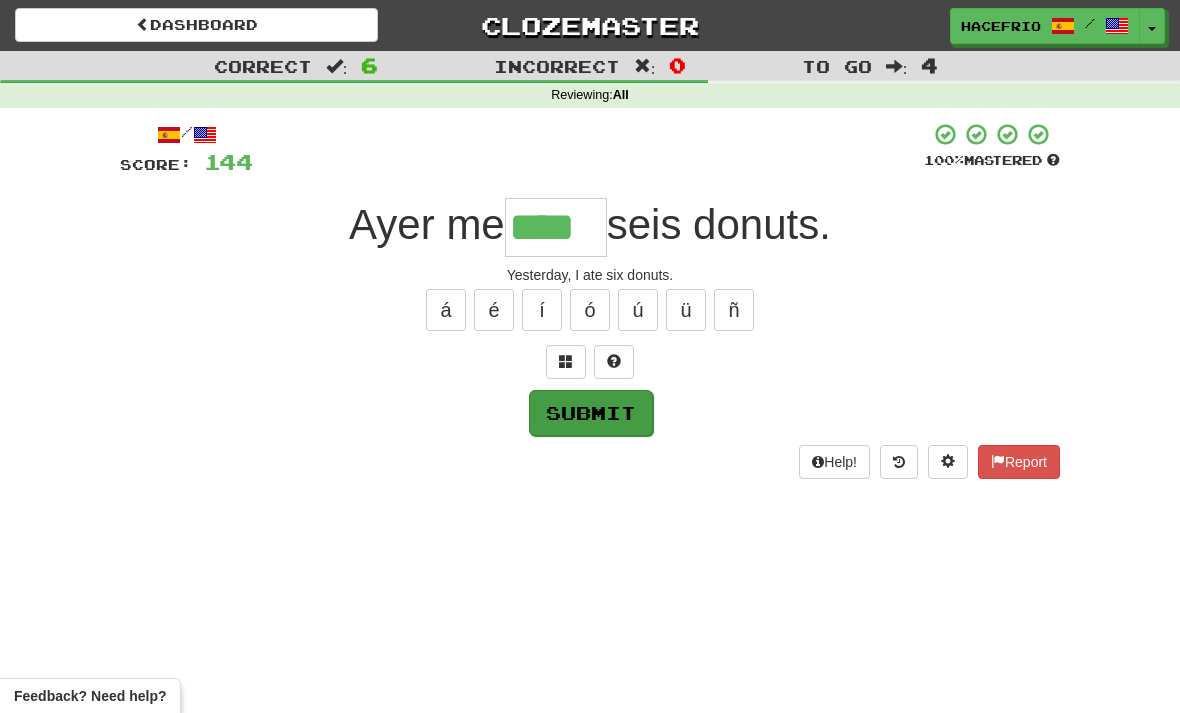 click on "Submit" at bounding box center [591, 413] 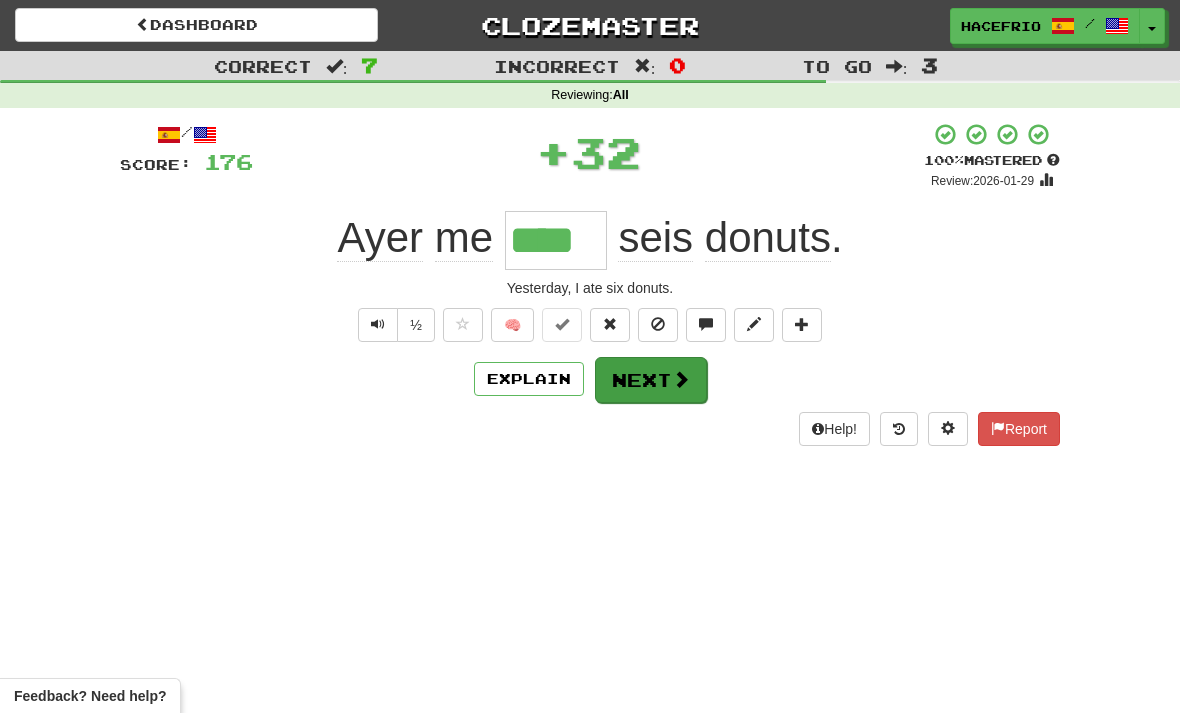 click at bounding box center (681, 379) 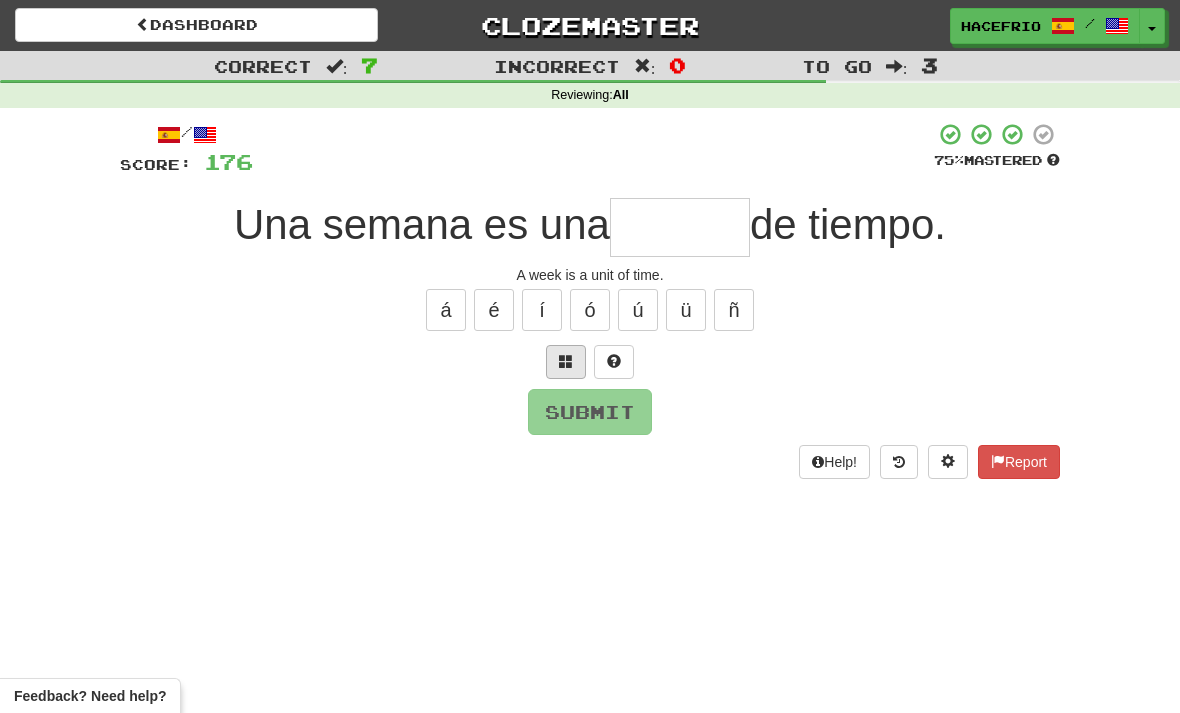 click at bounding box center [566, 361] 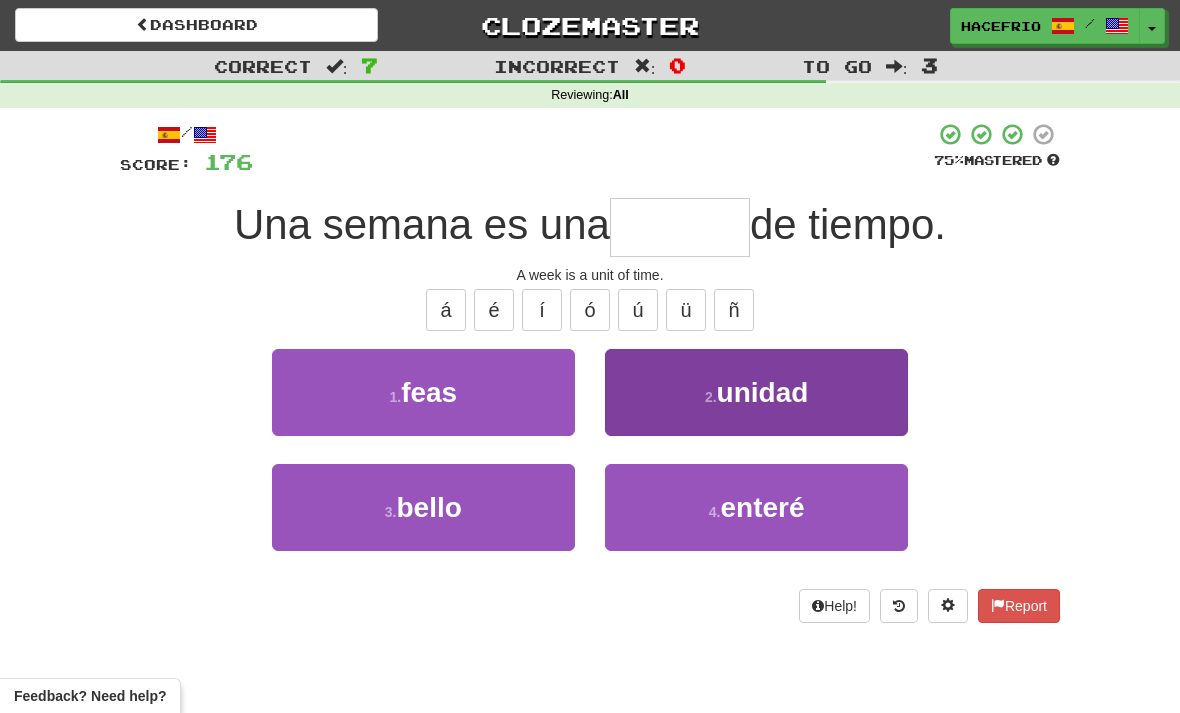 click on "unidad" at bounding box center (763, 392) 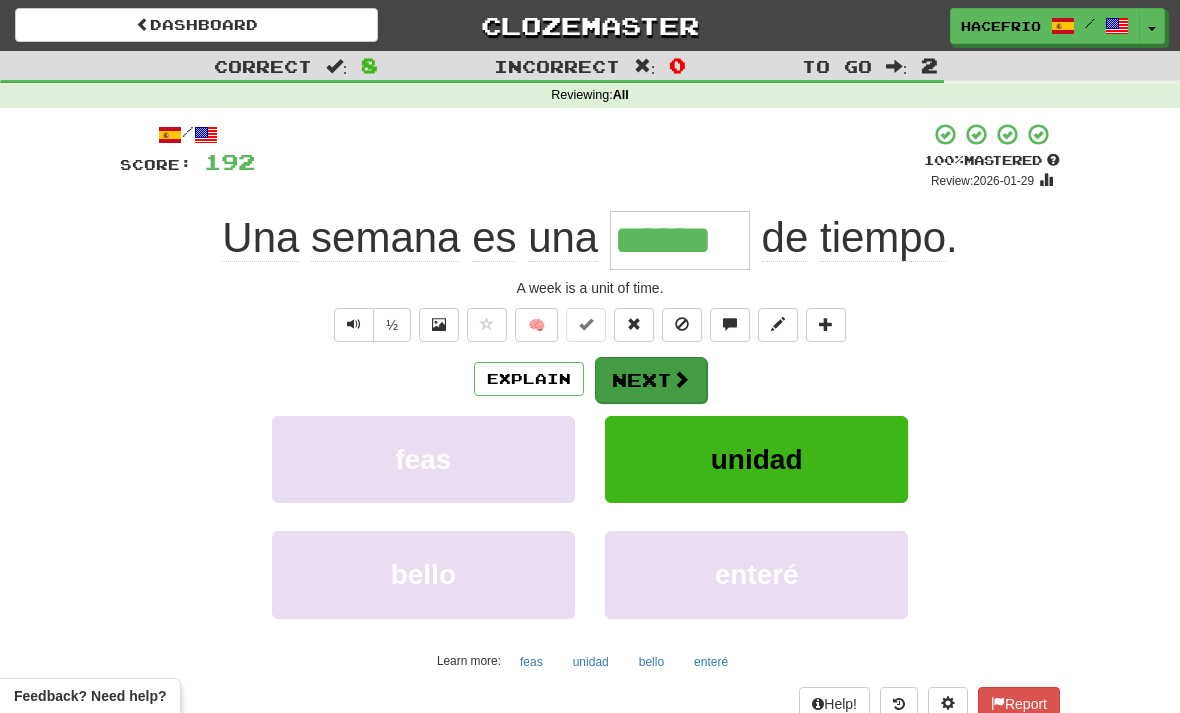 click at bounding box center (681, 379) 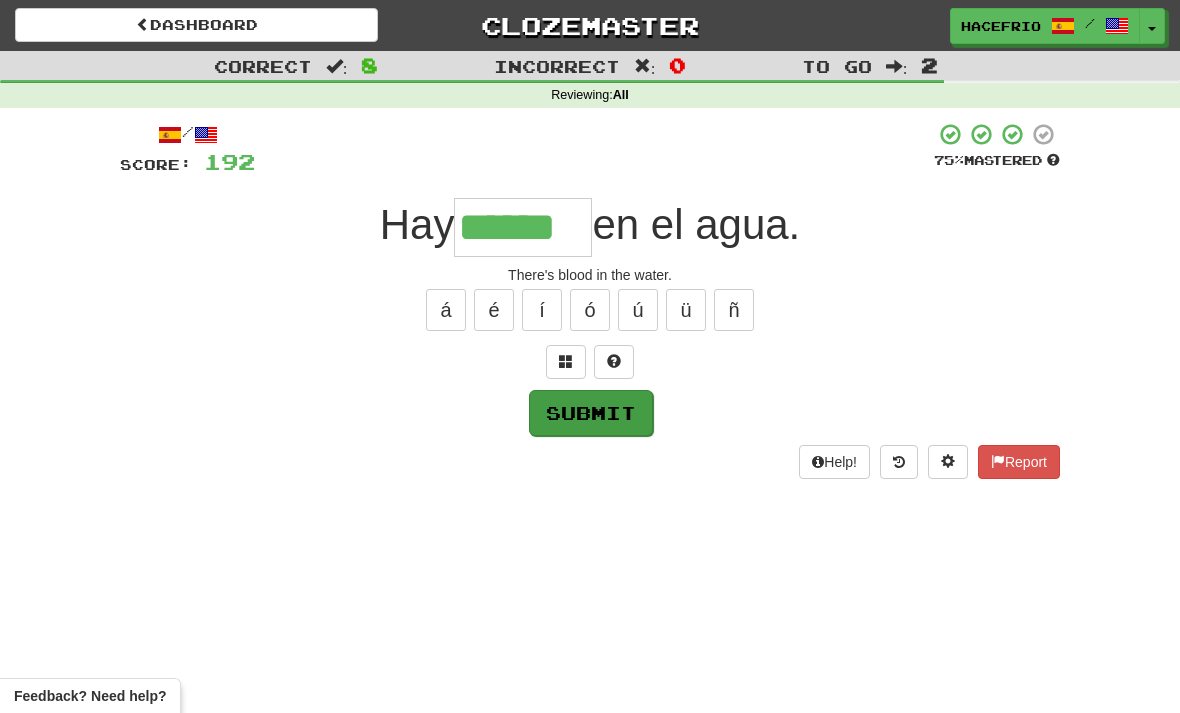 type on "******" 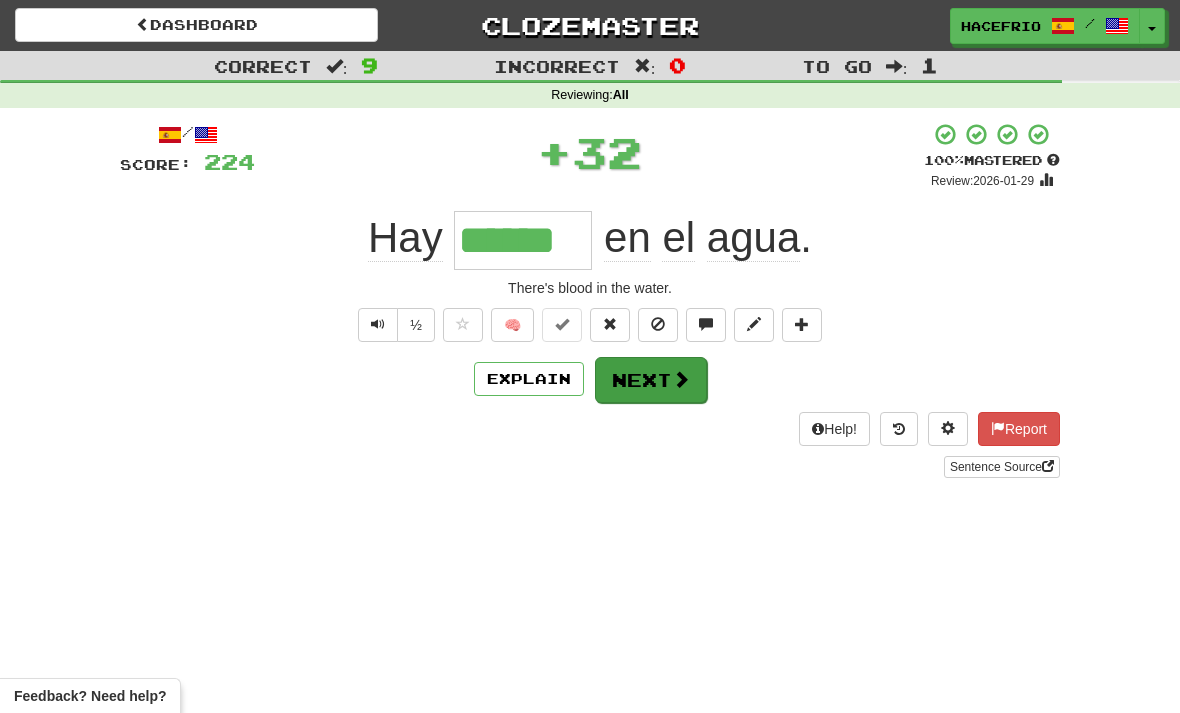 click at bounding box center (681, 379) 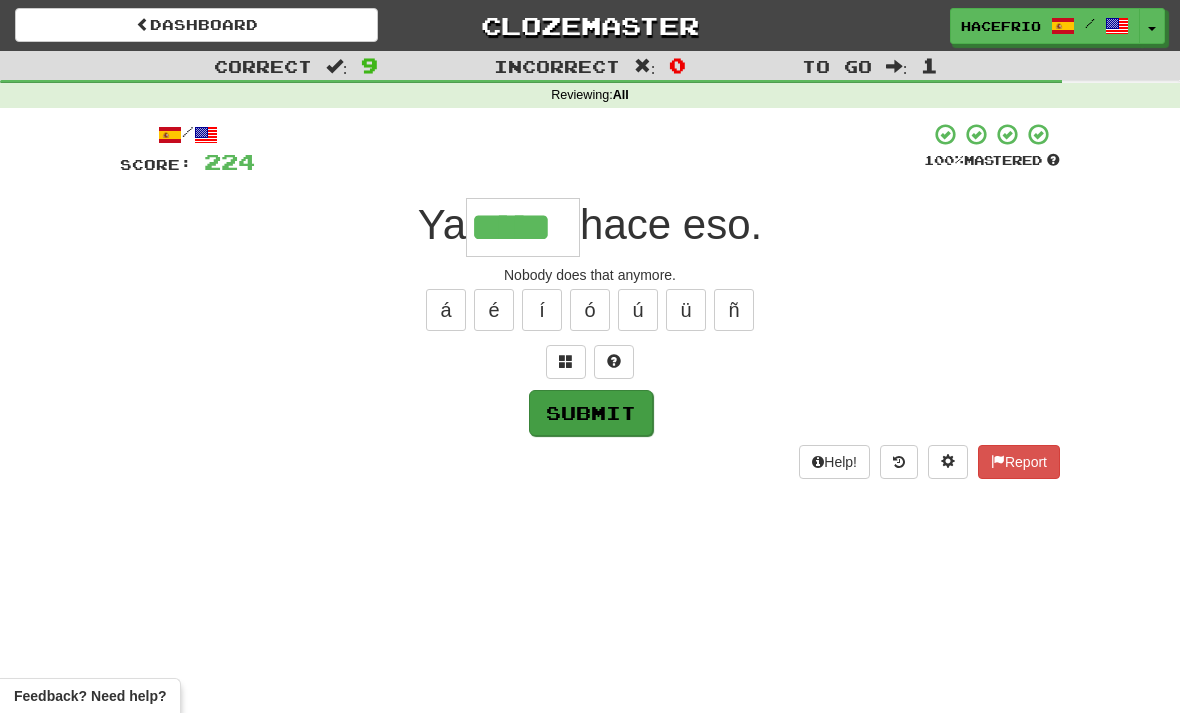 type on "*****" 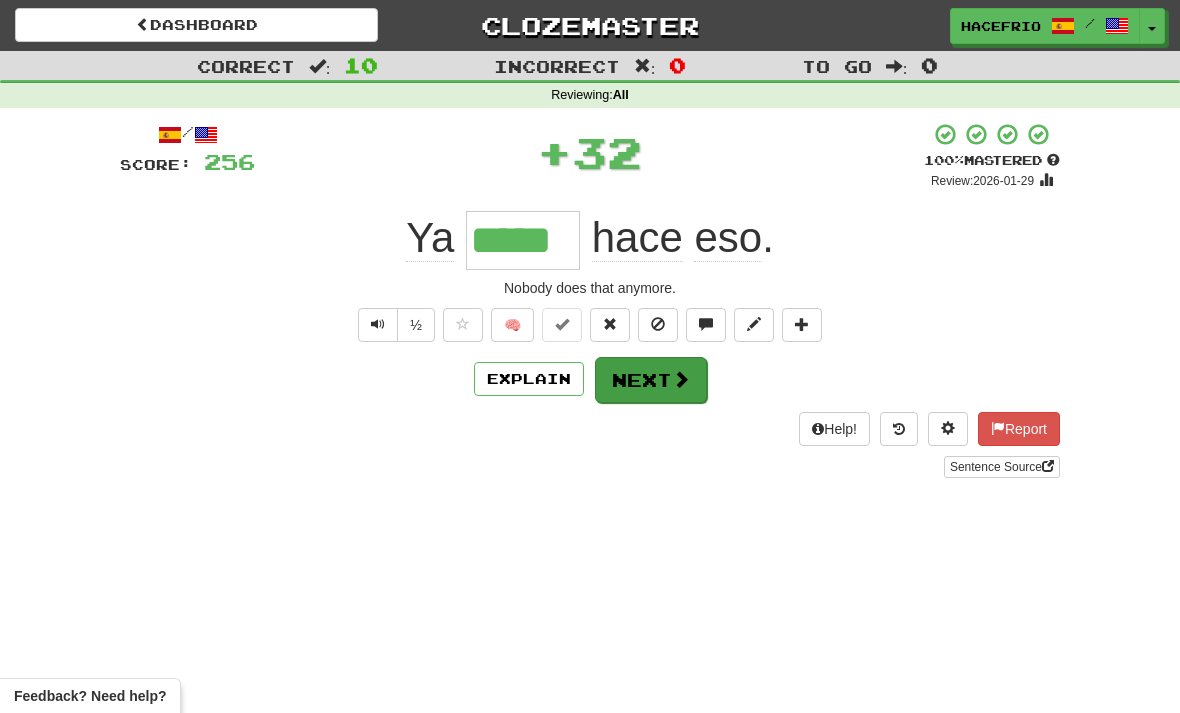 click at bounding box center (681, 379) 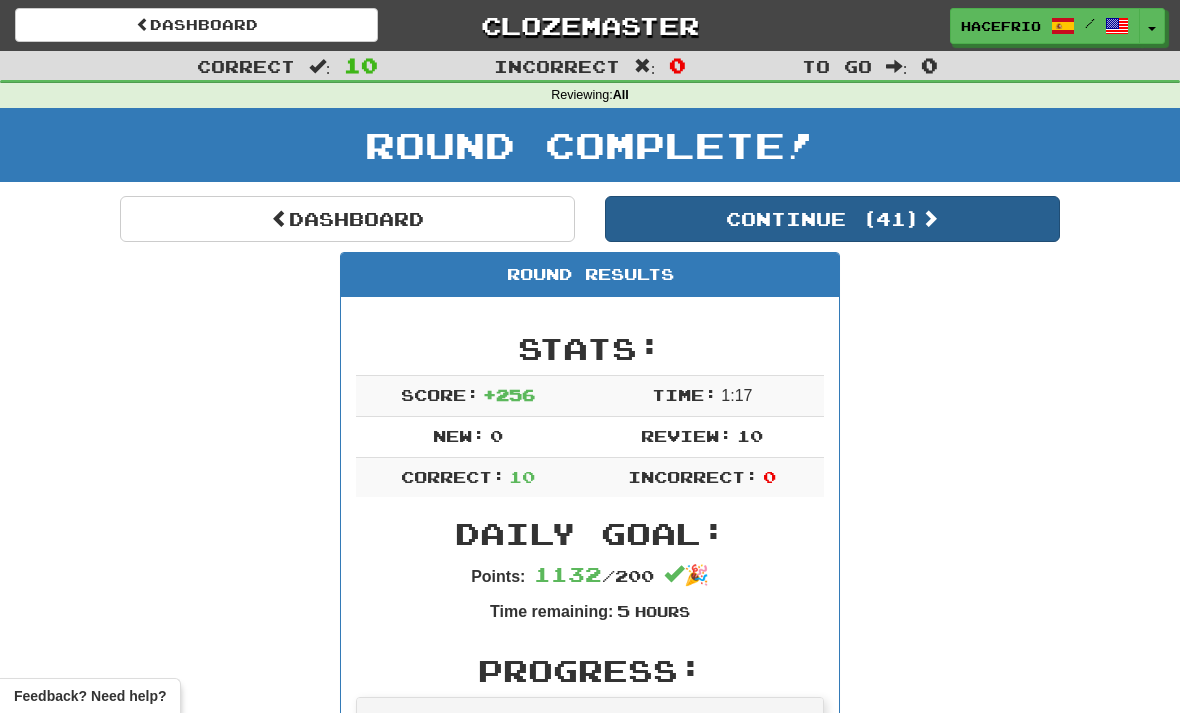 click on "Continue ( 41 )" at bounding box center [832, 219] 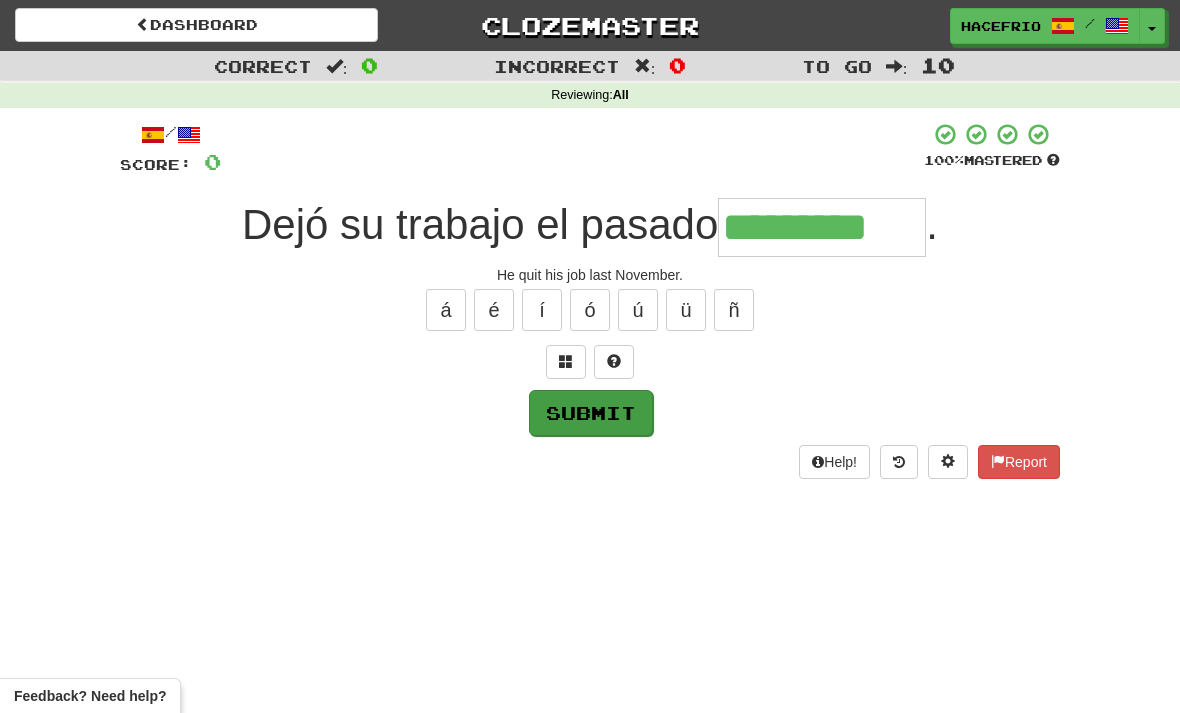 type on "*********" 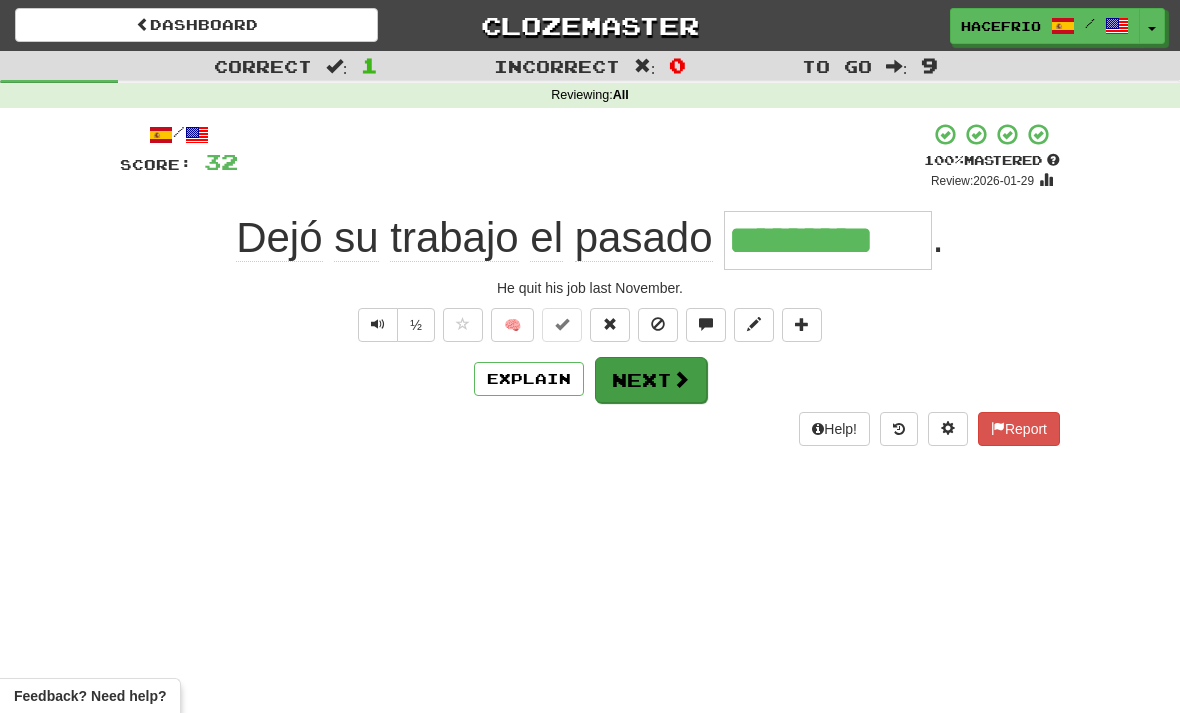 click at bounding box center [681, 379] 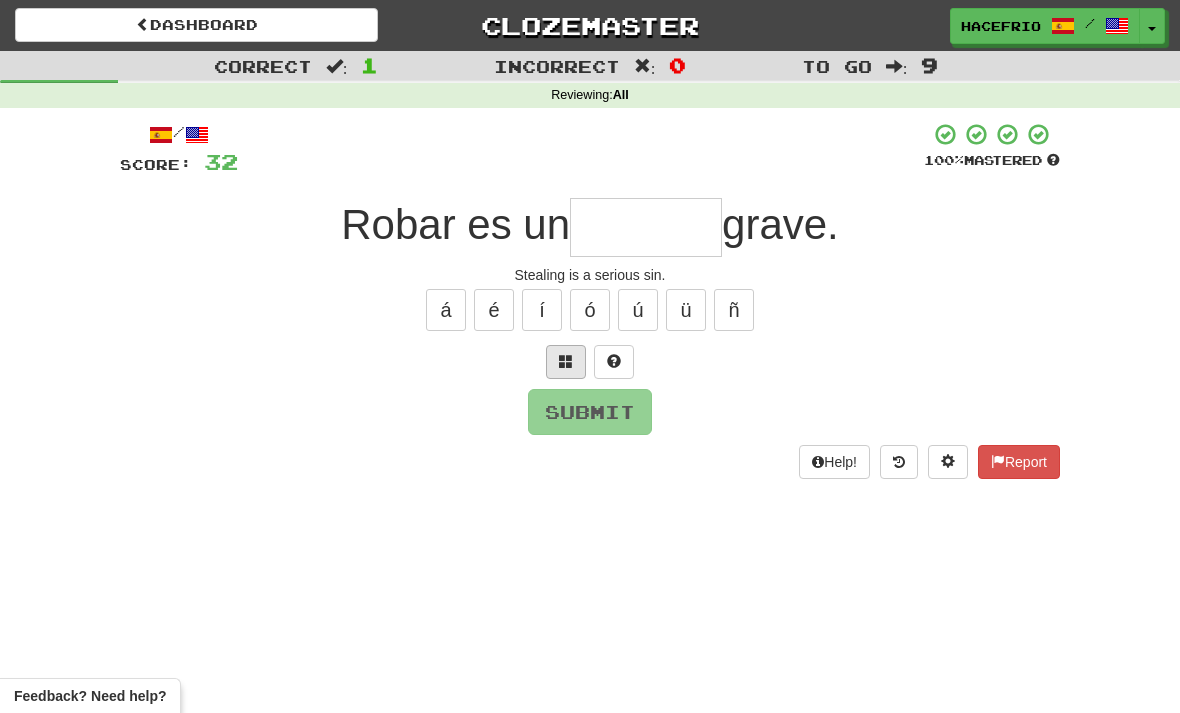 click at bounding box center (566, 361) 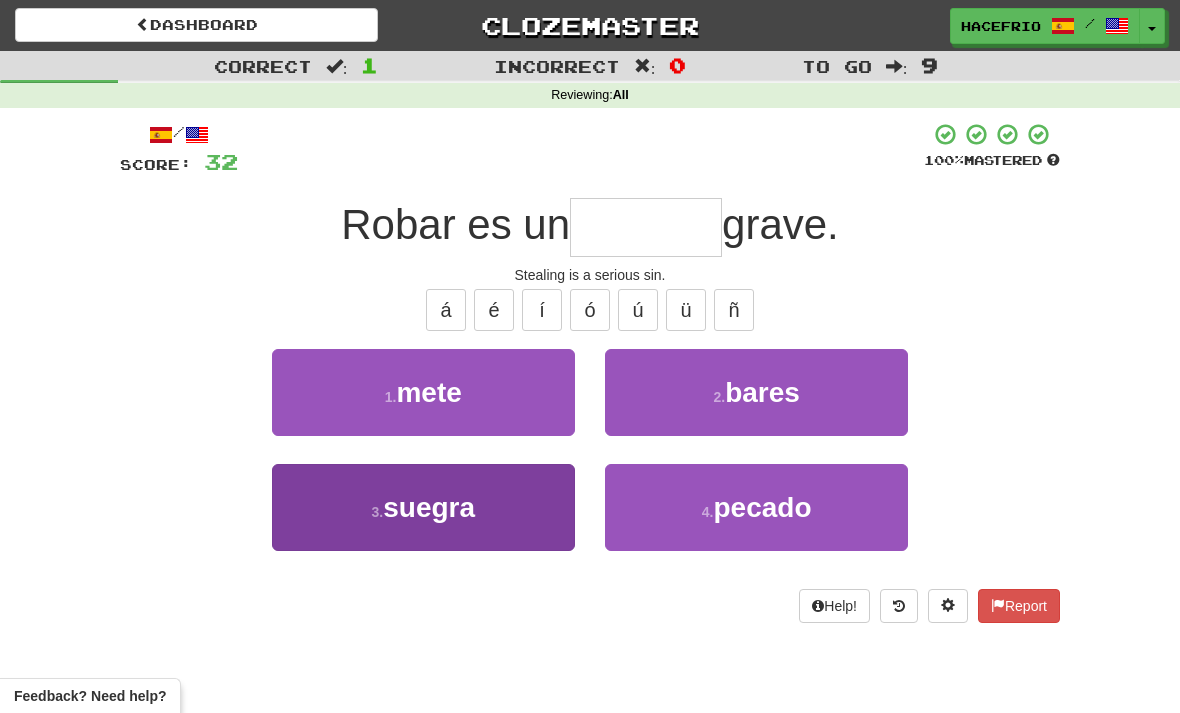 click on "3 .  suegra" at bounding box center [423, 507] 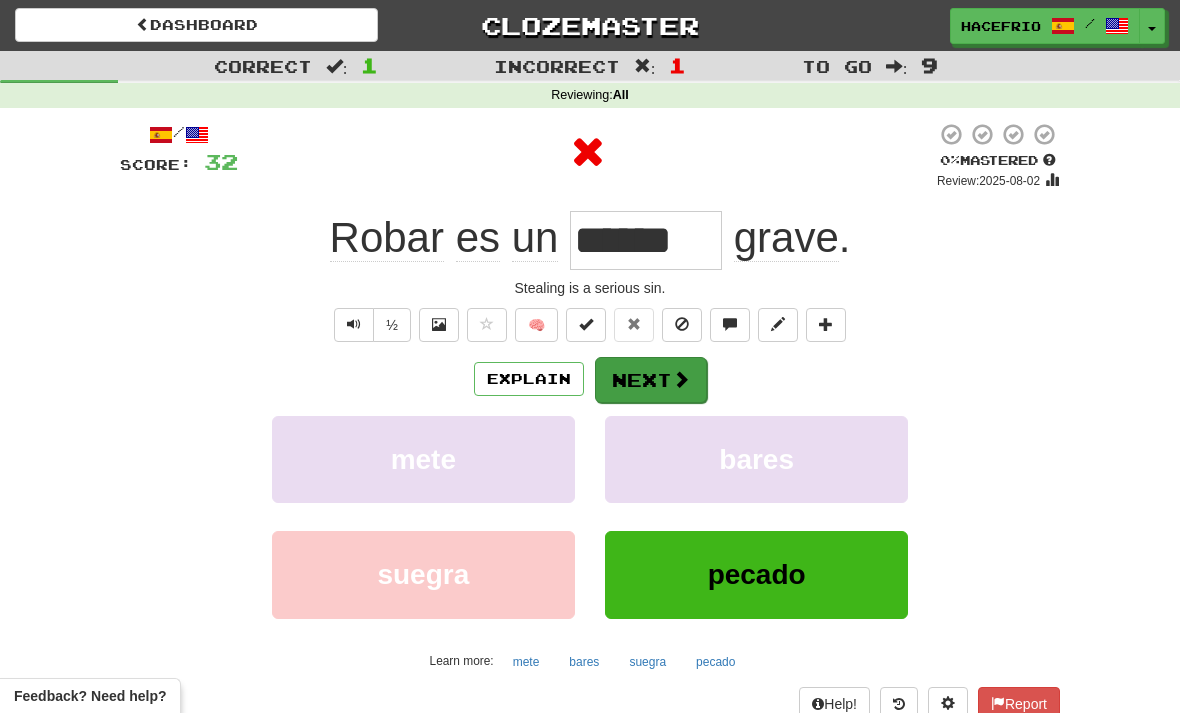 click on "Next" at bounding box center (651, 380) 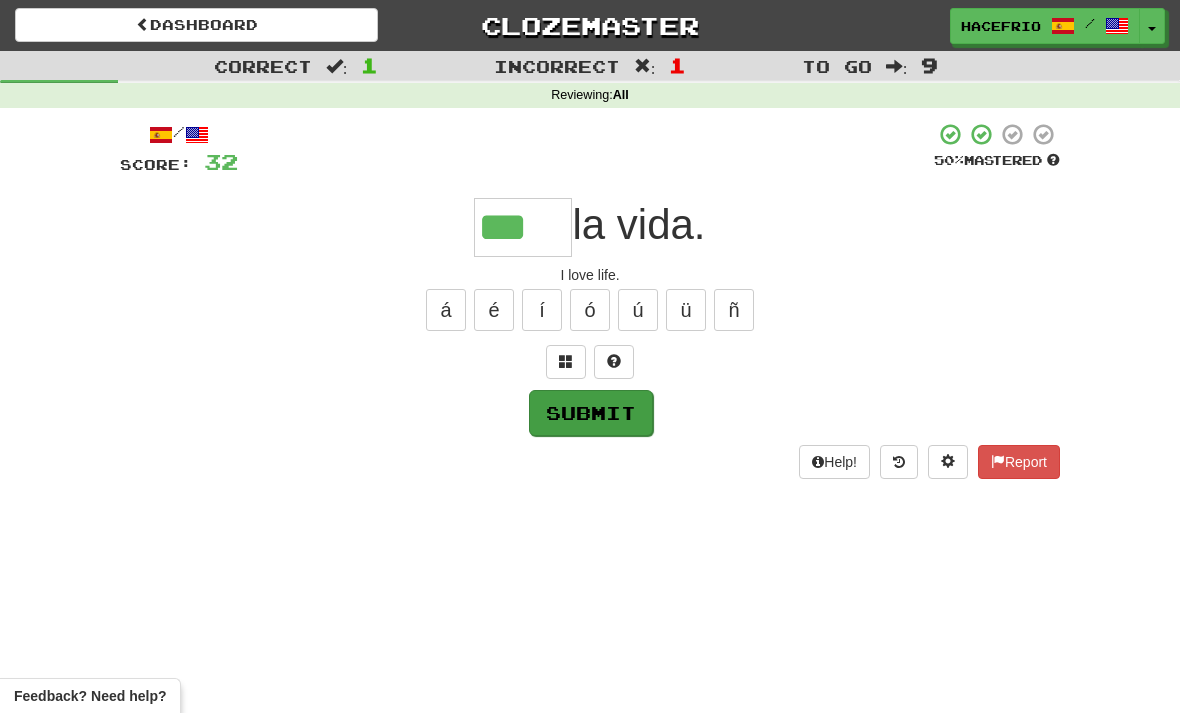 click on "Submit" at bounding box center (591, 413) 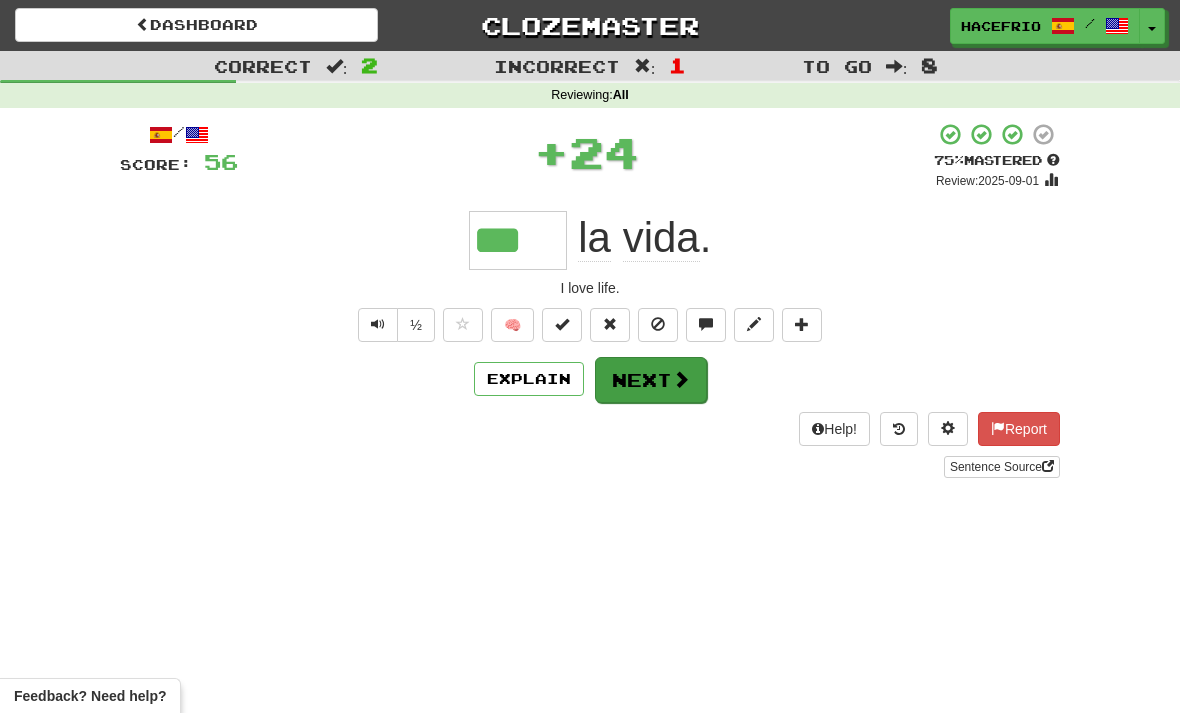 click at bounding box center [681, 379] 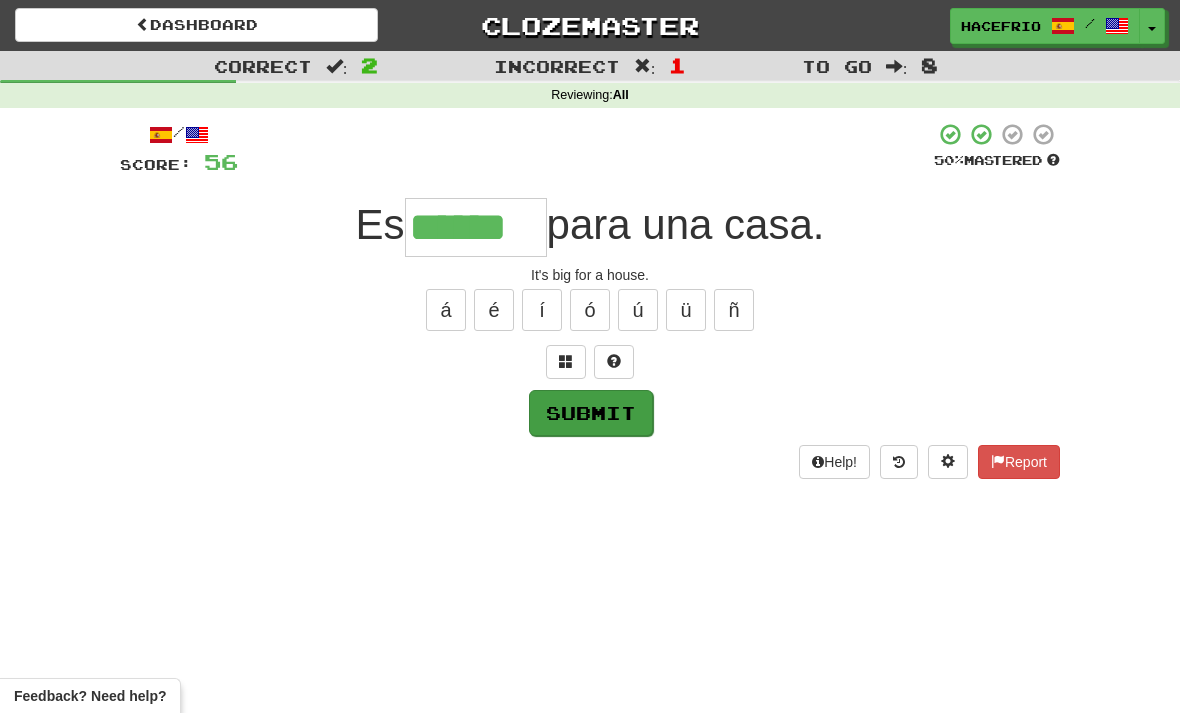 type on "******" 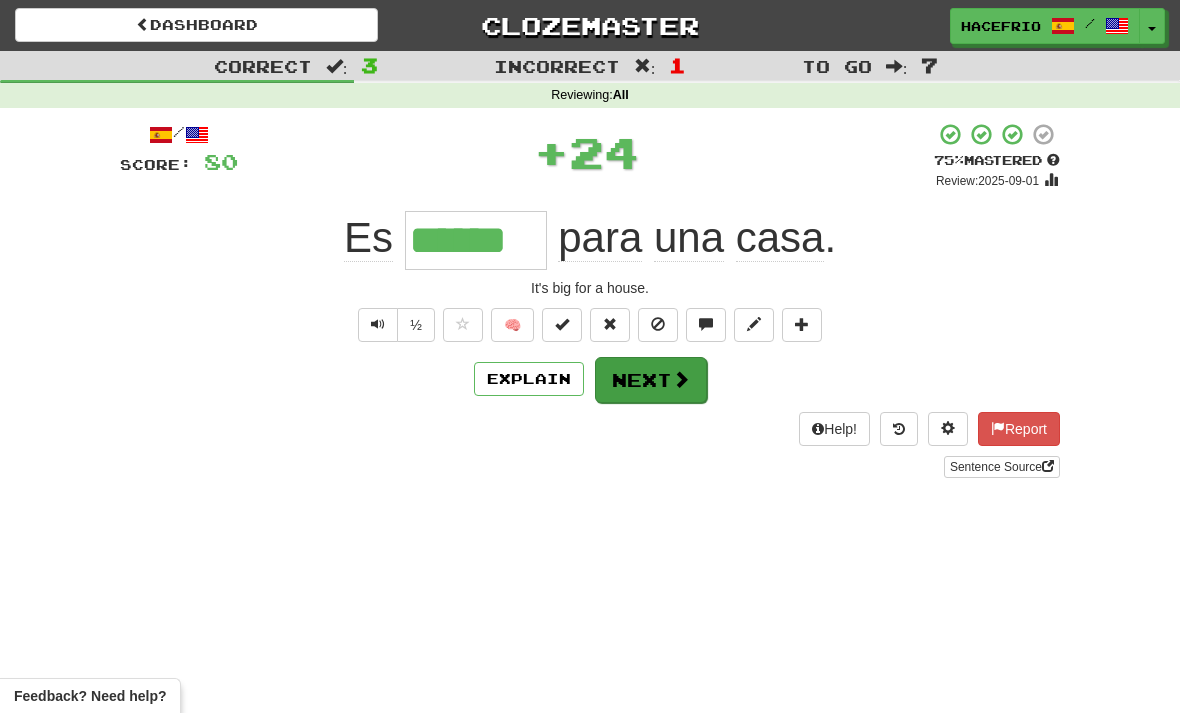 click at bounding box center [681, 379] 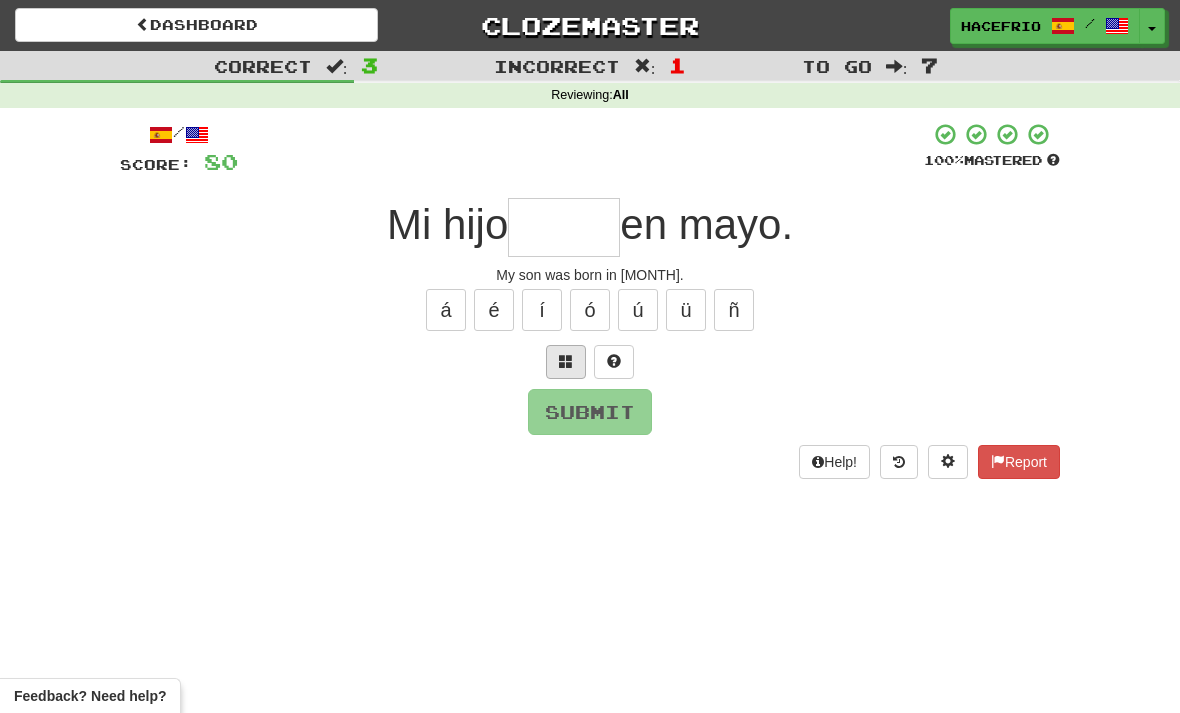 click at bounding box center [566, 361] 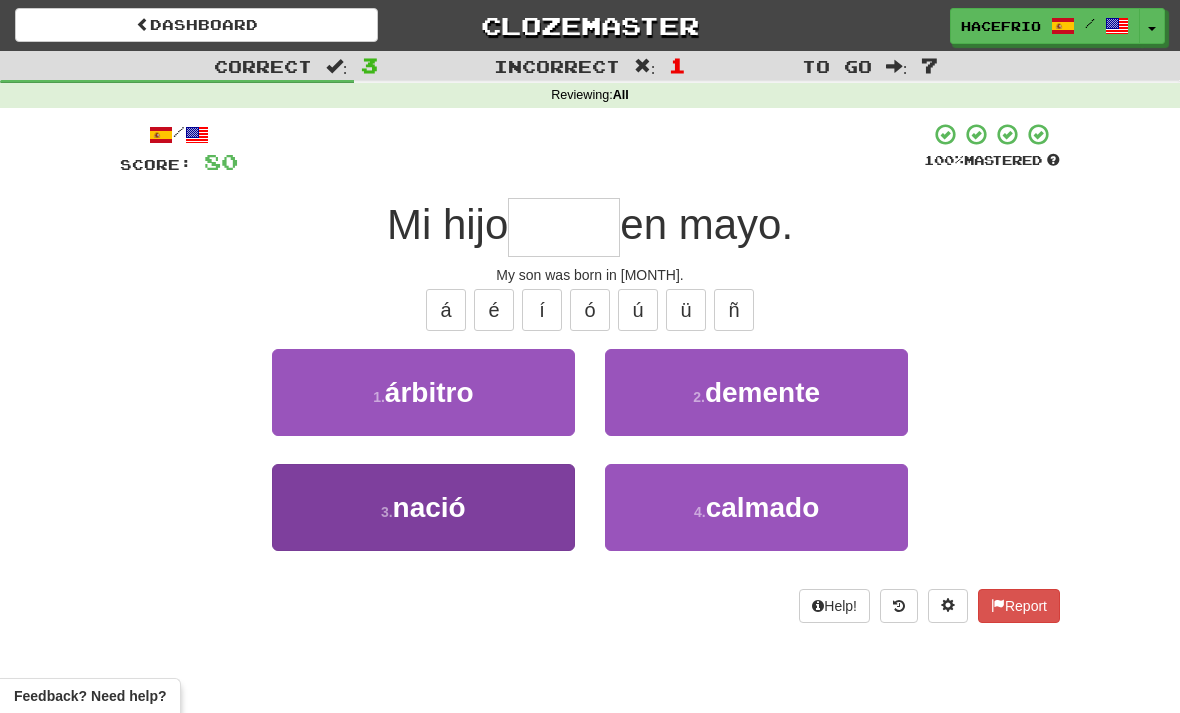 click on "3 .  nació" at bounding box center (423, 507) 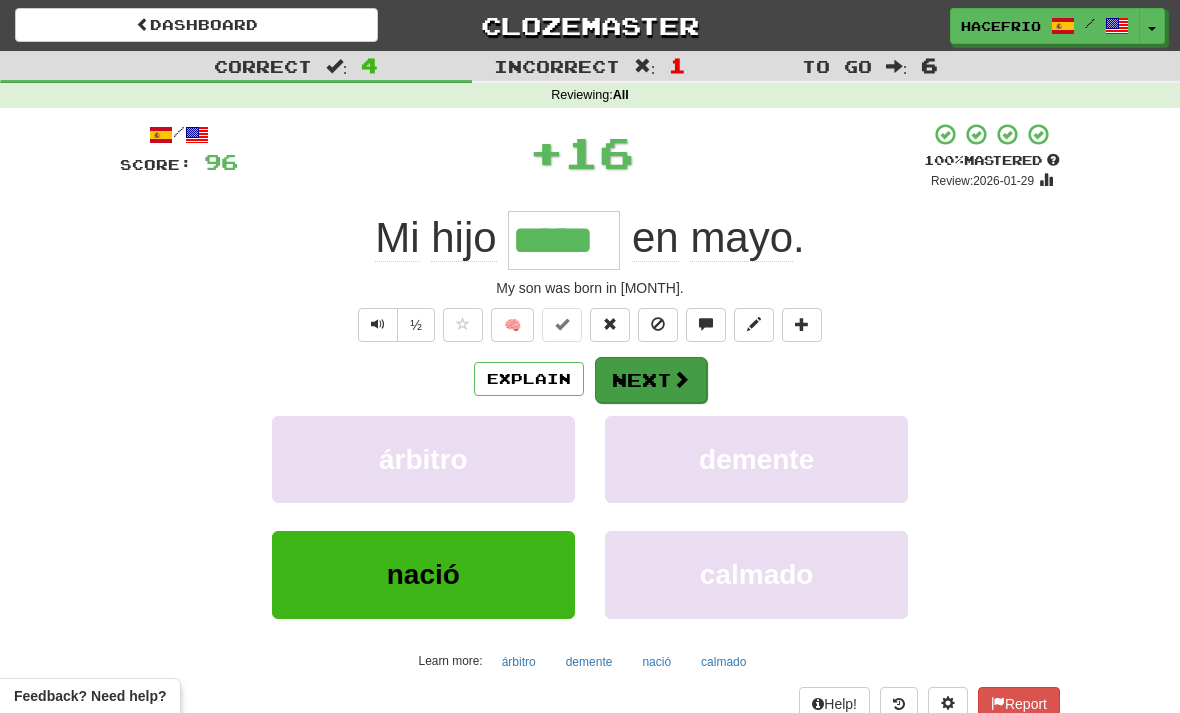 click at bounding box center [681, 379] 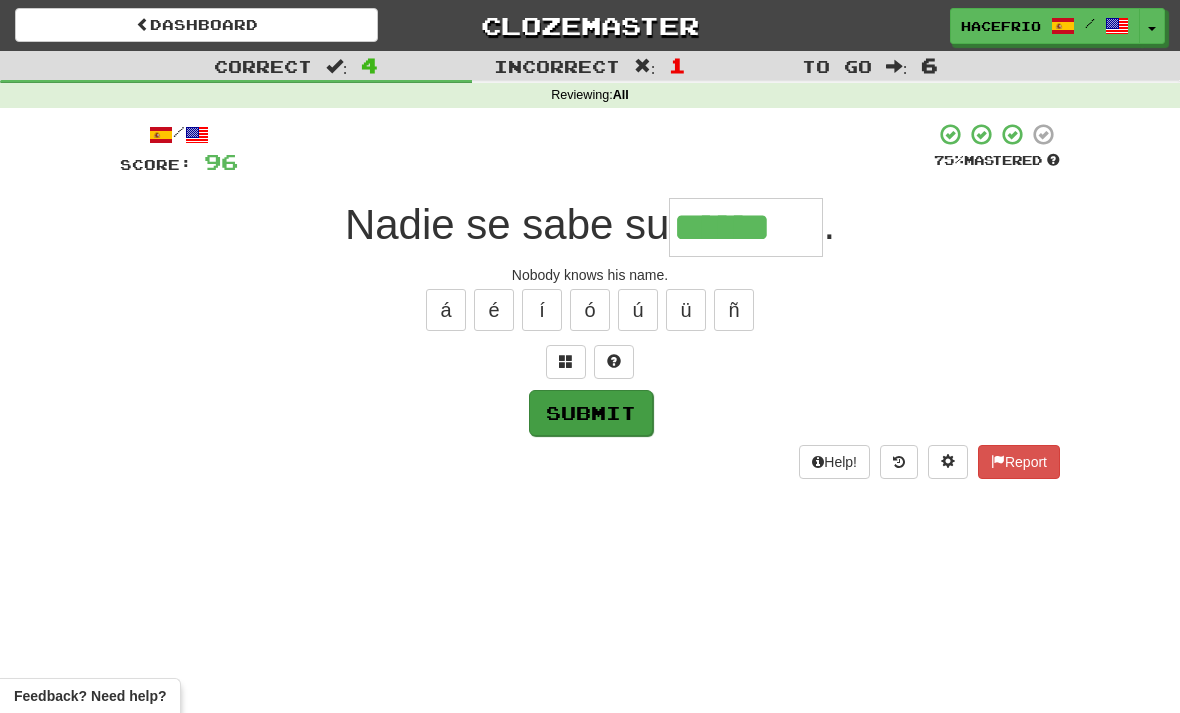 type on "******" 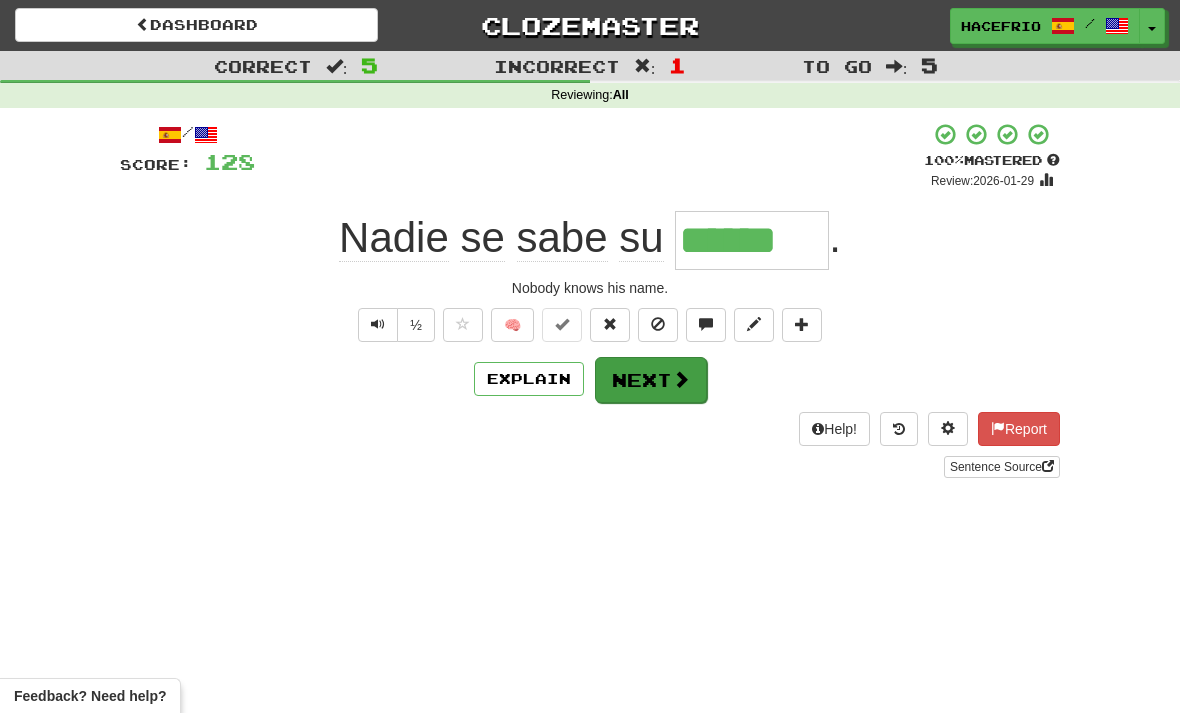 click at bounding box center [681, 379] 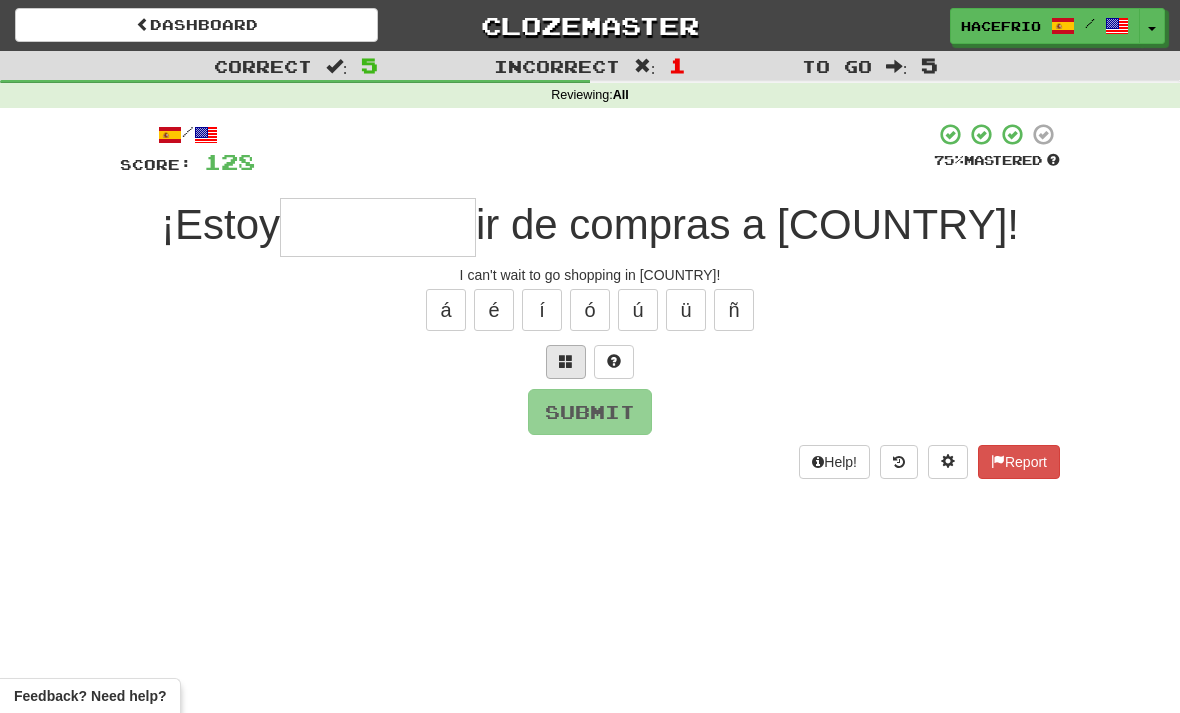 click at bounding box center [566, 361] 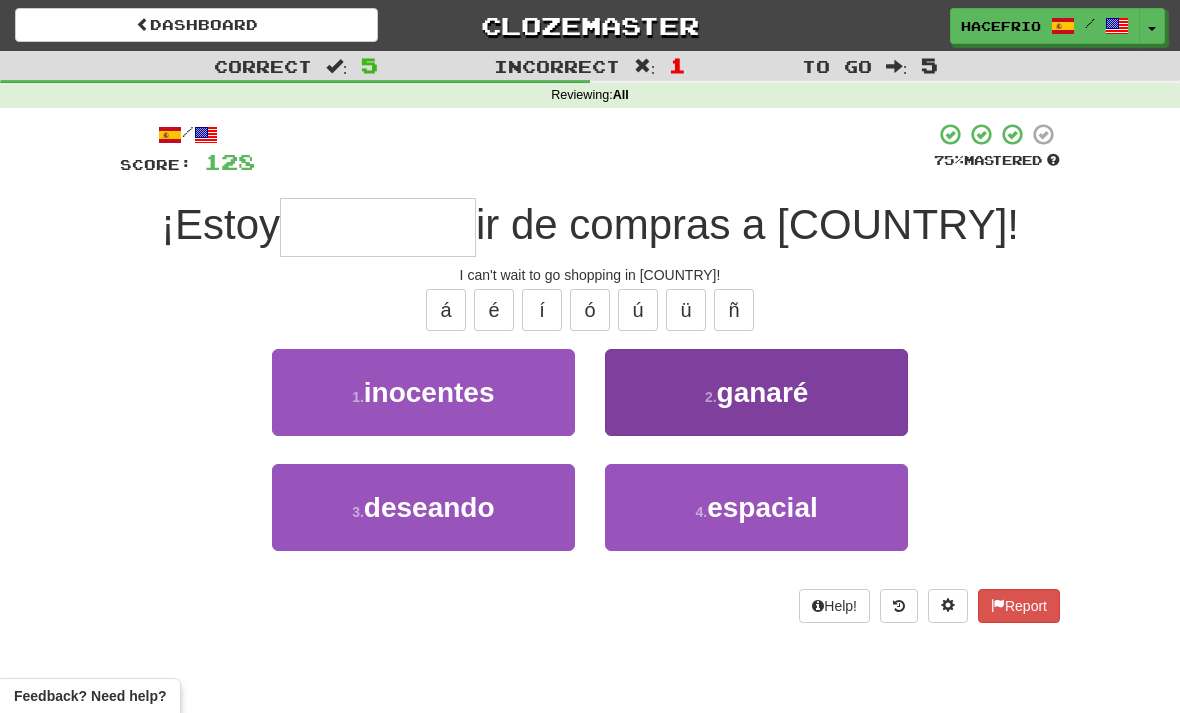 click on "ganaré" at bounding box center (763, 392) 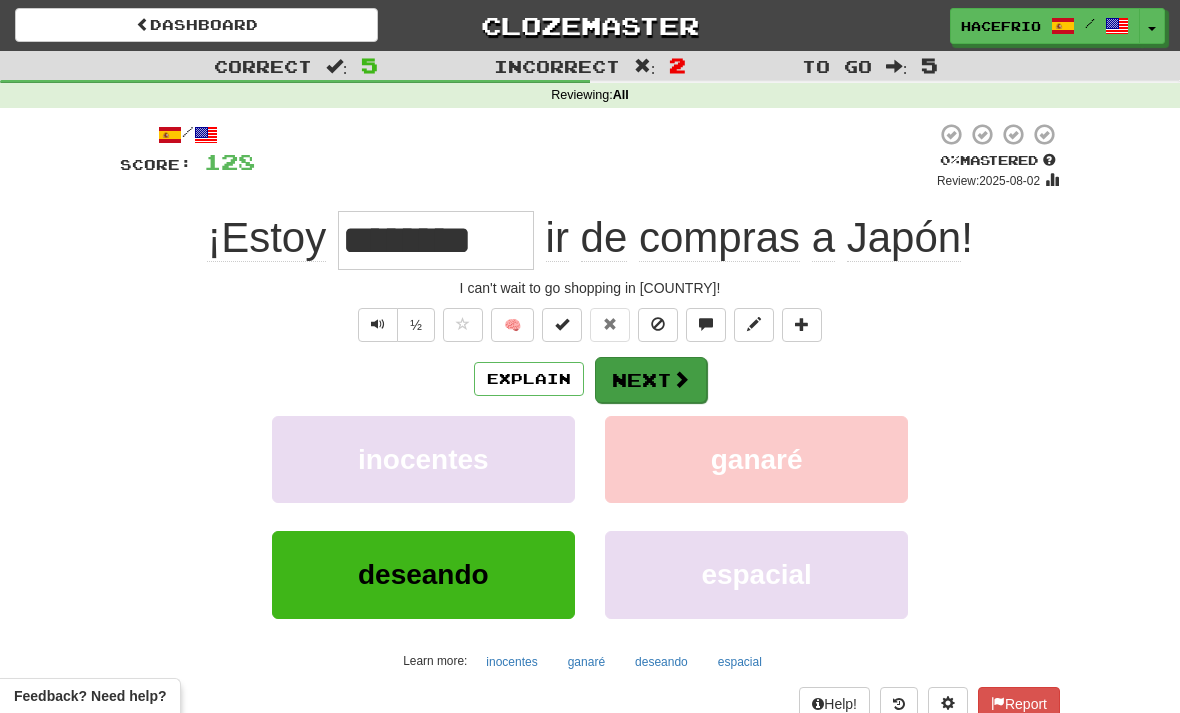 click at bounding box center (681, 379) 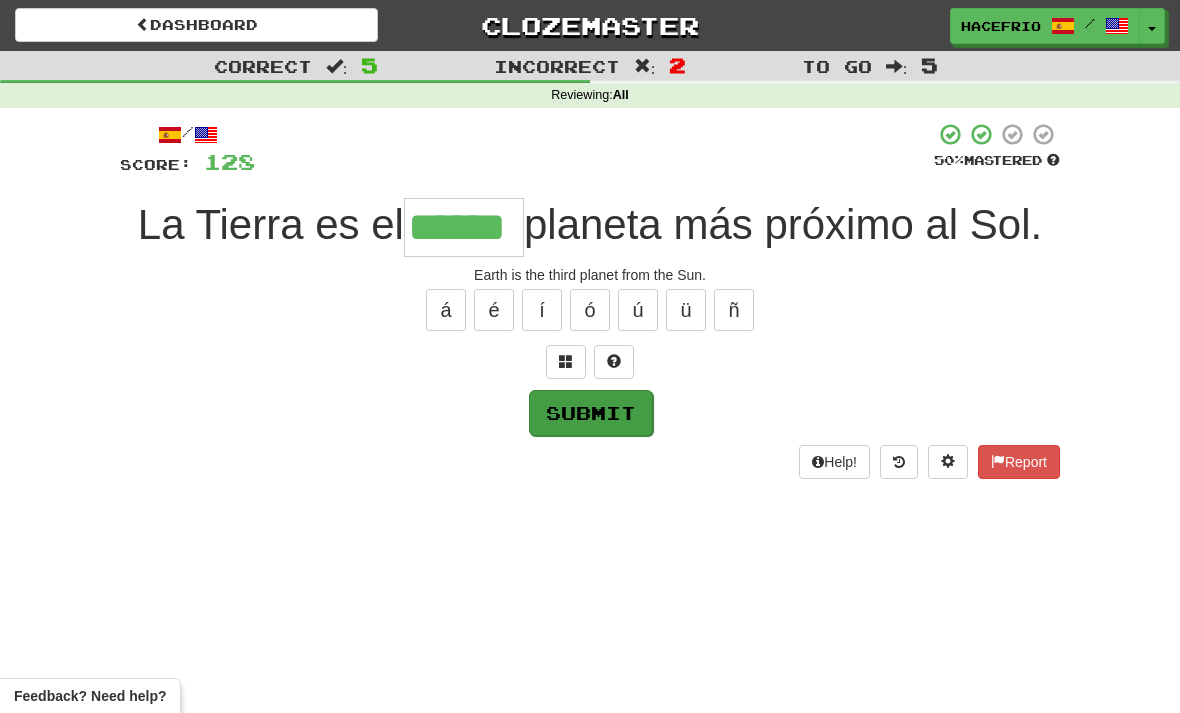type on "******" 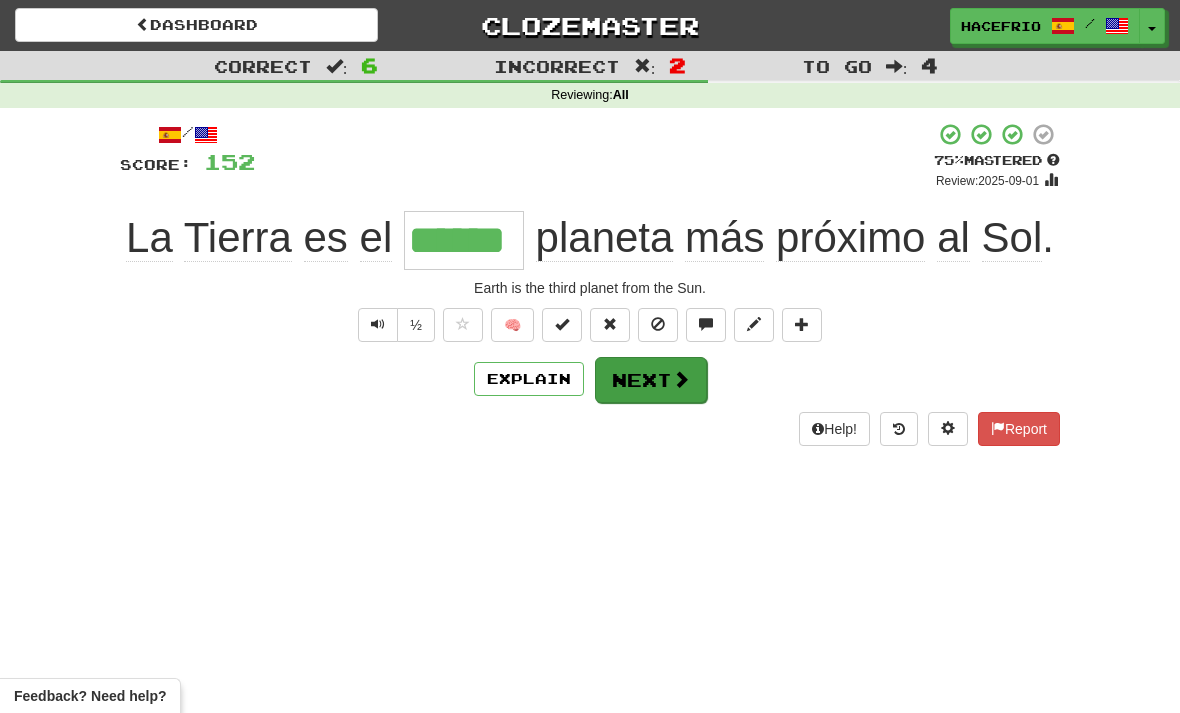 click on "Next" at bounding box center (651, 380) 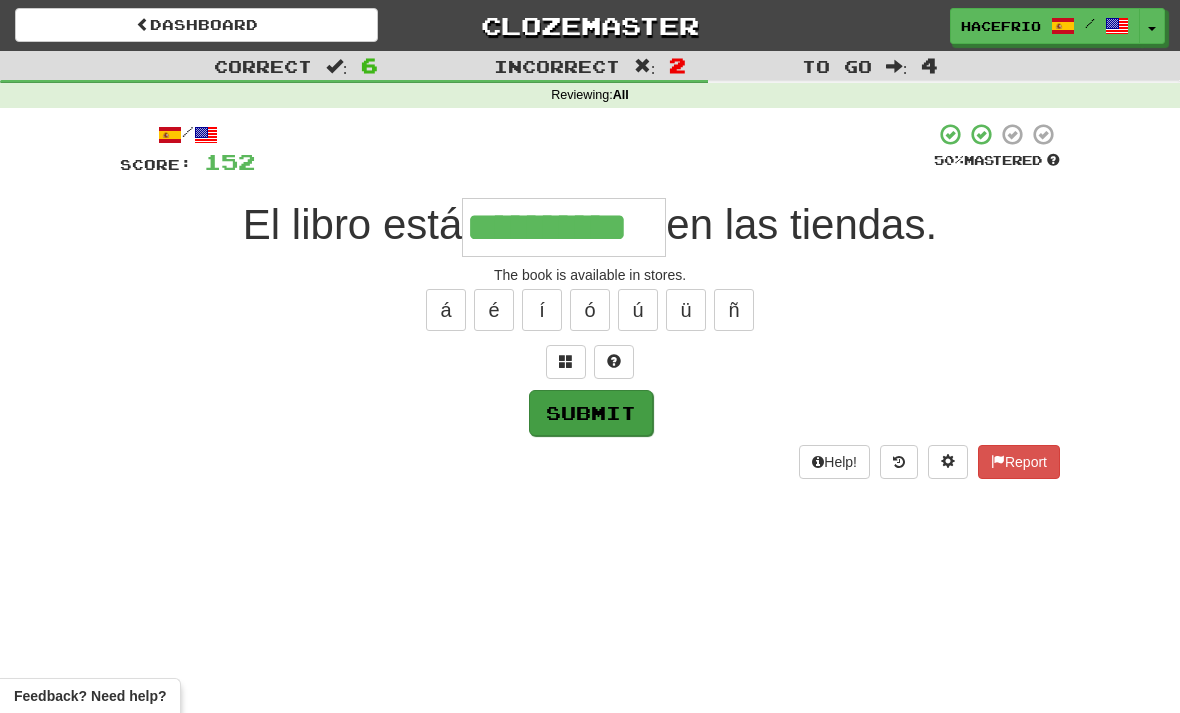 type on "**********" 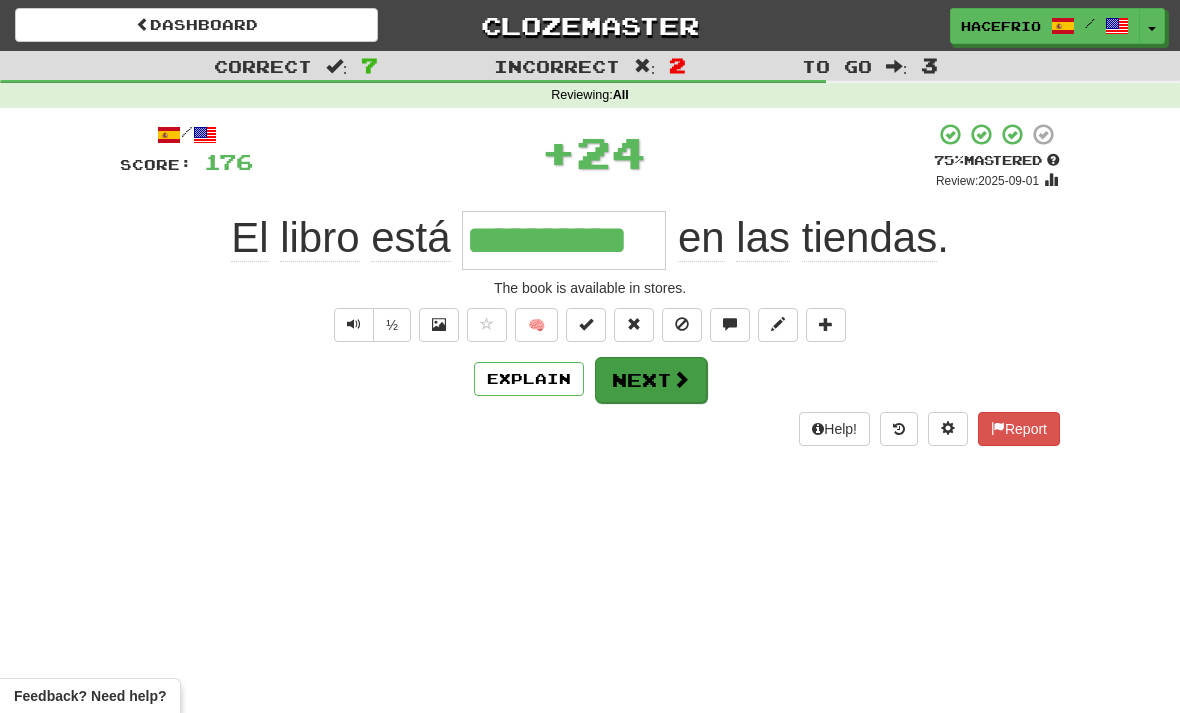 click at bounding box center [681, 379] 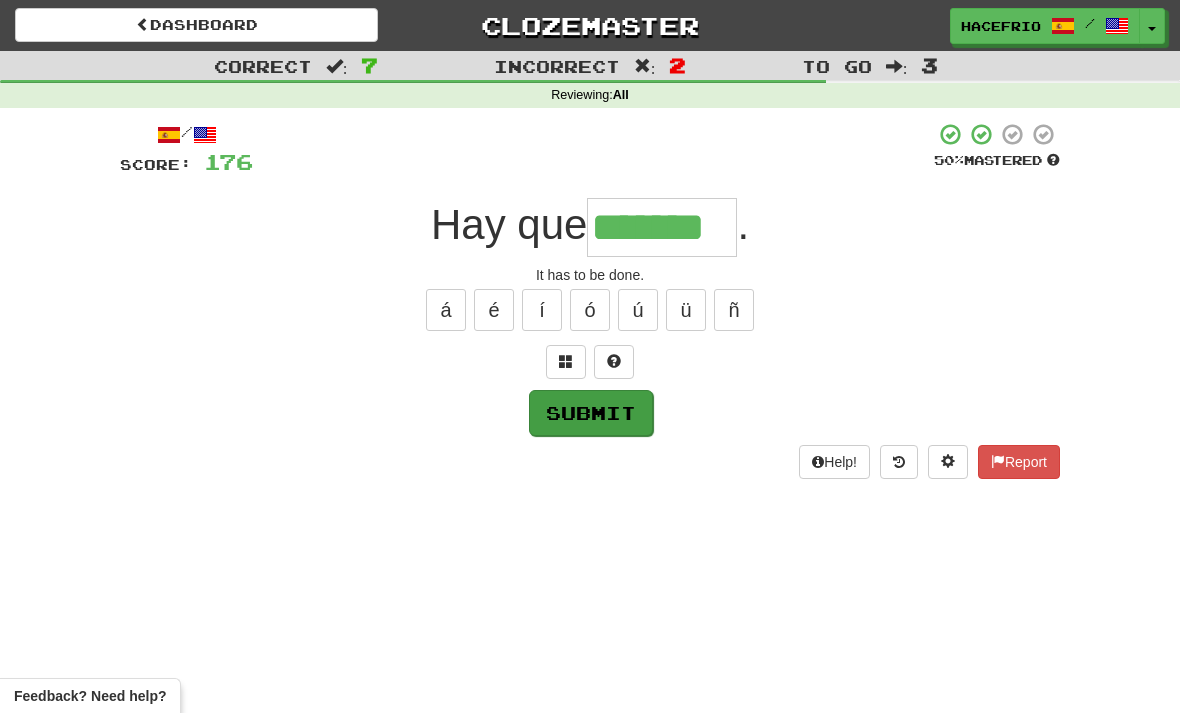 type on "*******" 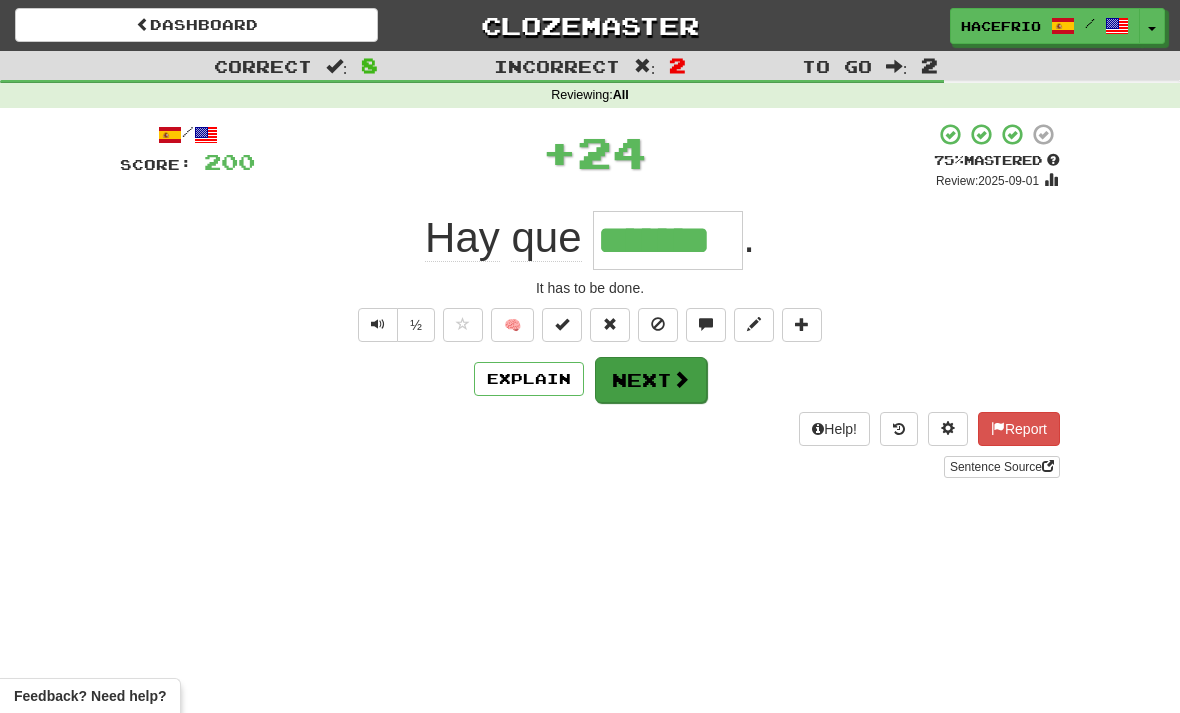 click at bounding box center (681, 379) 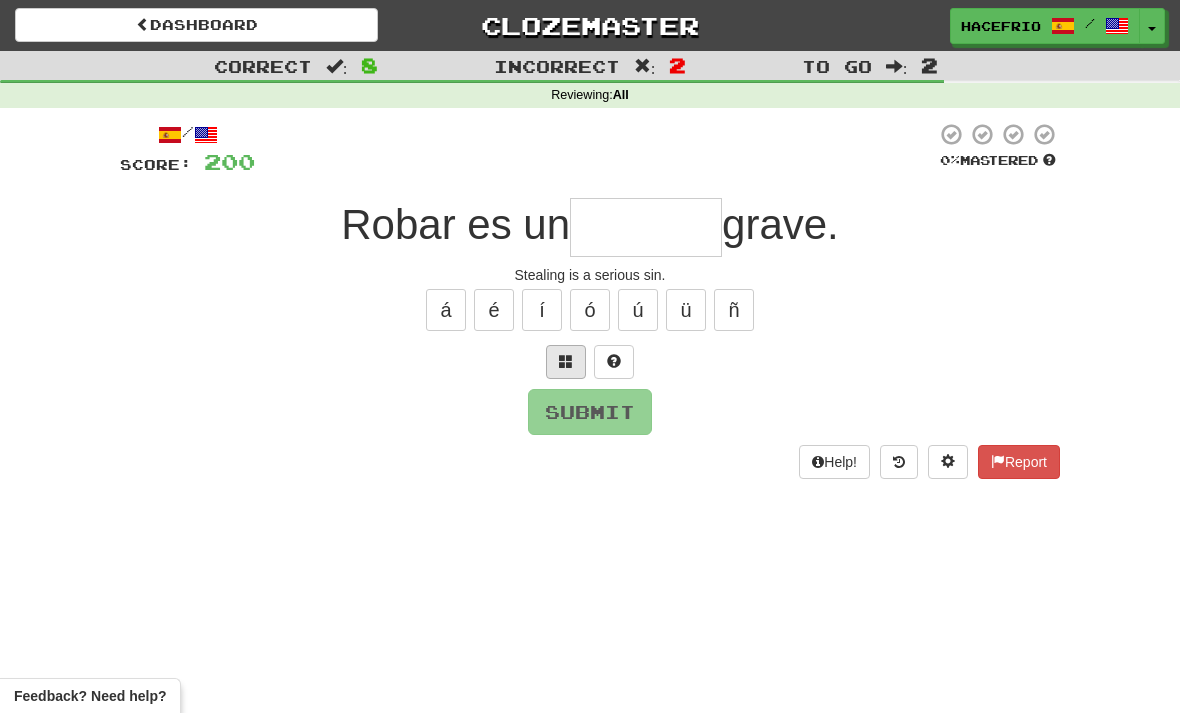click at bounding box center (566, 361) 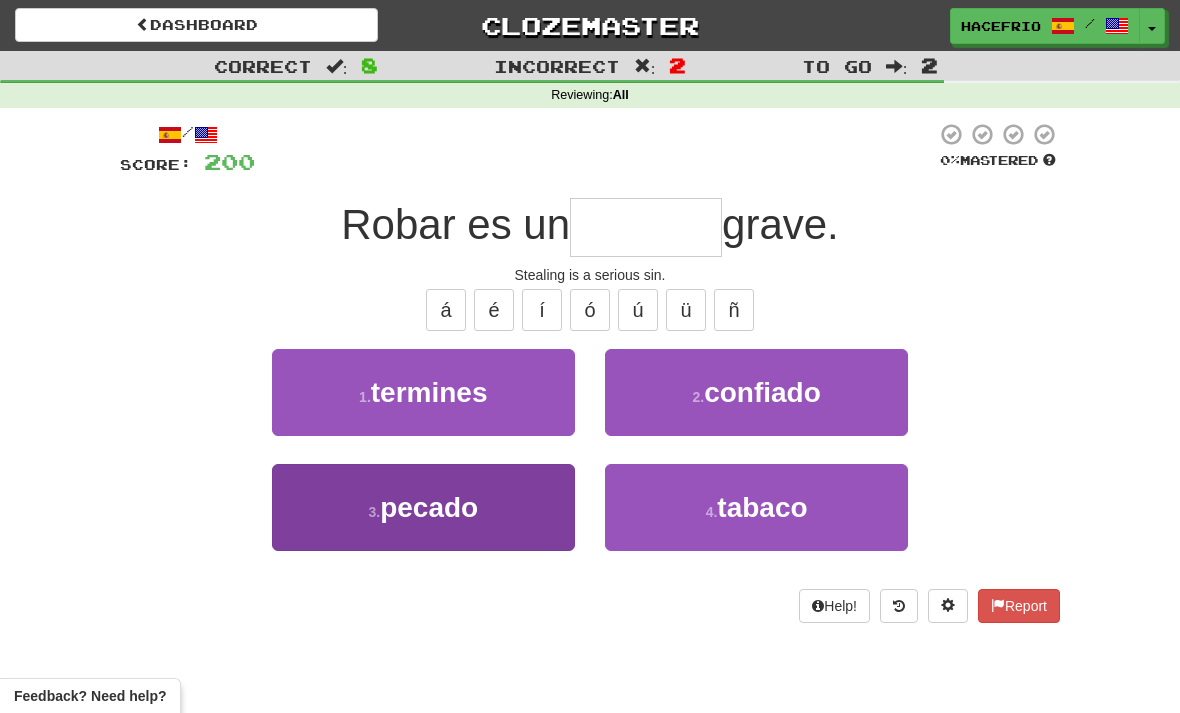 click on "3 .  pecado" at bounding box center (423, 507) 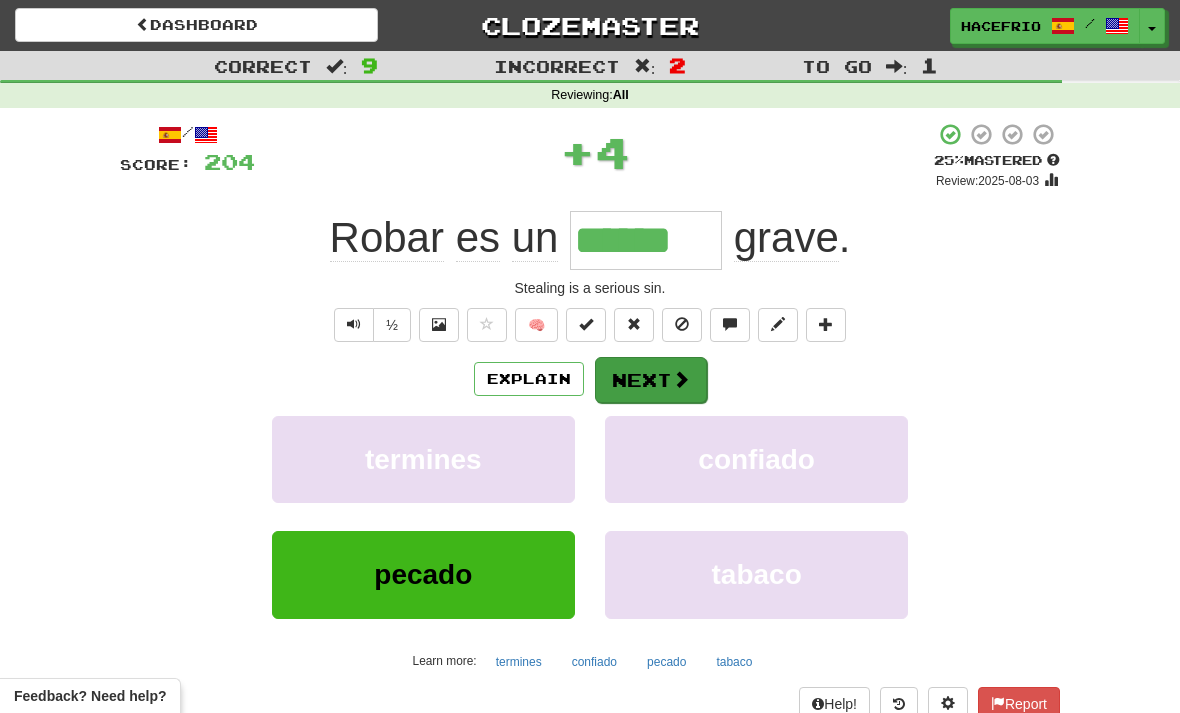 click at bounding box center (681, 379) 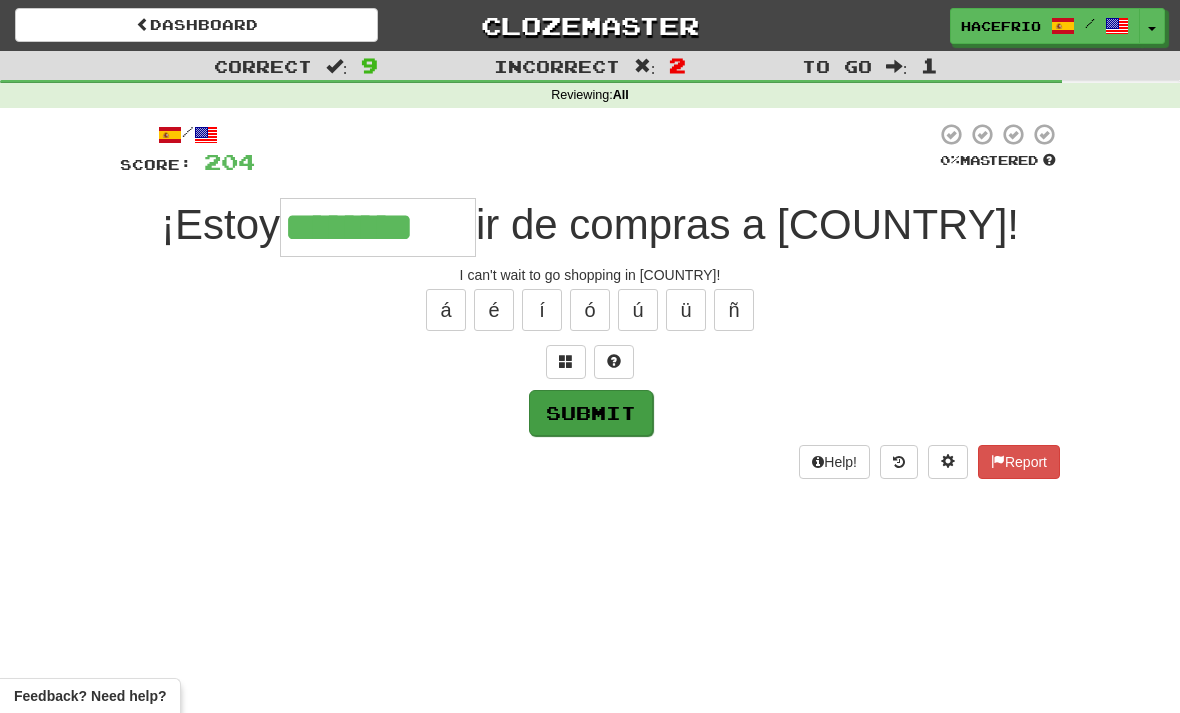 type on "********" 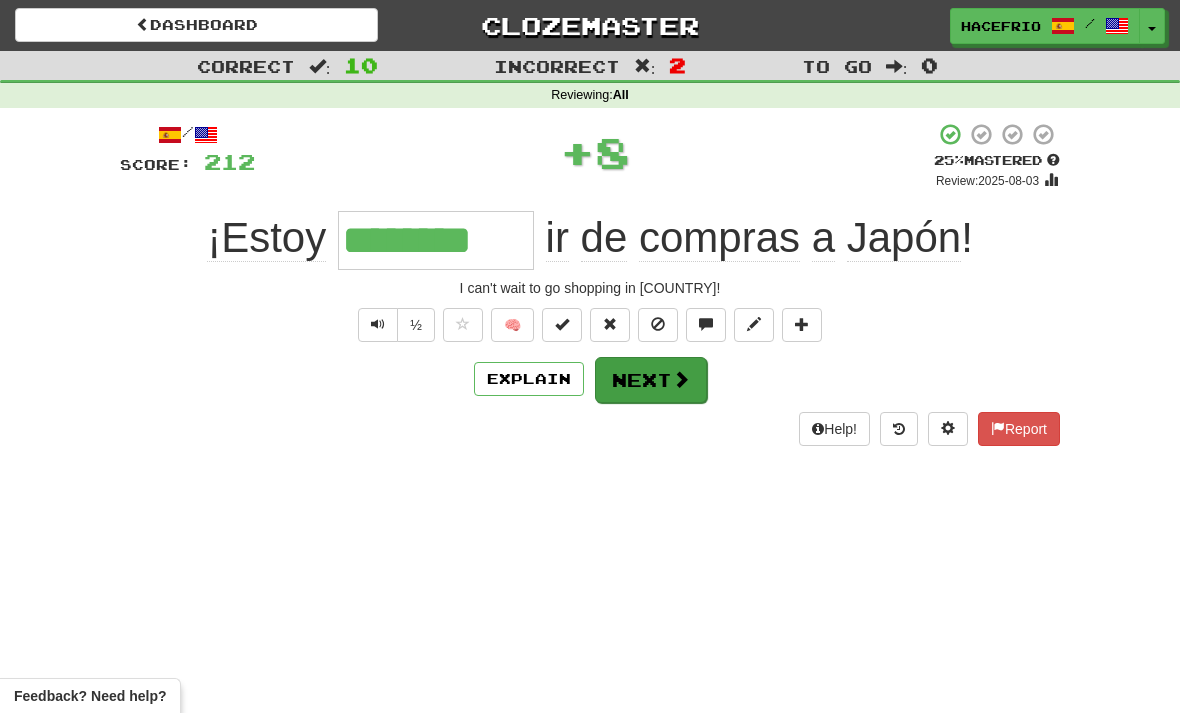 click on "Next" at bounding box center (651, 380) 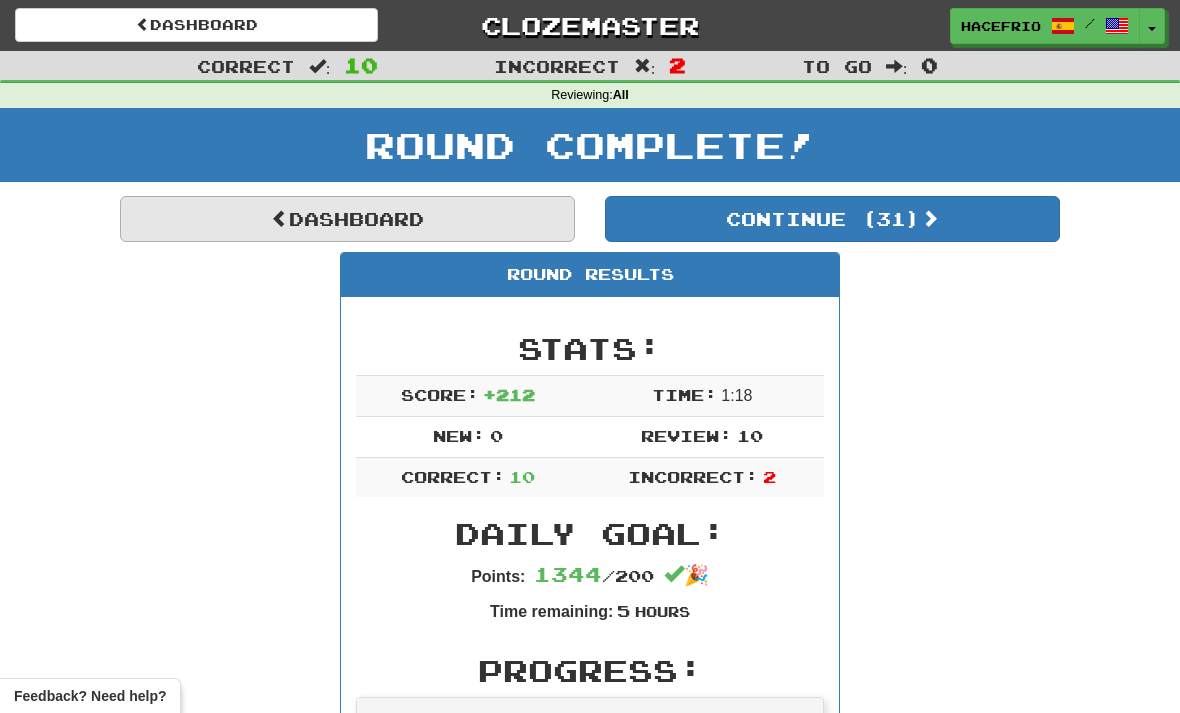 click on "Dashboard" at bounding box center [347, 219] 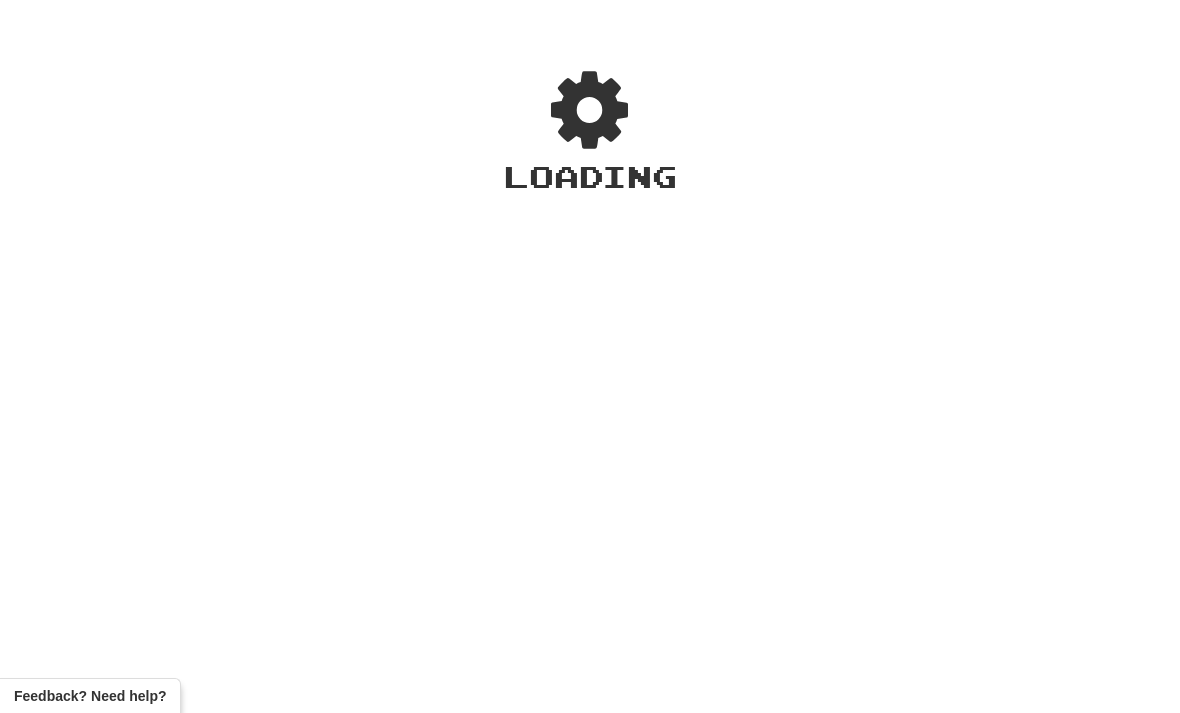 scroll, scrollTop: 0, scrollLeft: 0, axis: both 